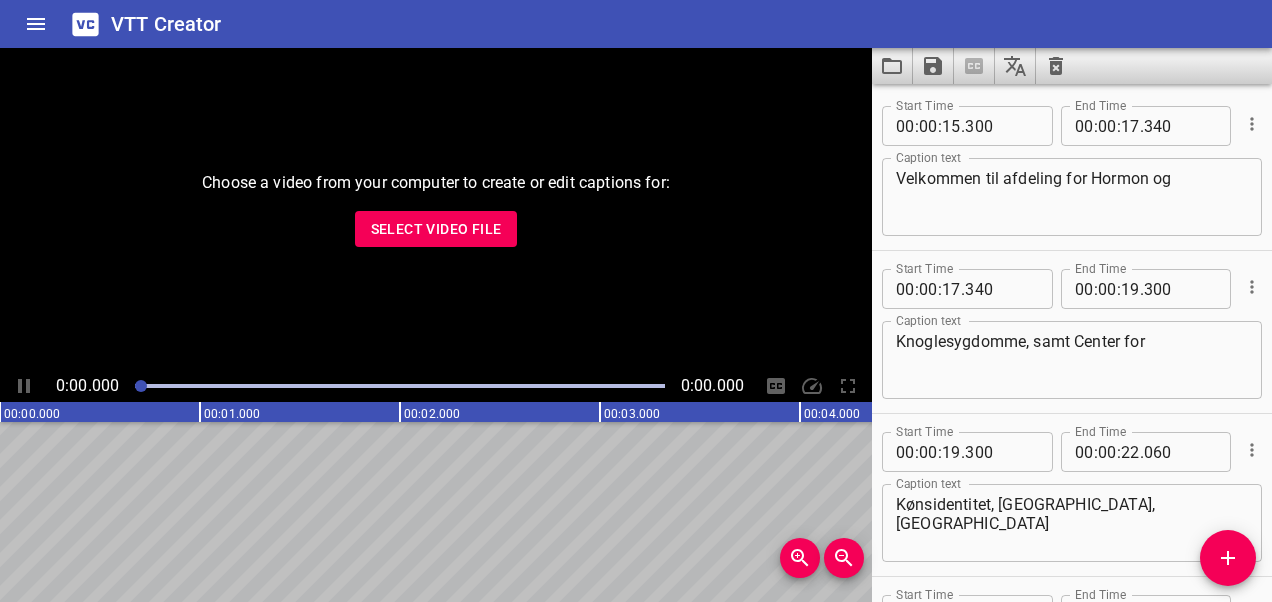 scroll, scrollTop: 0, scrollLeft: 0, axis: both 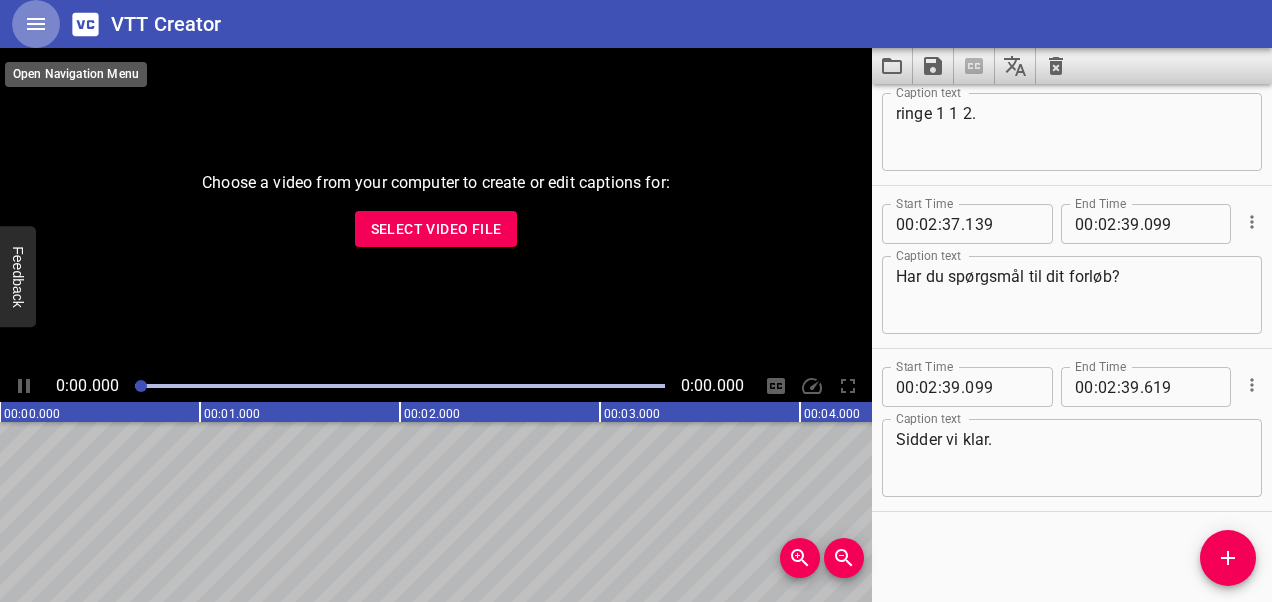 click 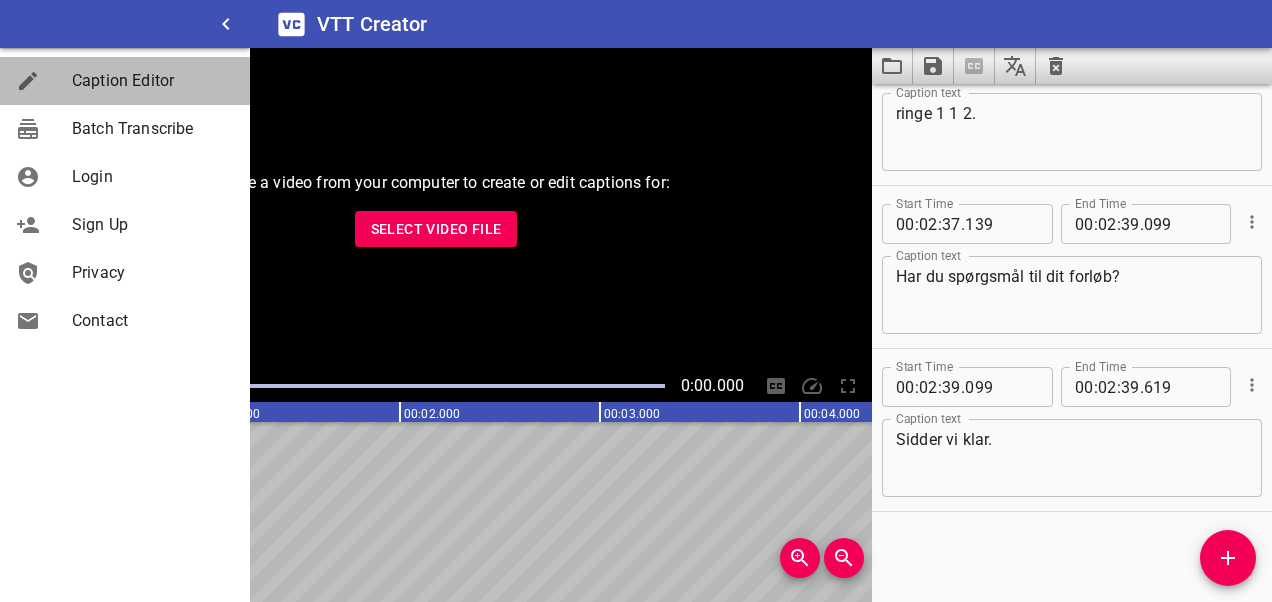 click on "Caption Editor" at bounding box center [153, 81] 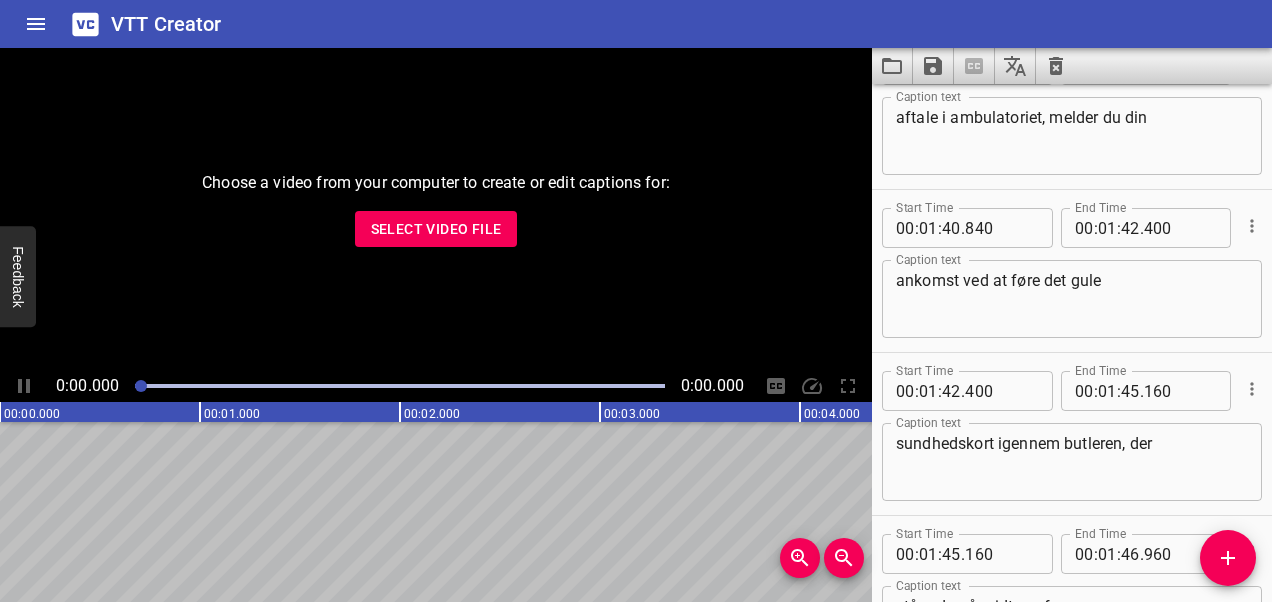 scroll, scrollTop: 4981, scrollLeft: 0, axis: vertical 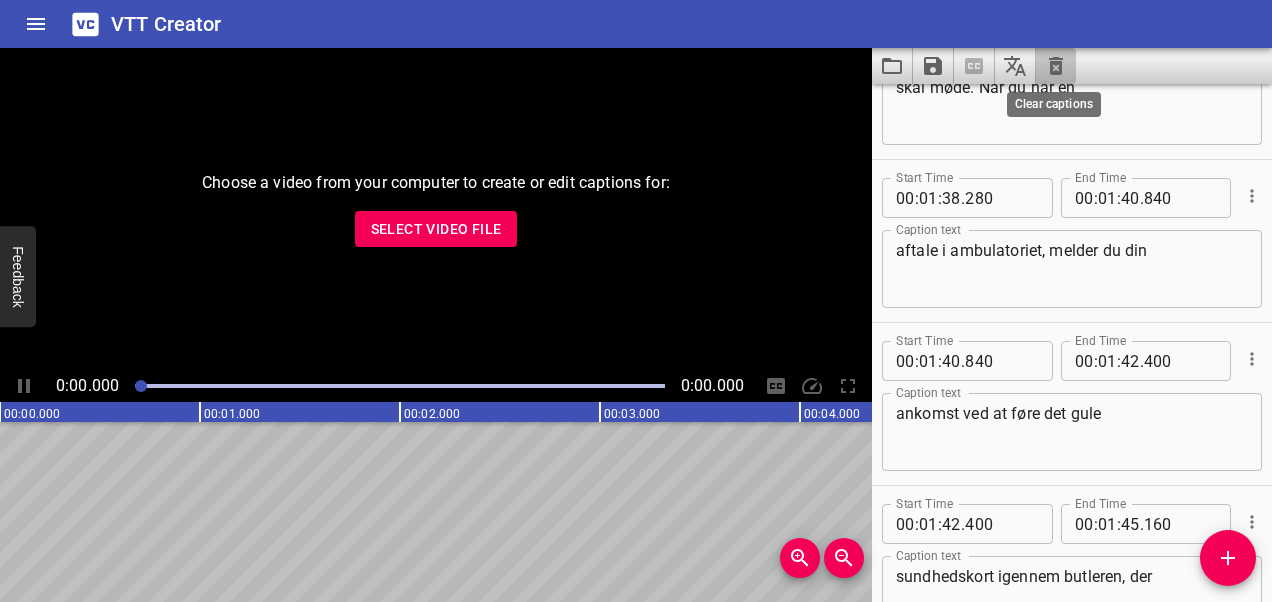 click 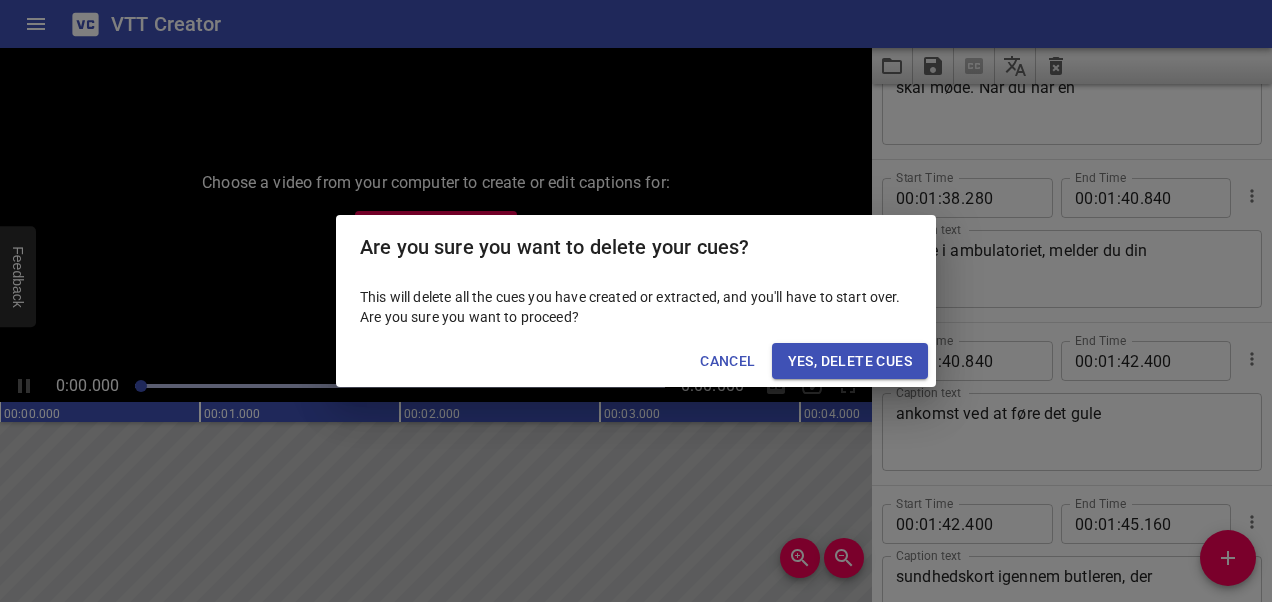 click on "Yes, Delete Cues" at bounding box center (850, 361) 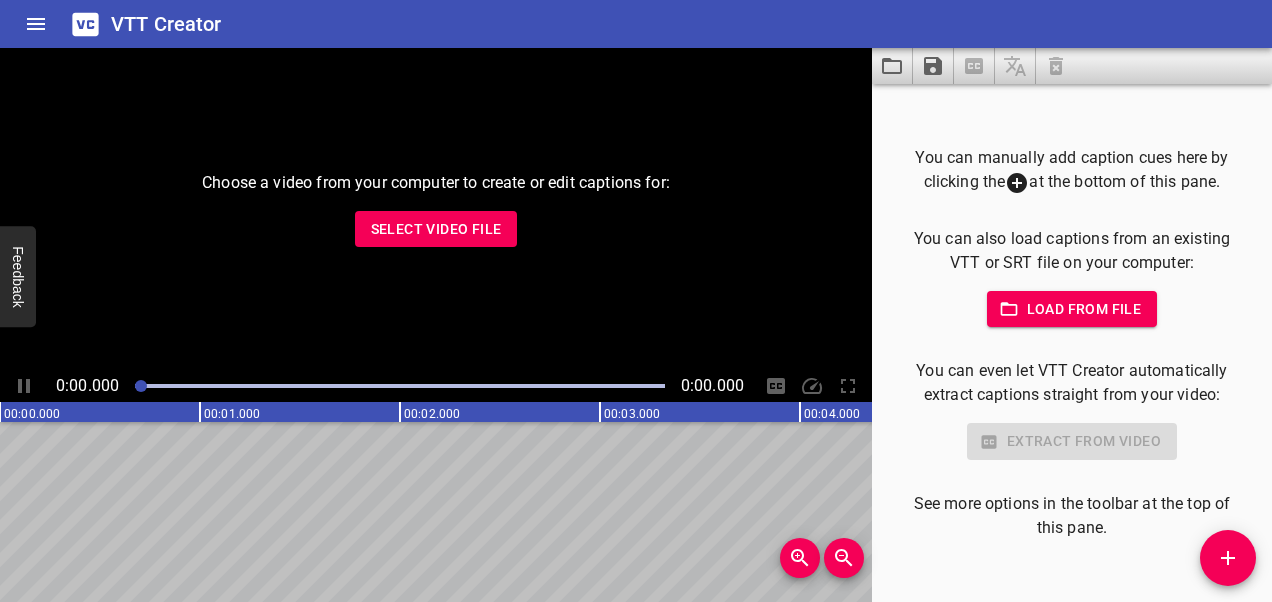 click 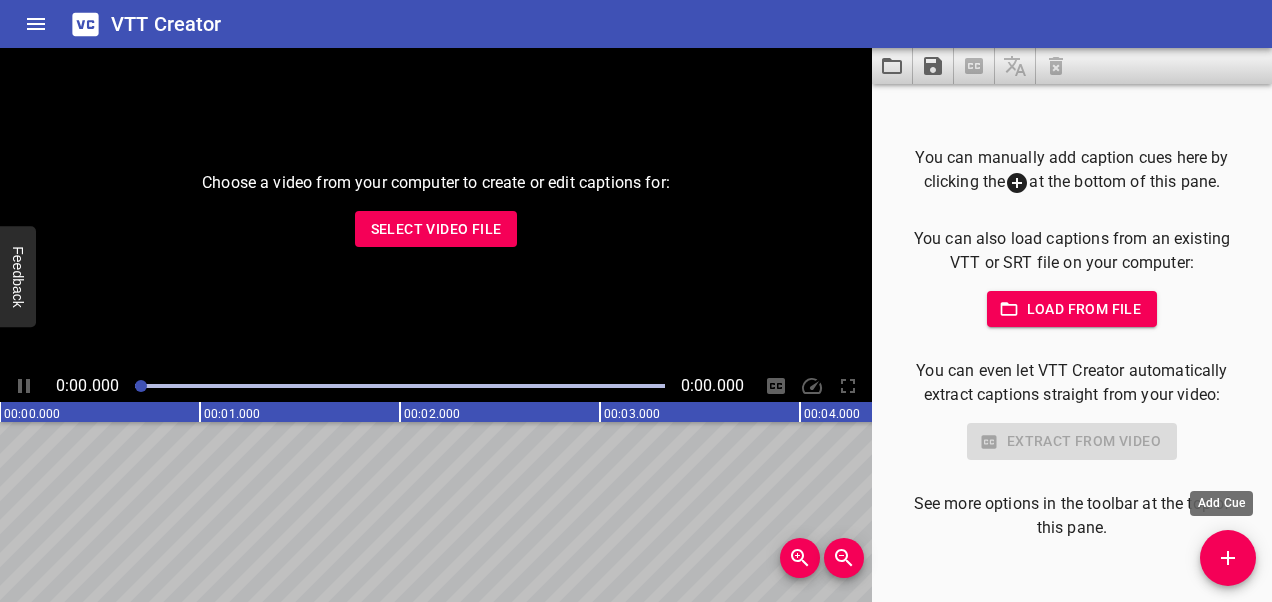 click 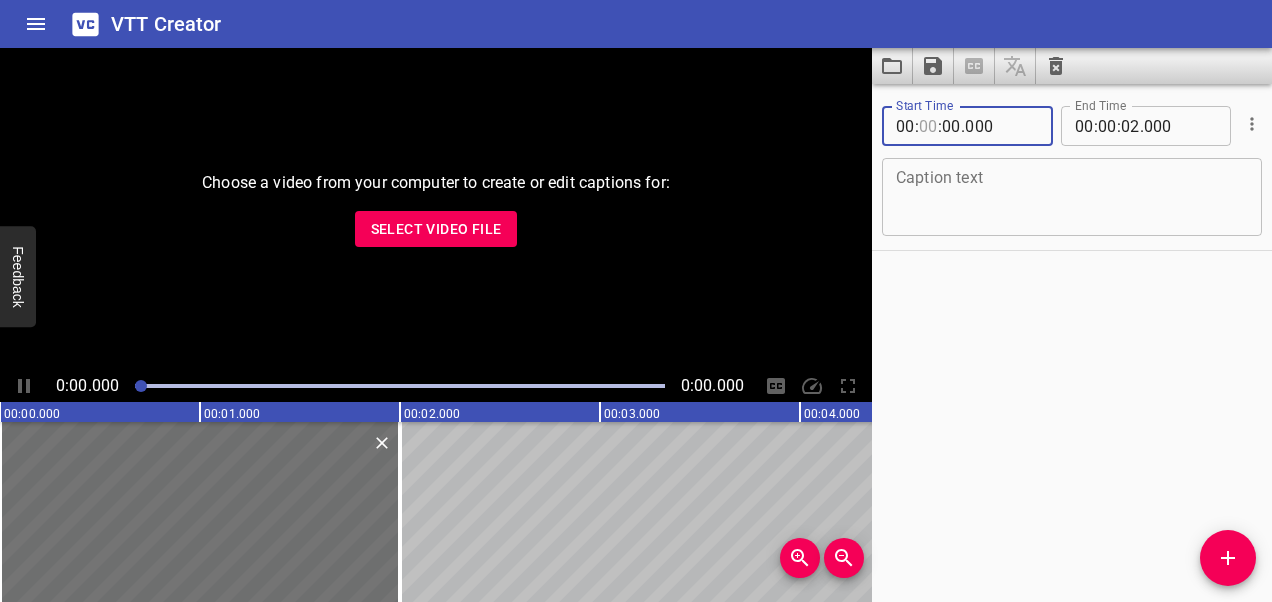 click at bounding box center (928, 126) 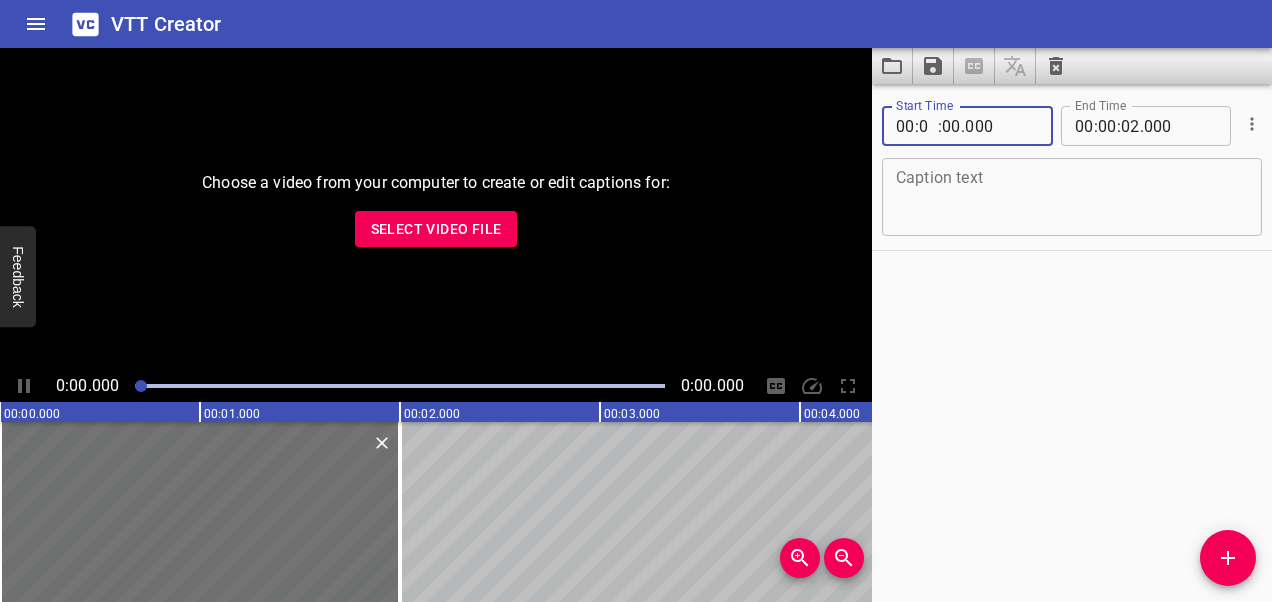 type on "01" 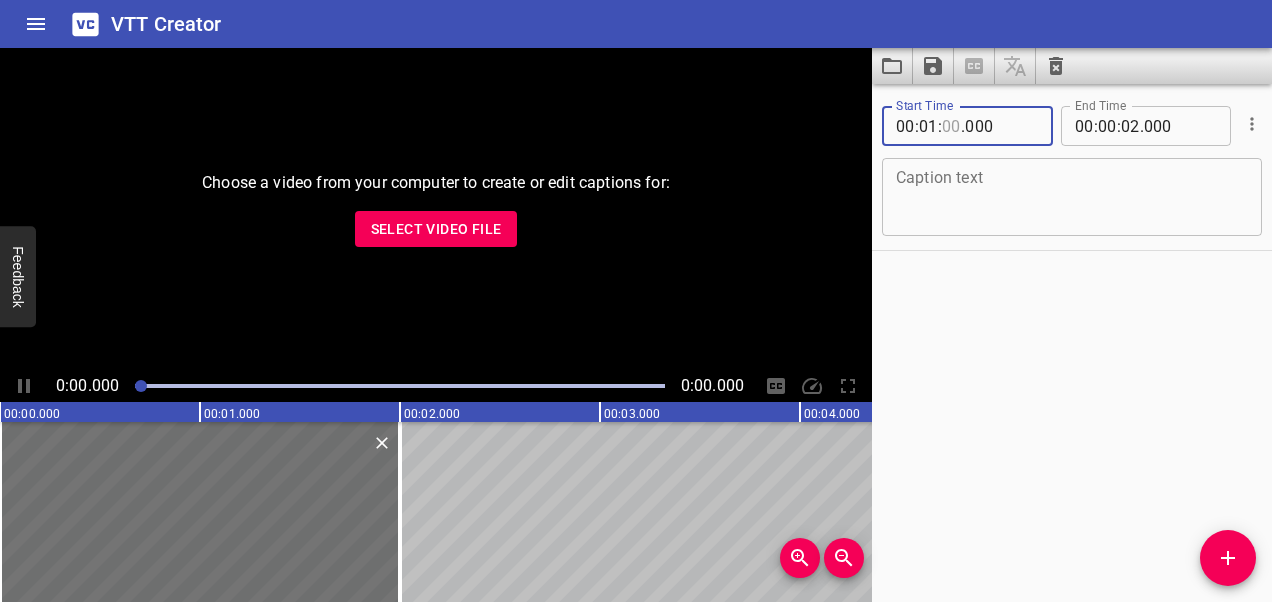 click at bounding box center (951, 126) 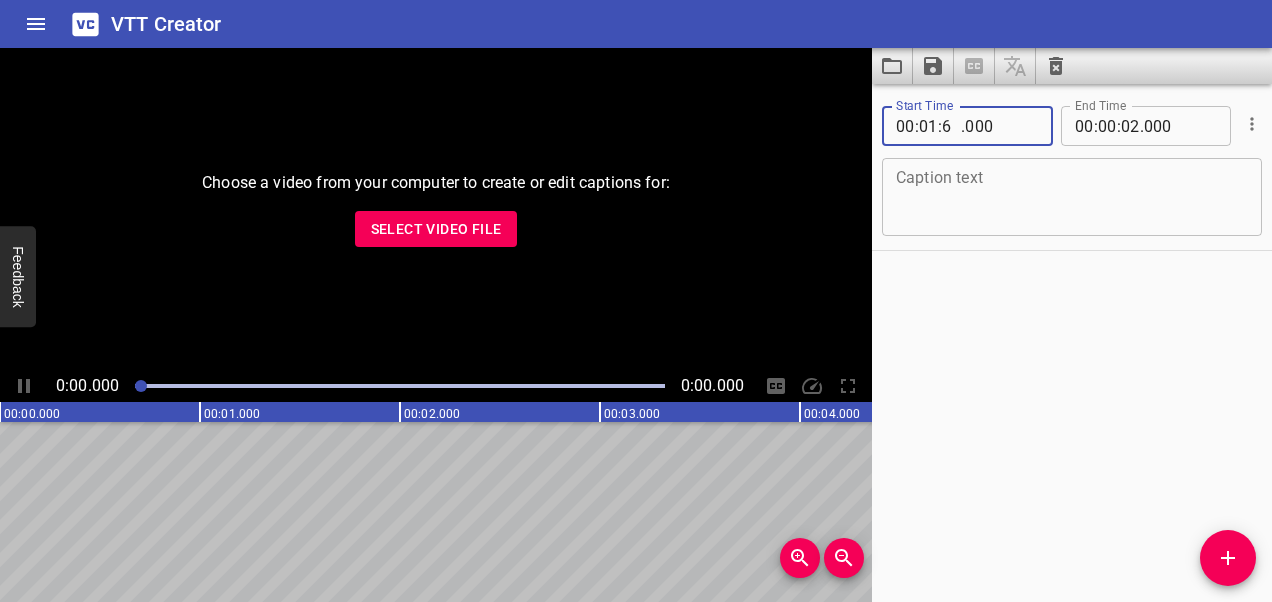 type on "61" 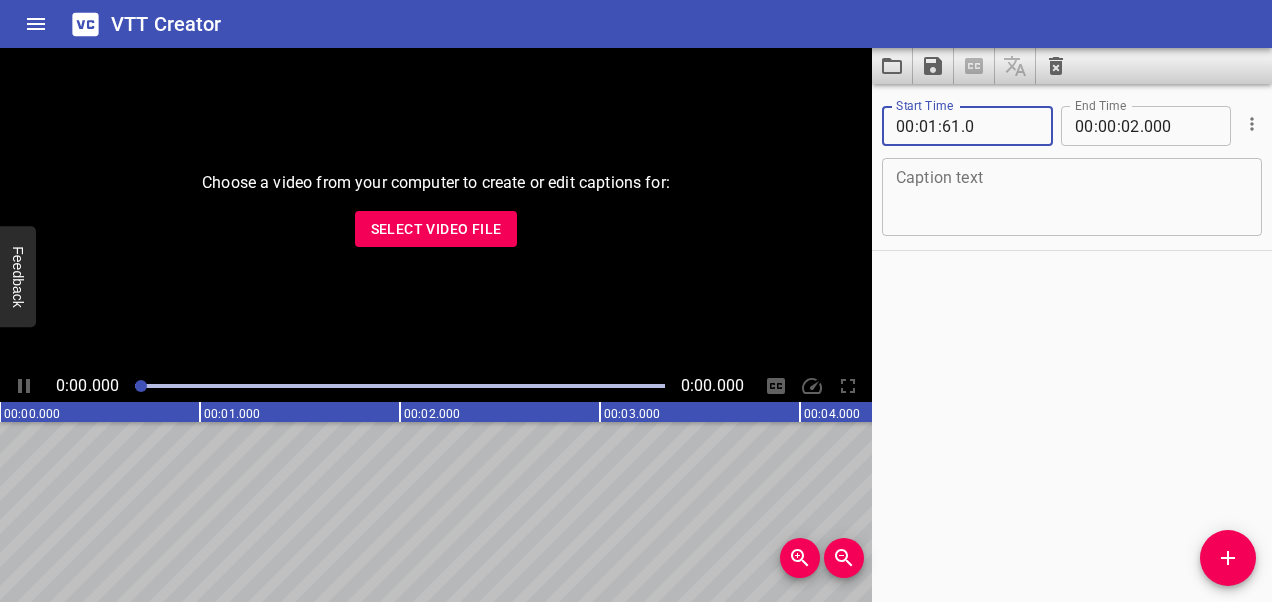 type on "0" 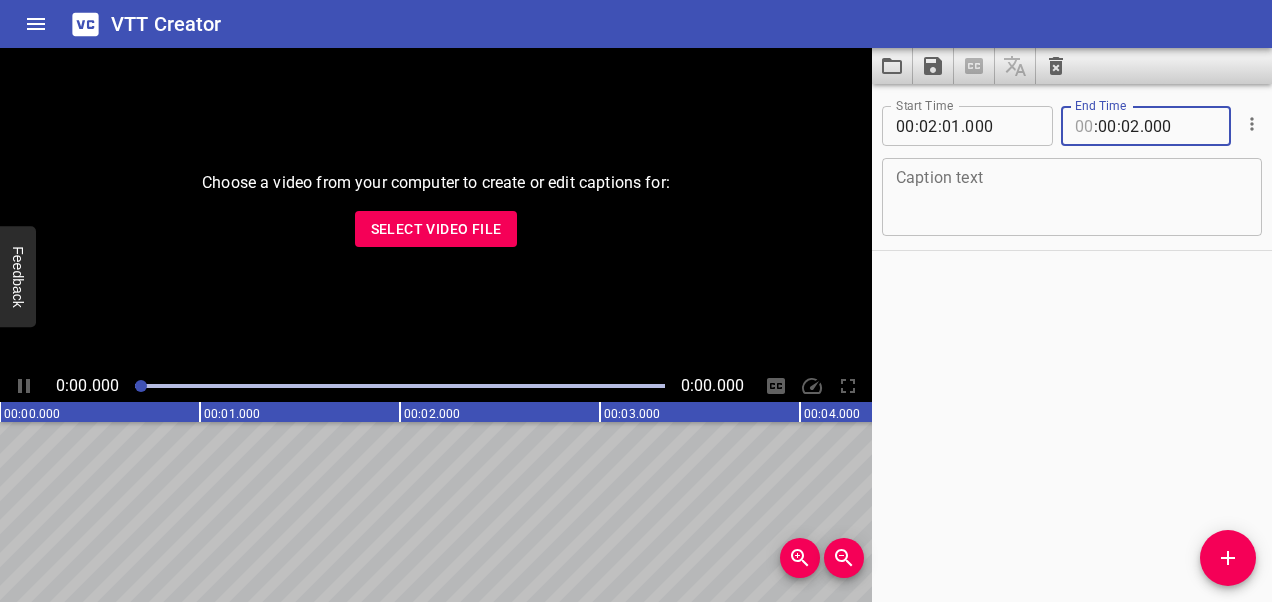 click at bounding box center [1084, 126] 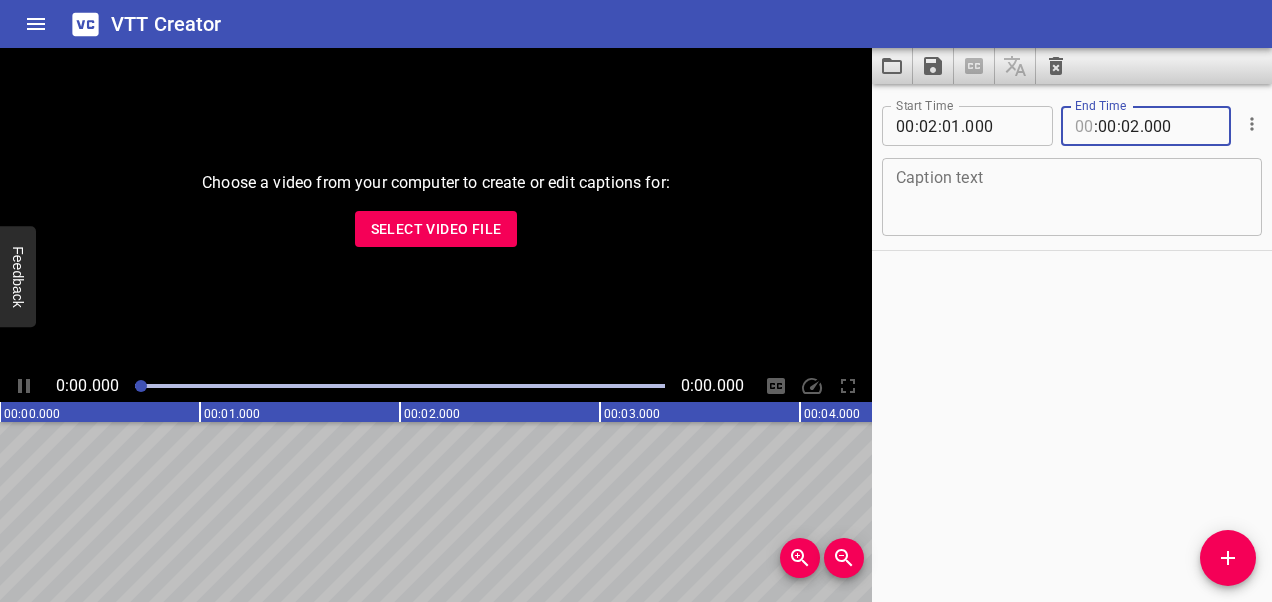 type 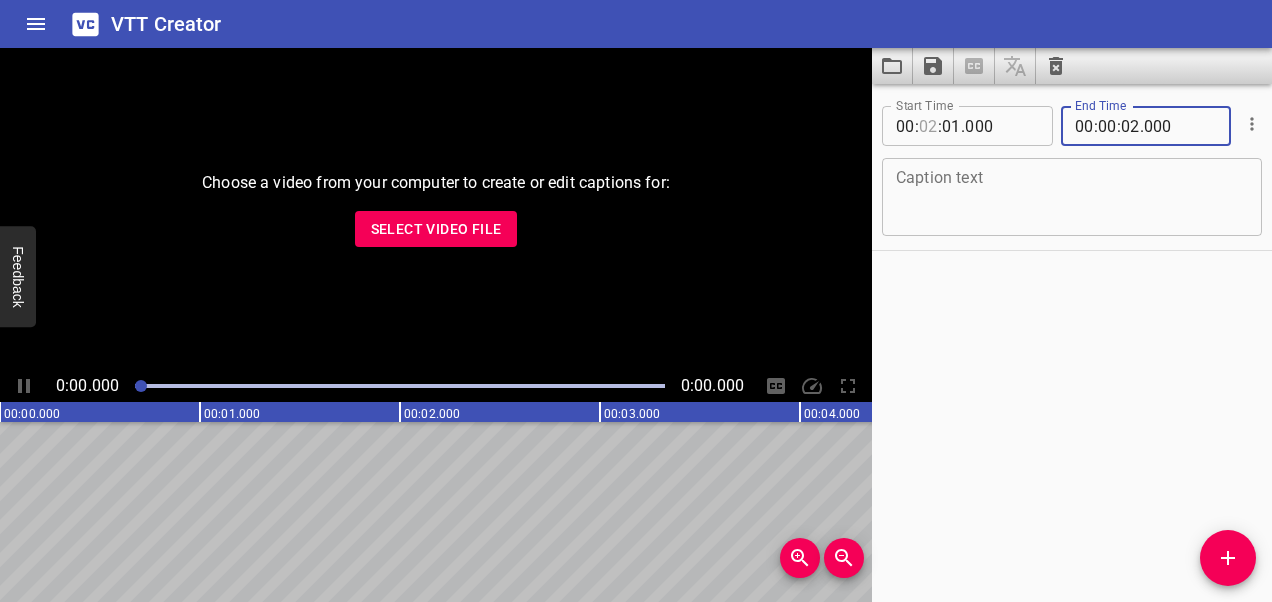click at bounding box center [928, 126] 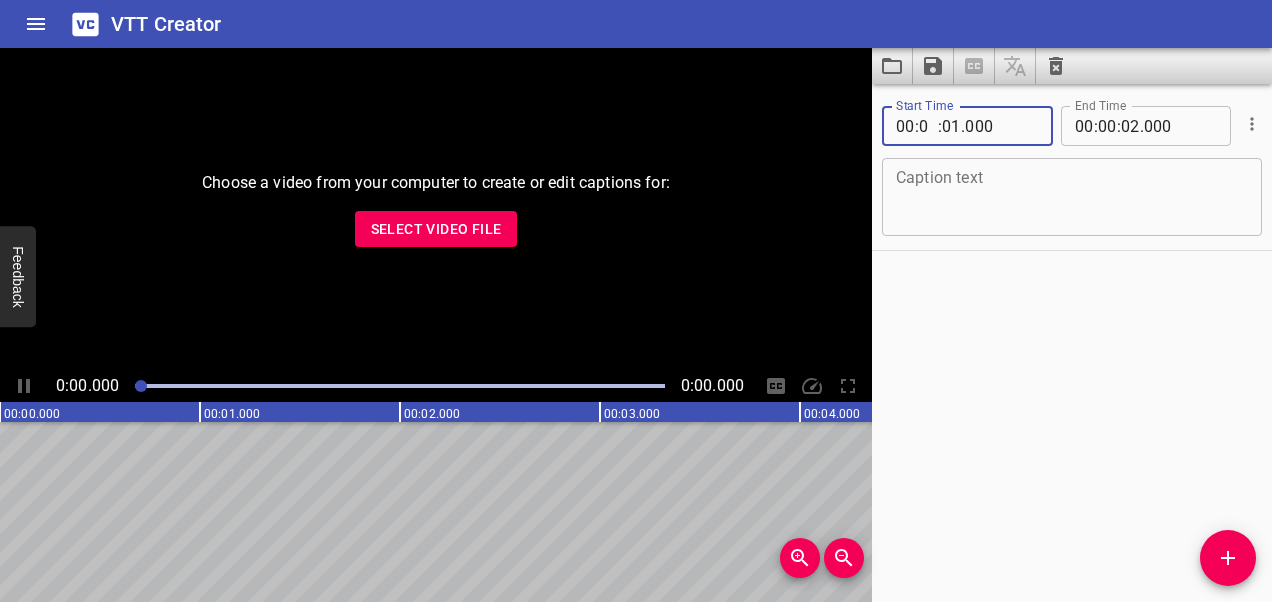 type on "01" 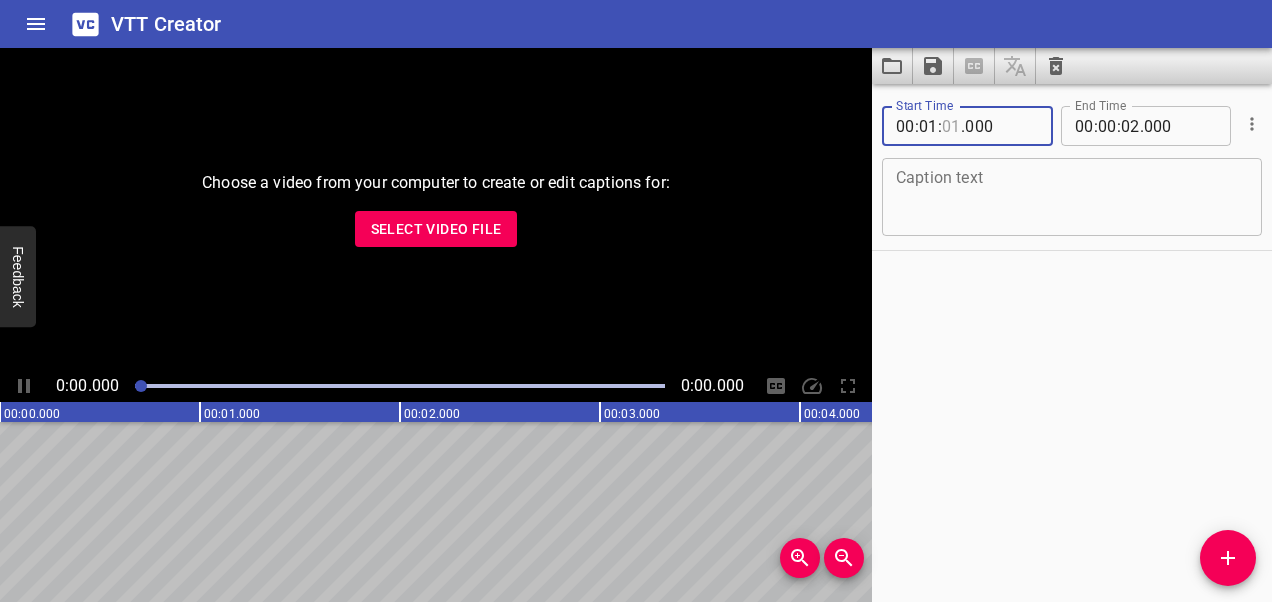type on "01" 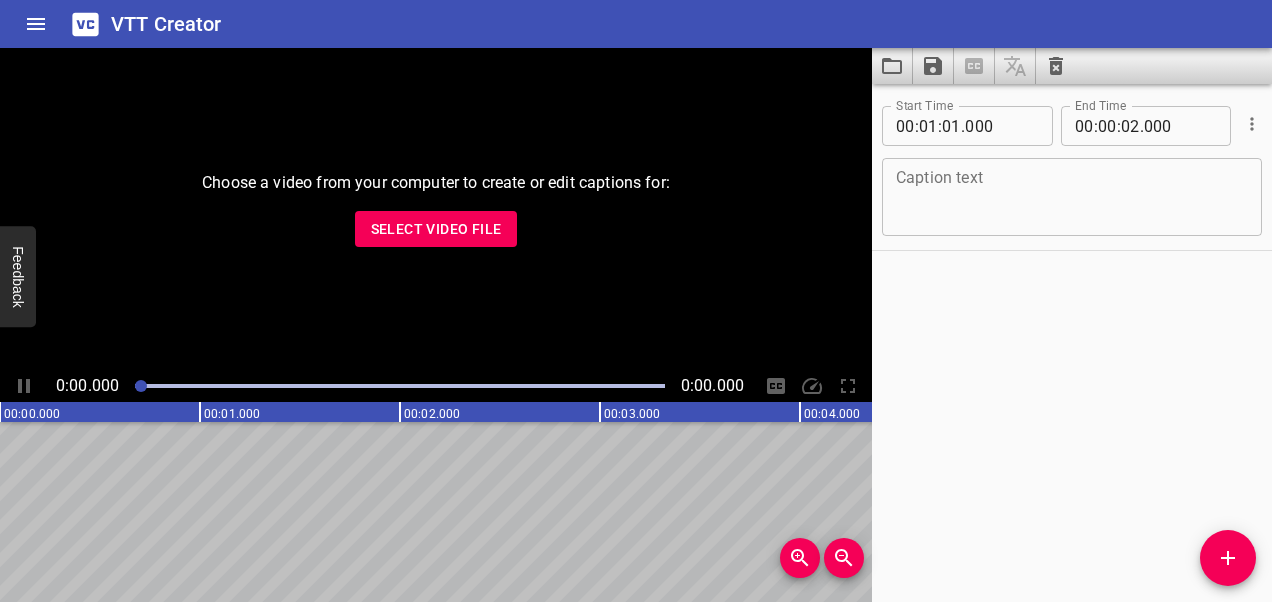 type 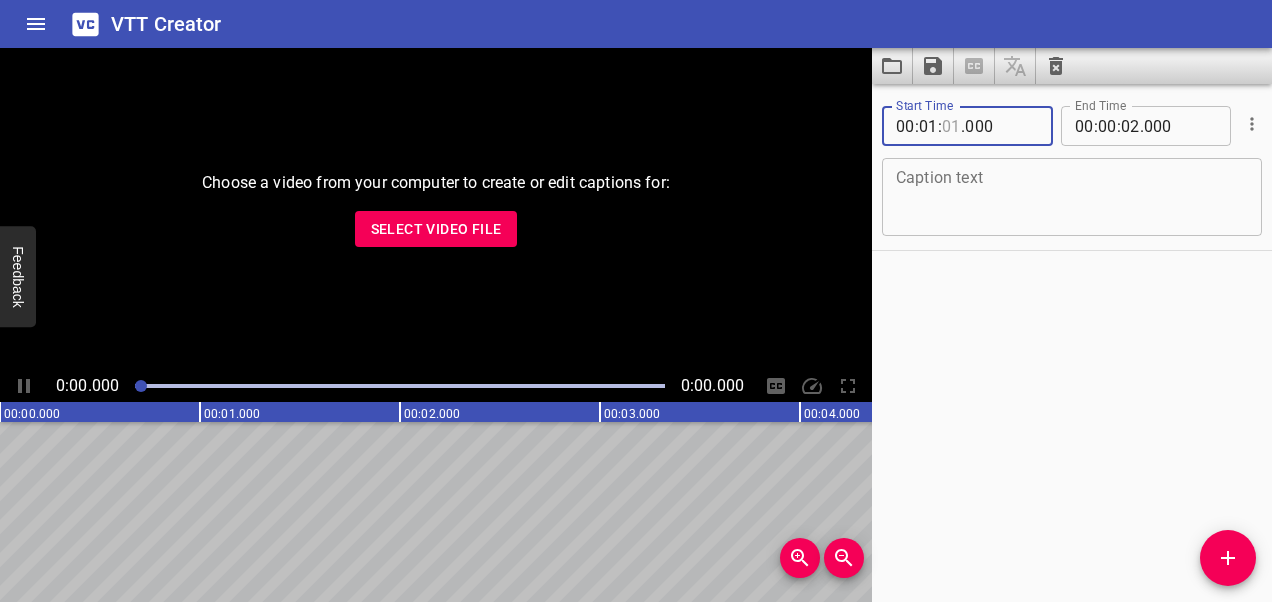 type 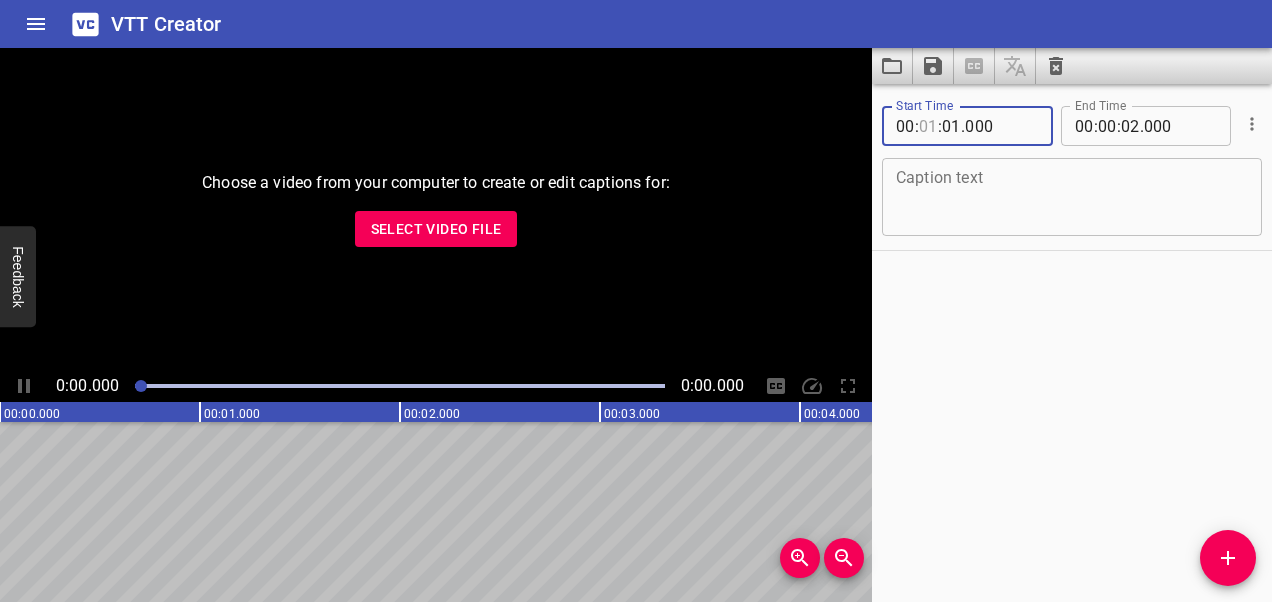 click at bounding box center (928, 126) 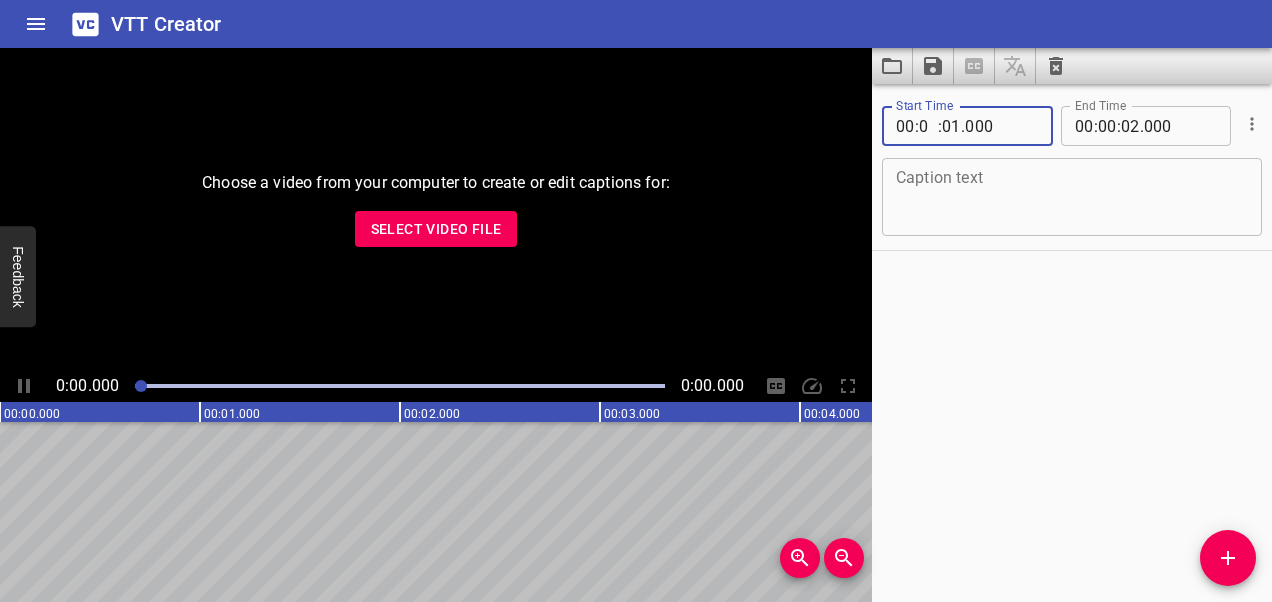 type on "00" 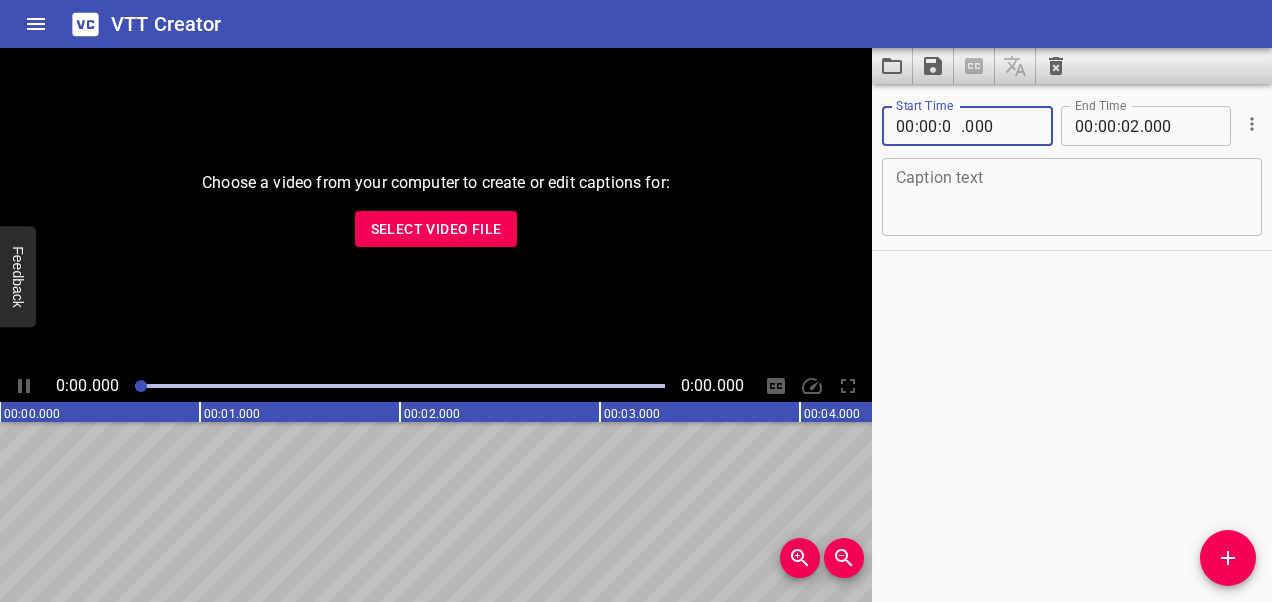 type on "01" 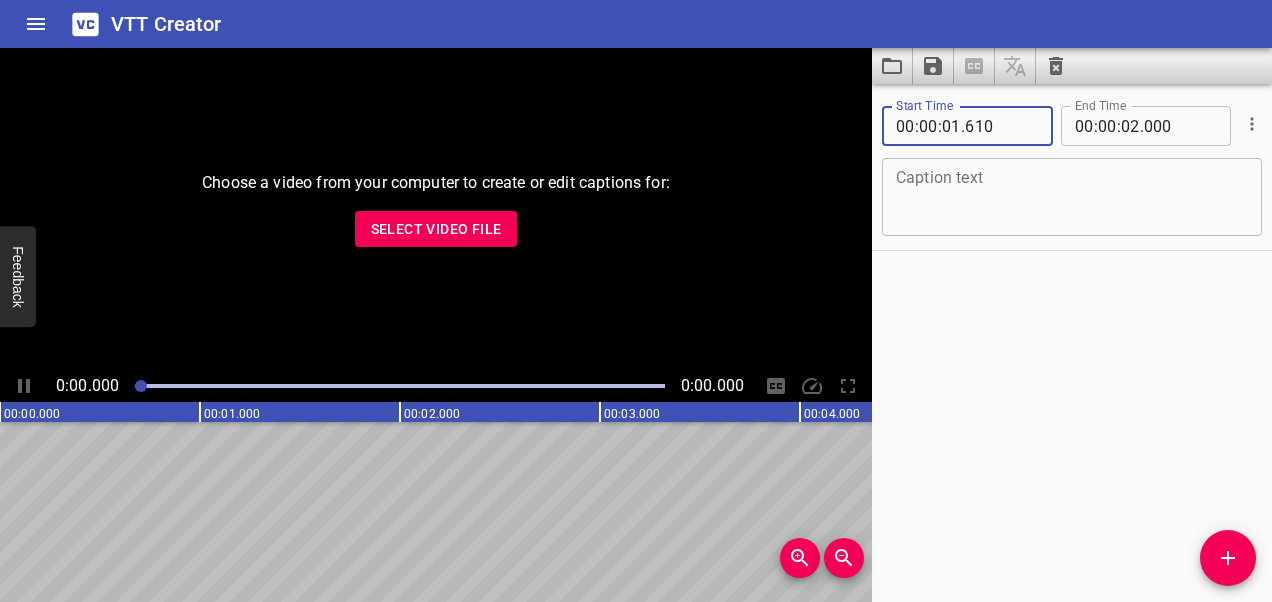 type on "610" 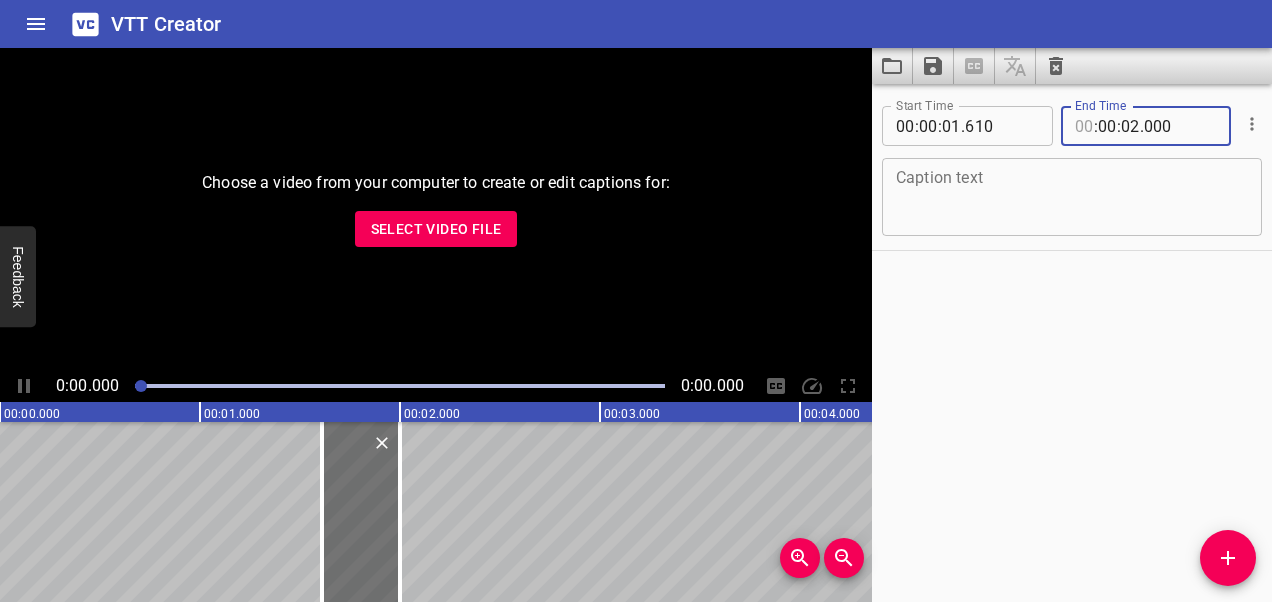 click at bounding box center [1084, 126] 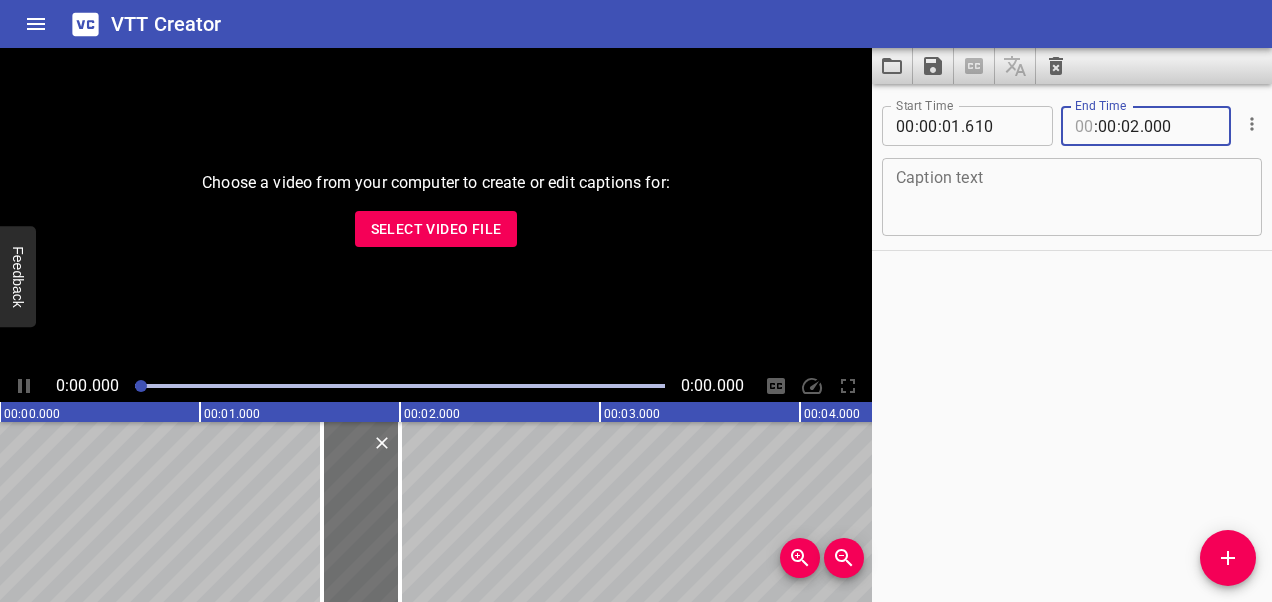 type on "00" 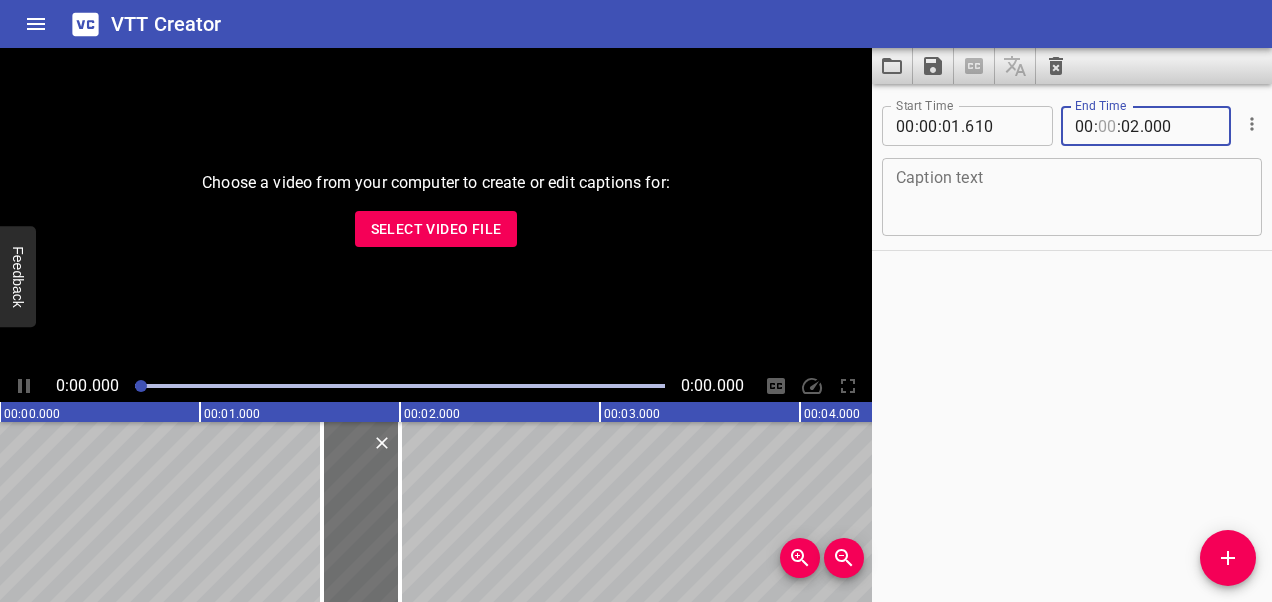click at bounding box center (1107, 126) 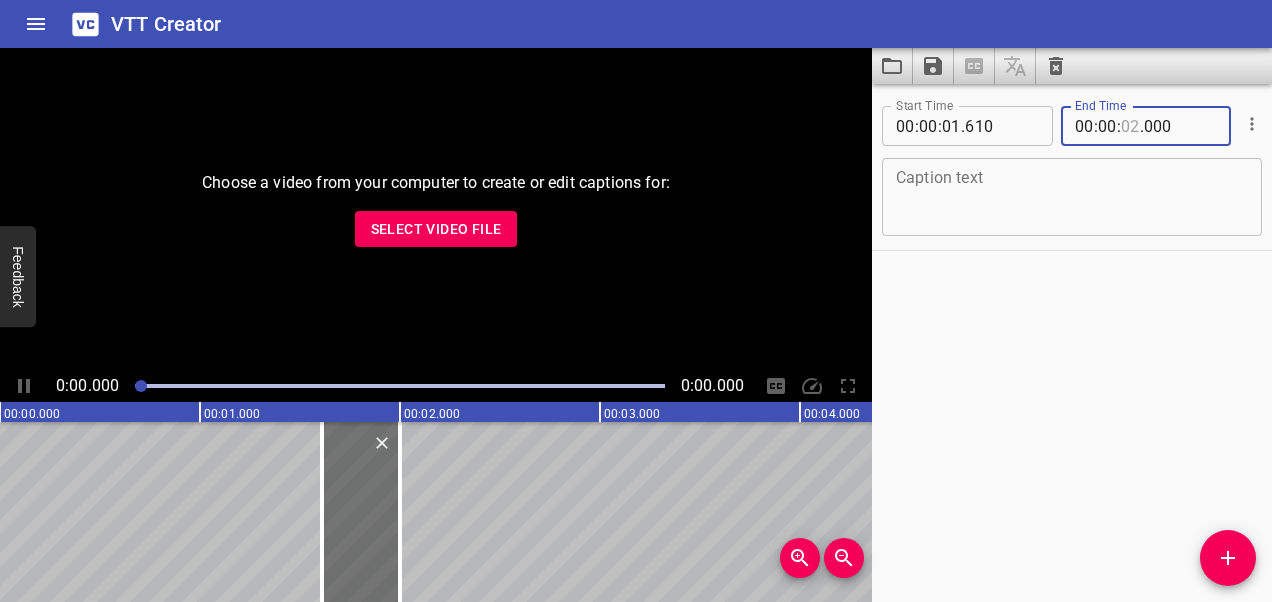 click at bounding box center [1130, 126] 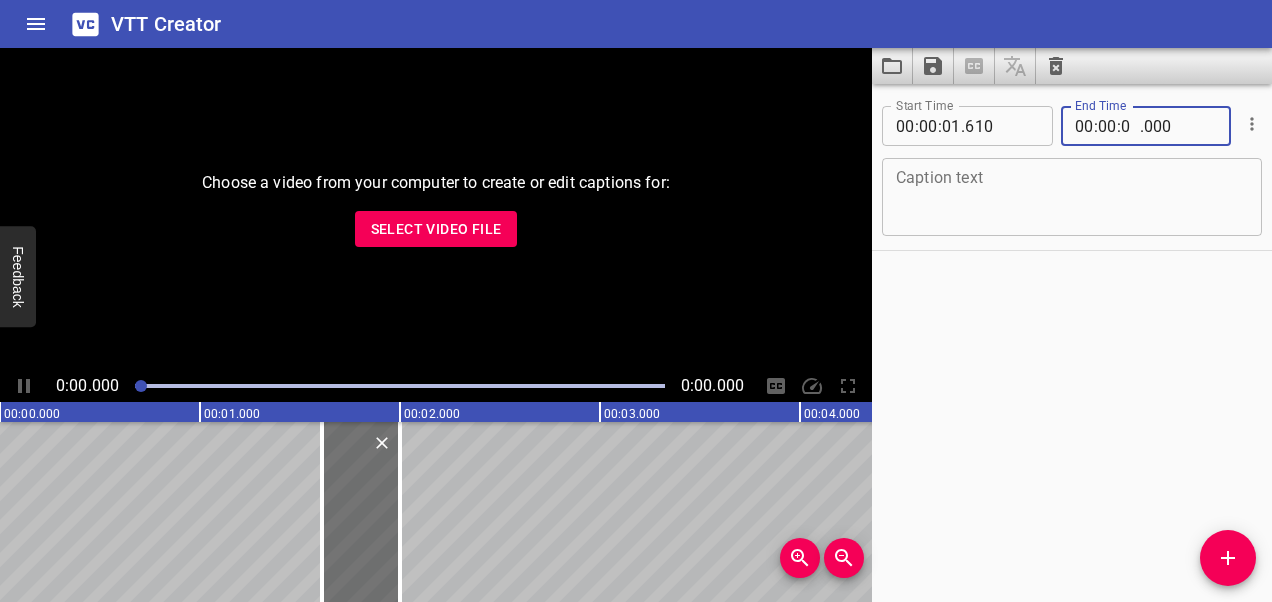 type on "04" 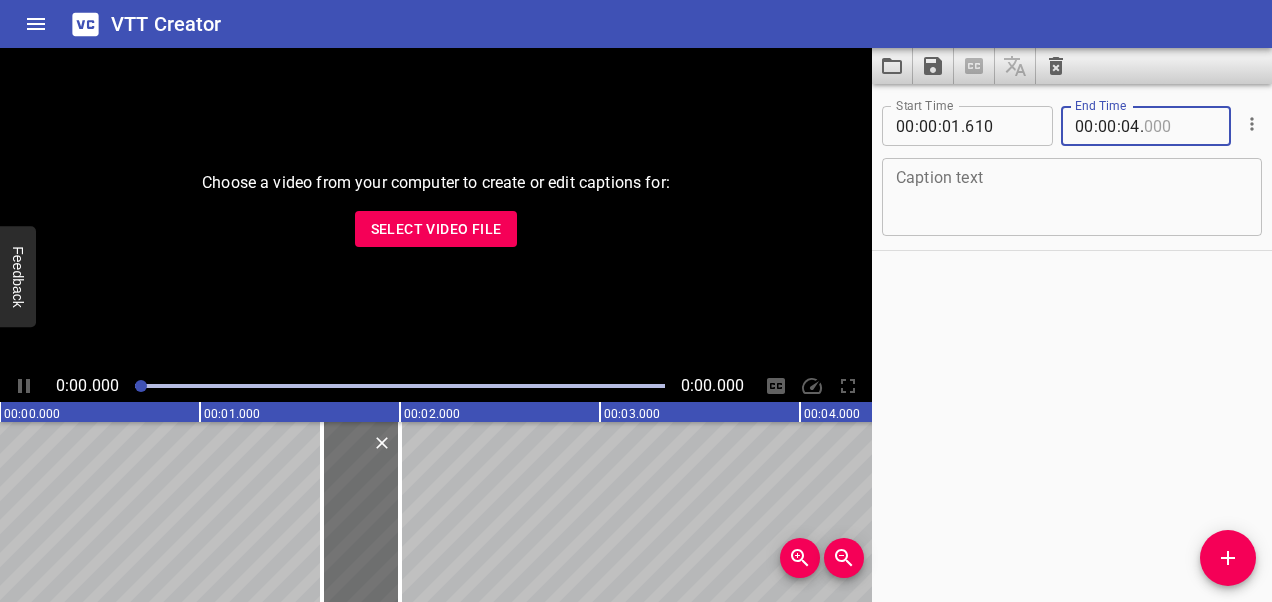 type on "000" 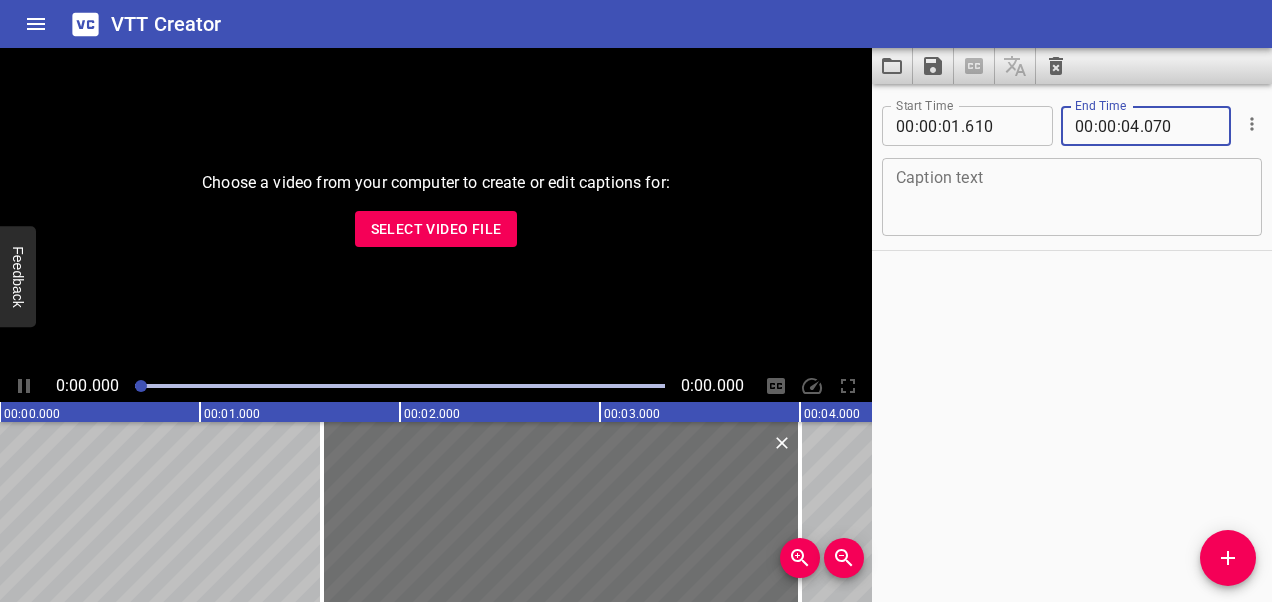 type on "070" 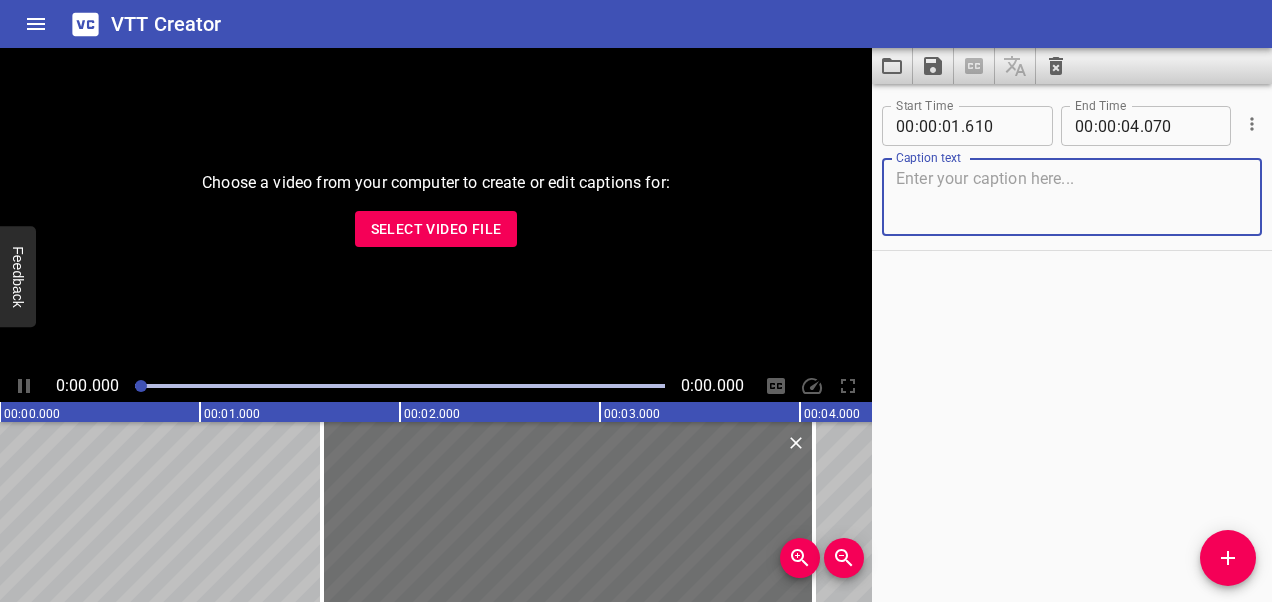 click at bounding box center (1072, 197) 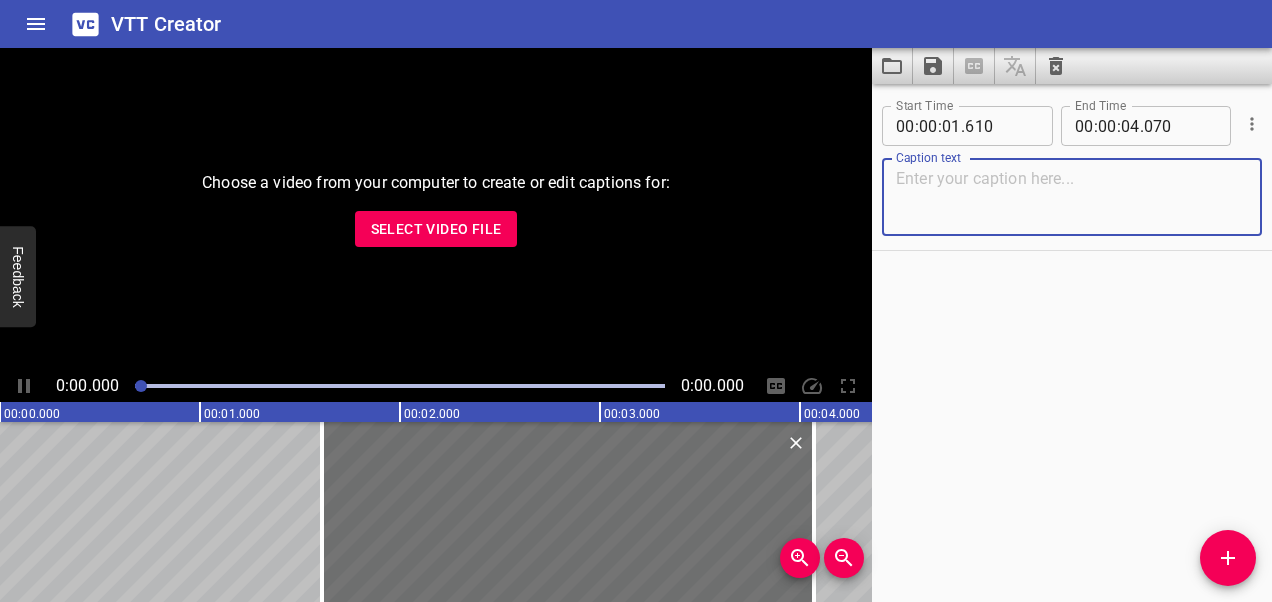 paste on "VBH behandling" 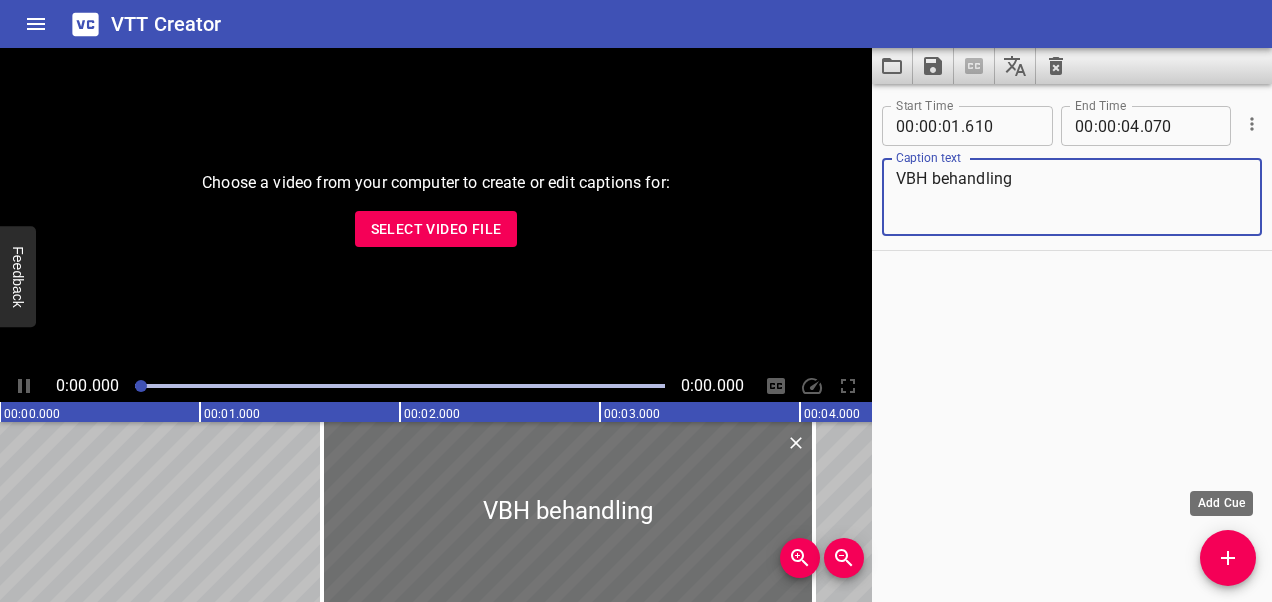 type on "VBH behandling" 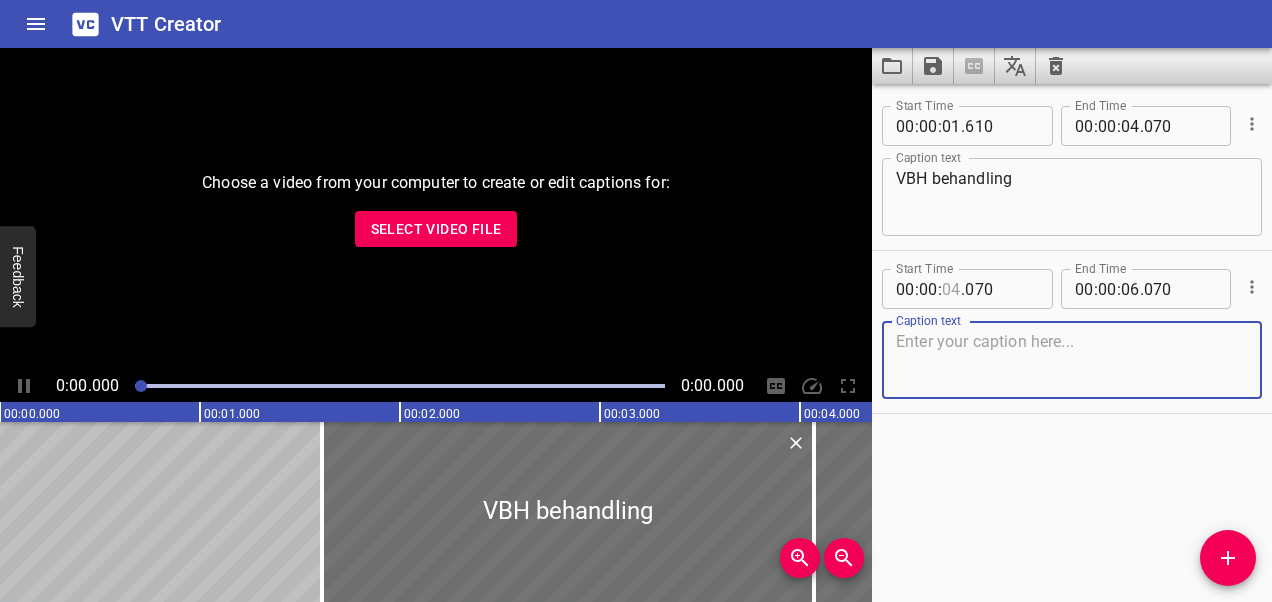 click at bounding box center [951, 289] 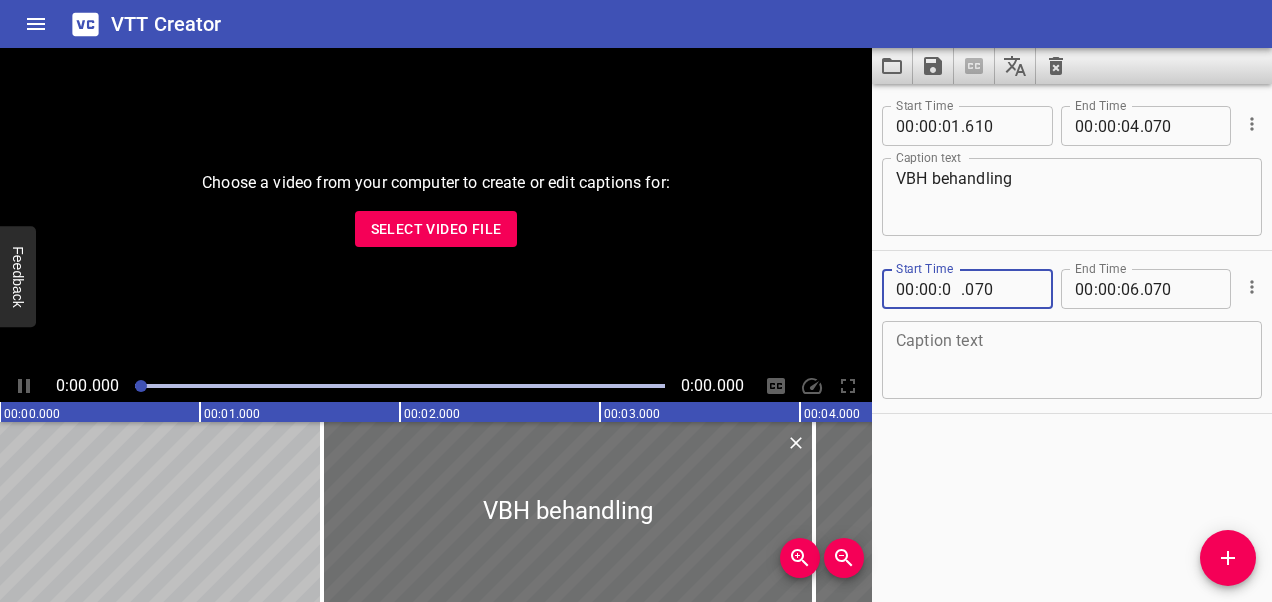 type on "05" 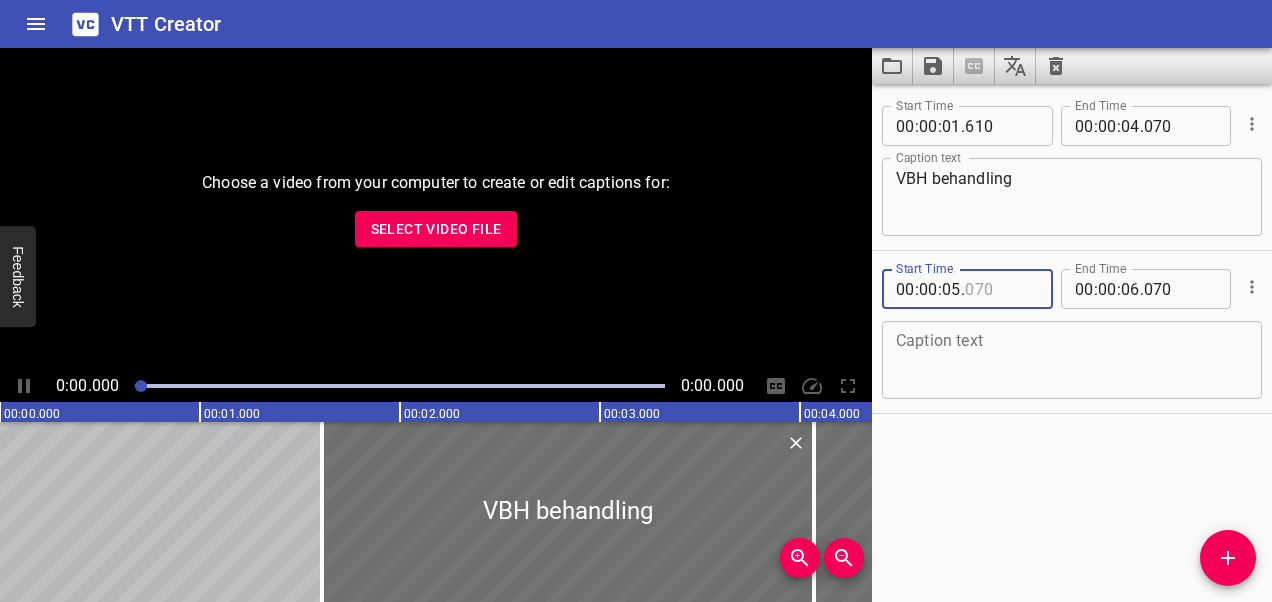 type on "070" 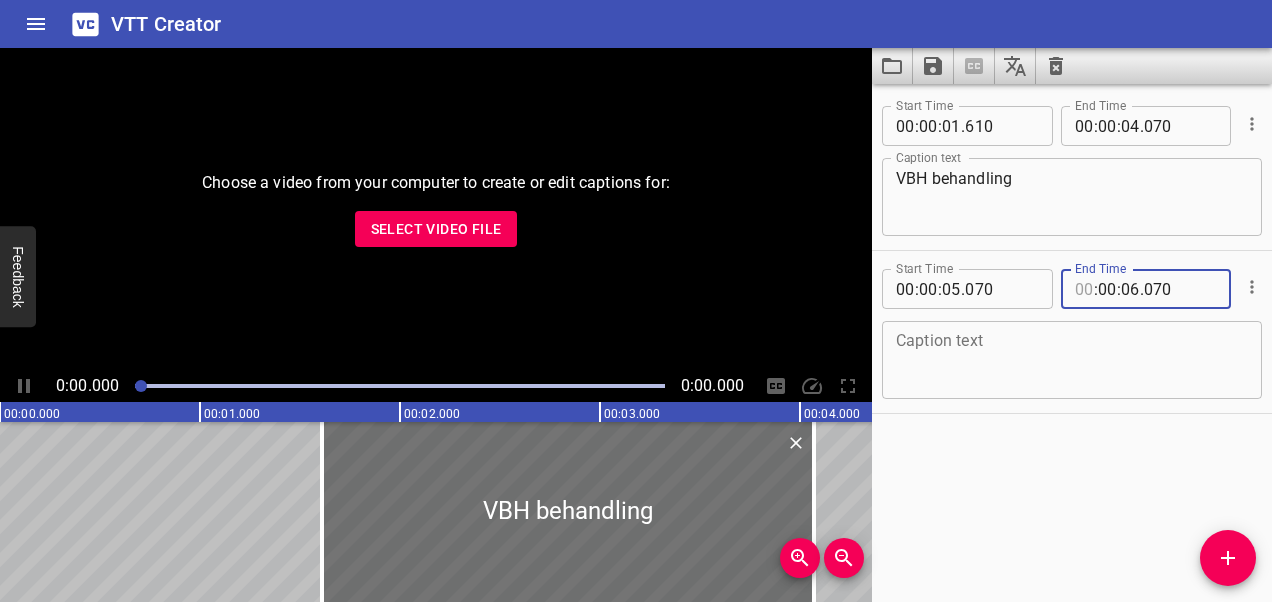 type 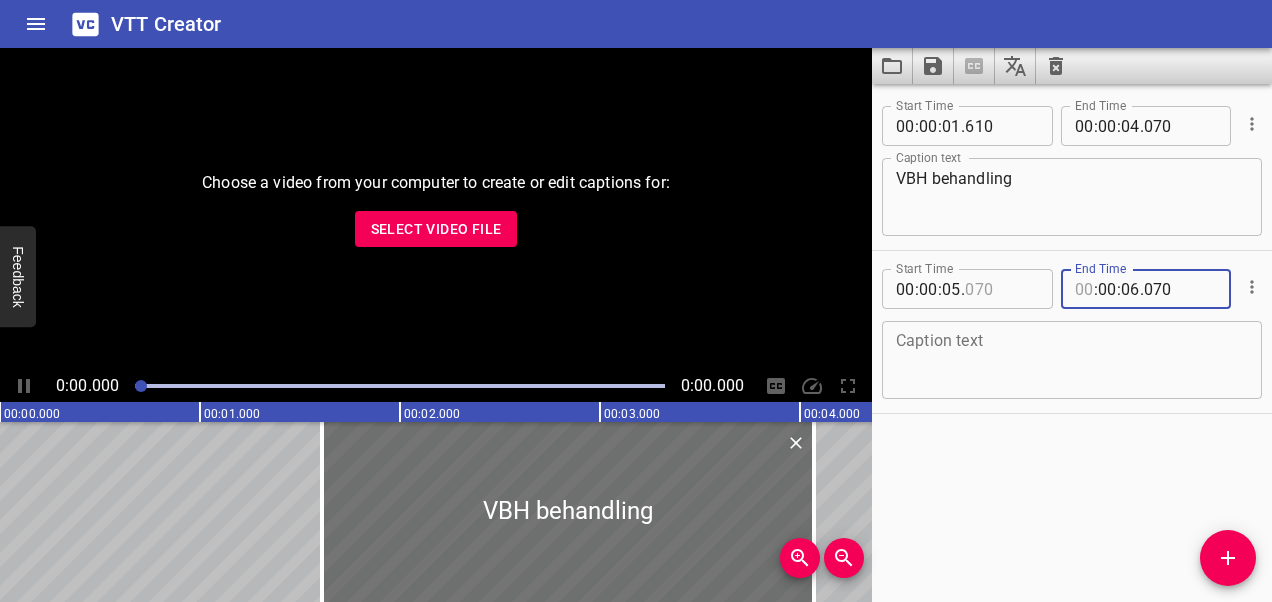 type on "00" 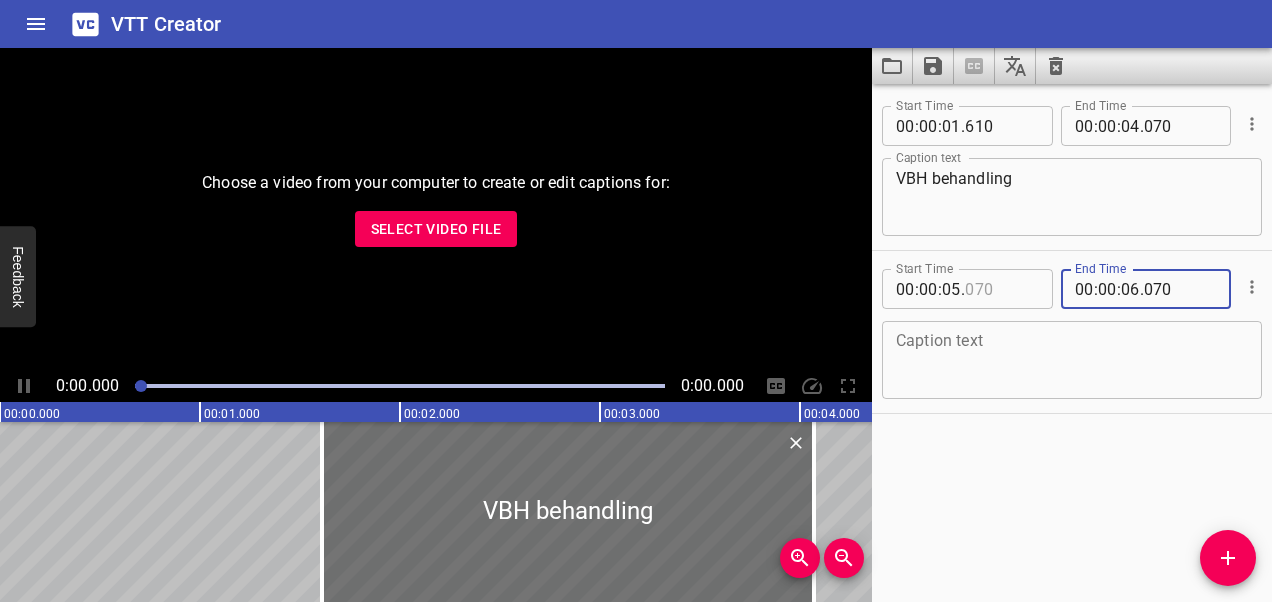 click at bounding box center (1001, 289) 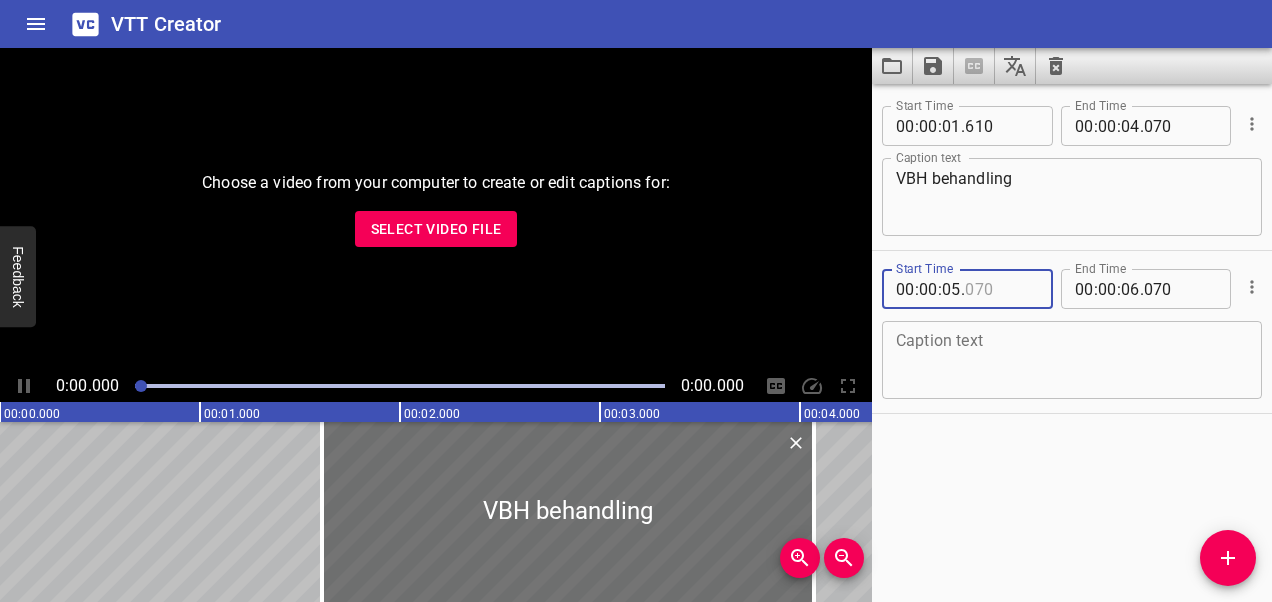 type on "070" 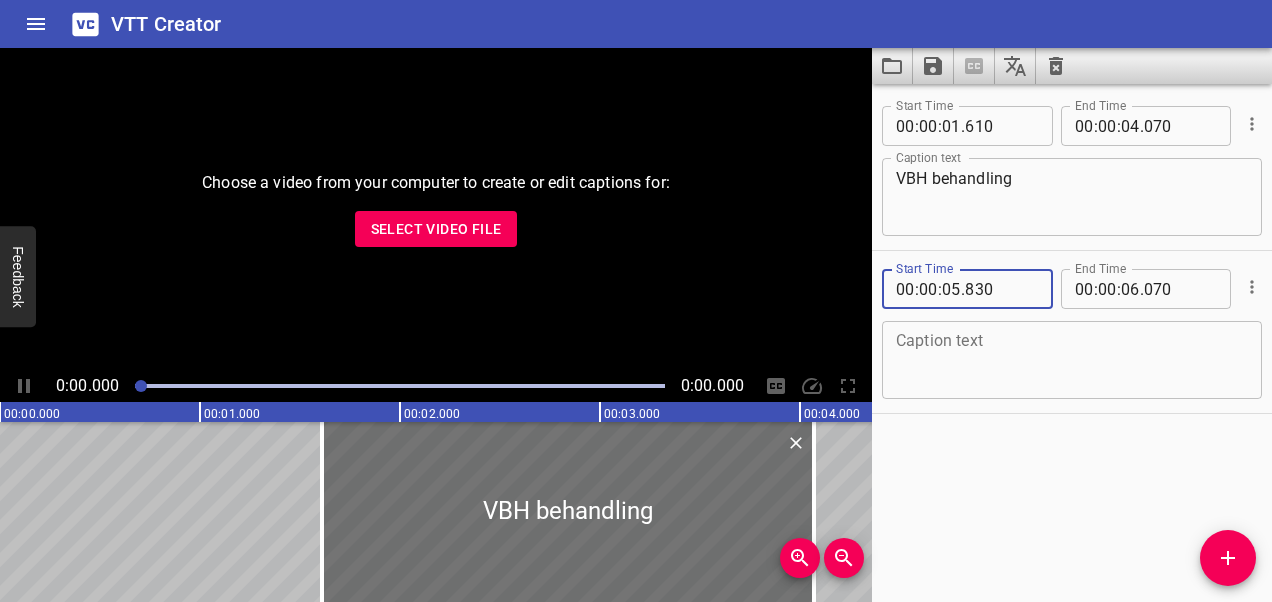 type on "830" 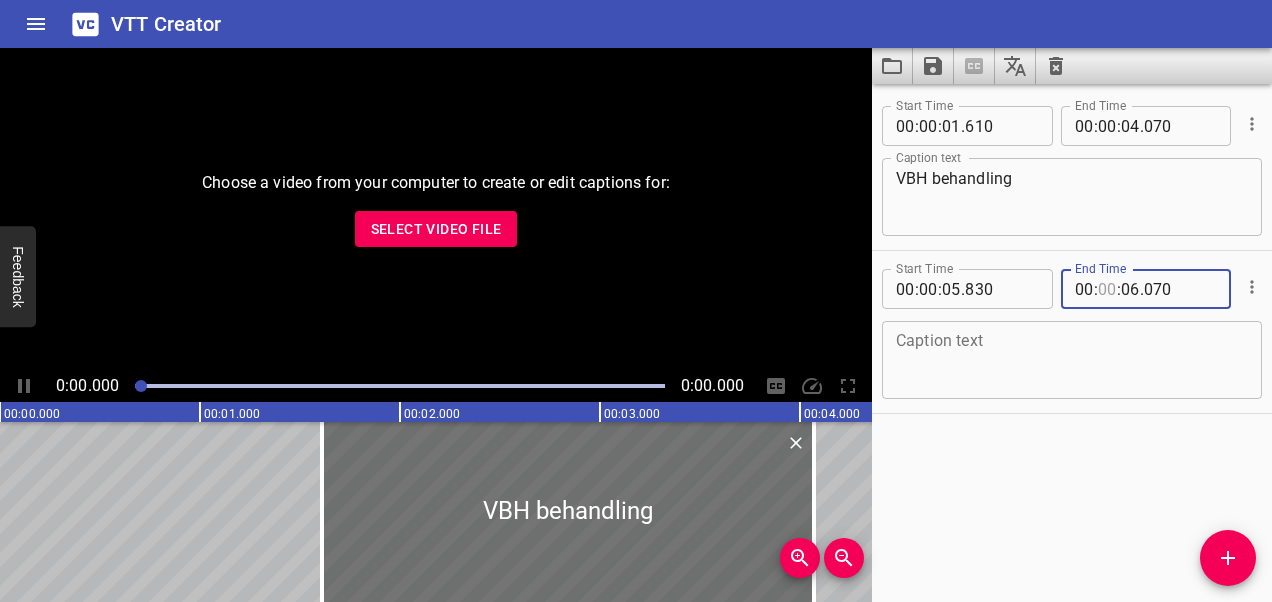 click at bounding box center [1107, 289] 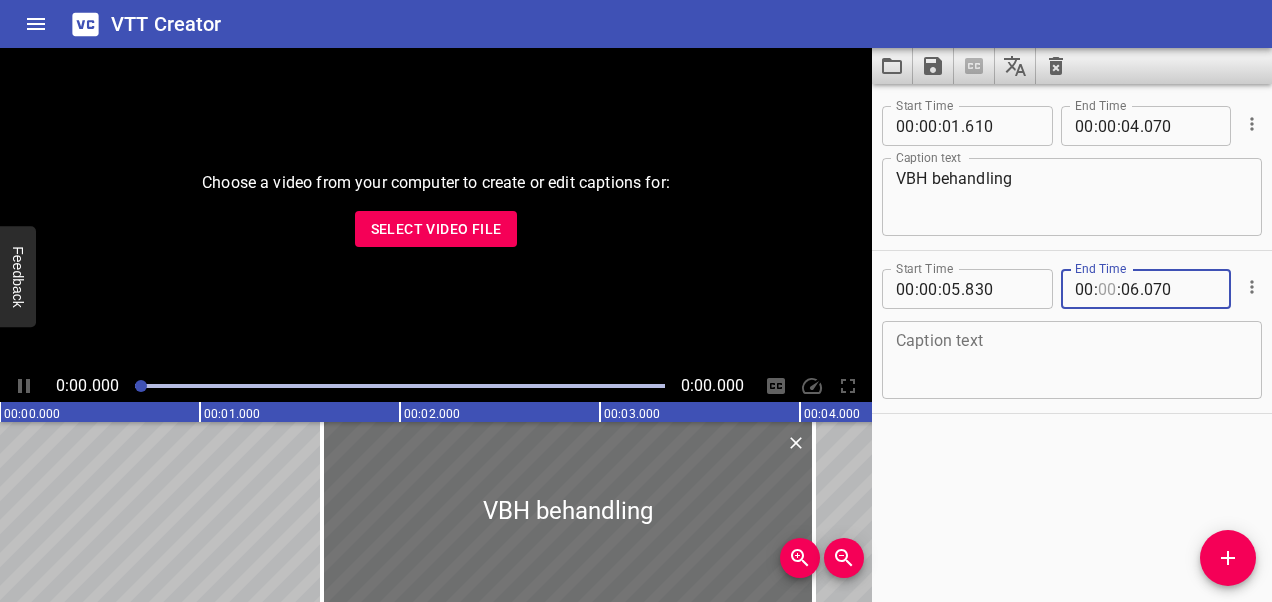 type on "00" 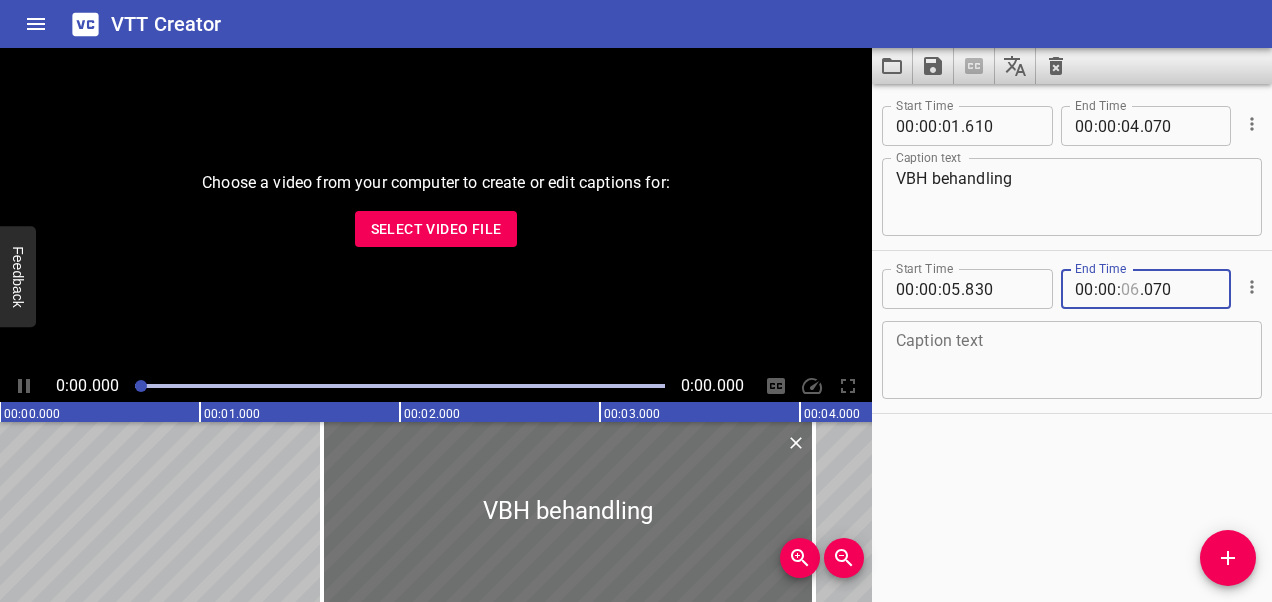 click at bounding box center [1130, 289] 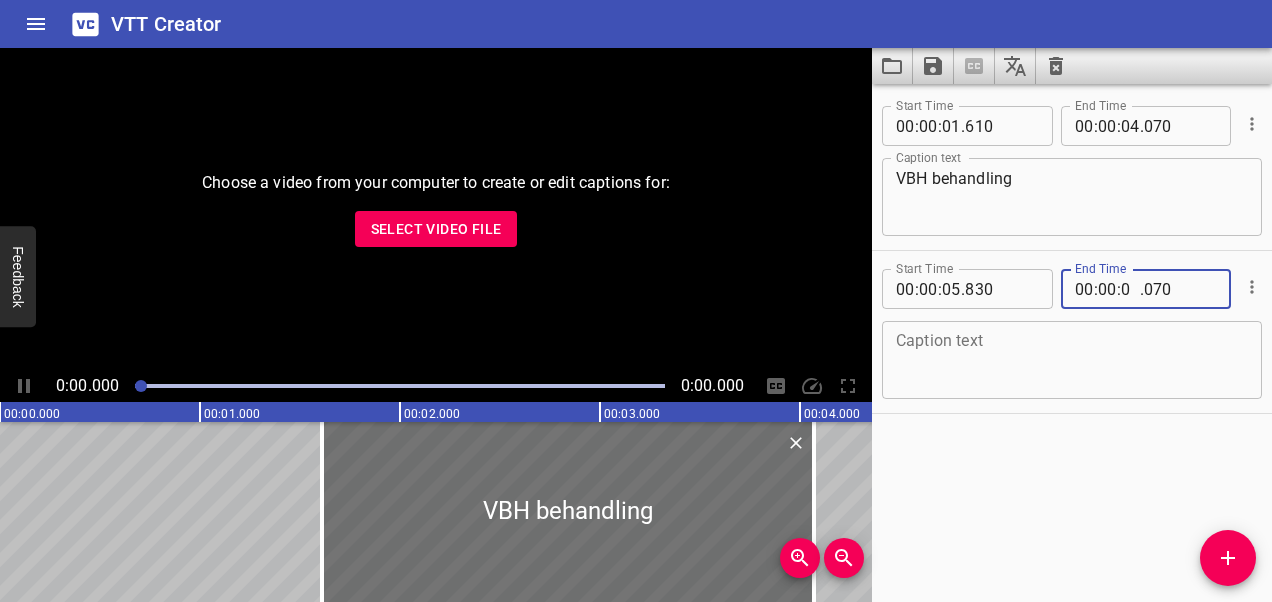type on "08" 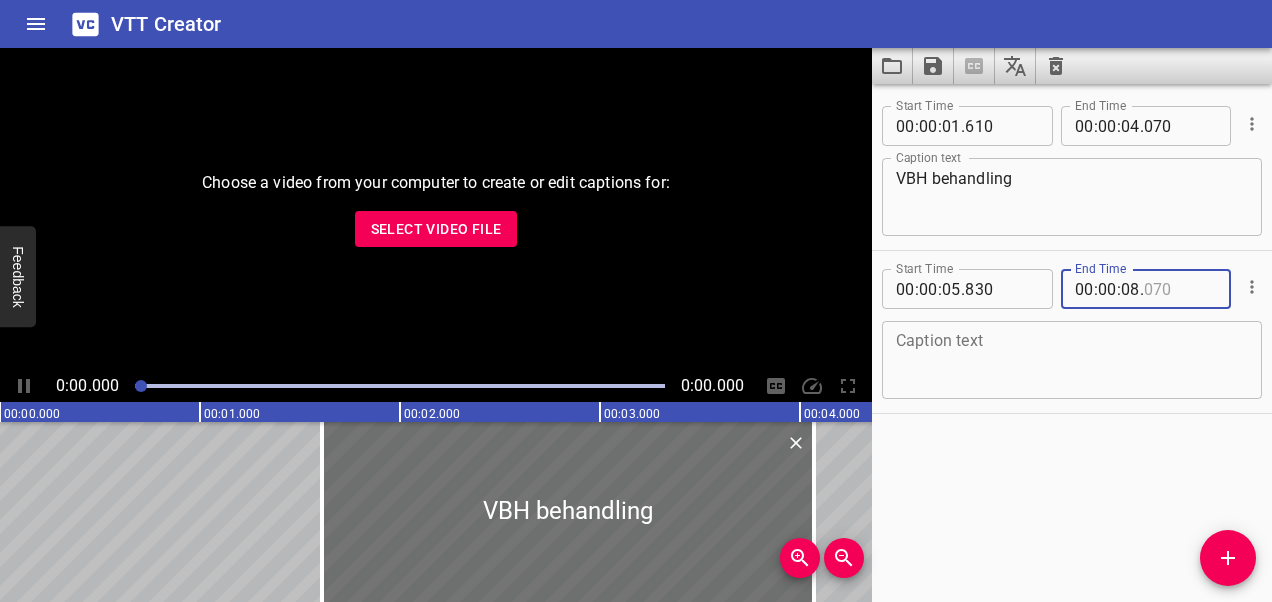 type on "070" 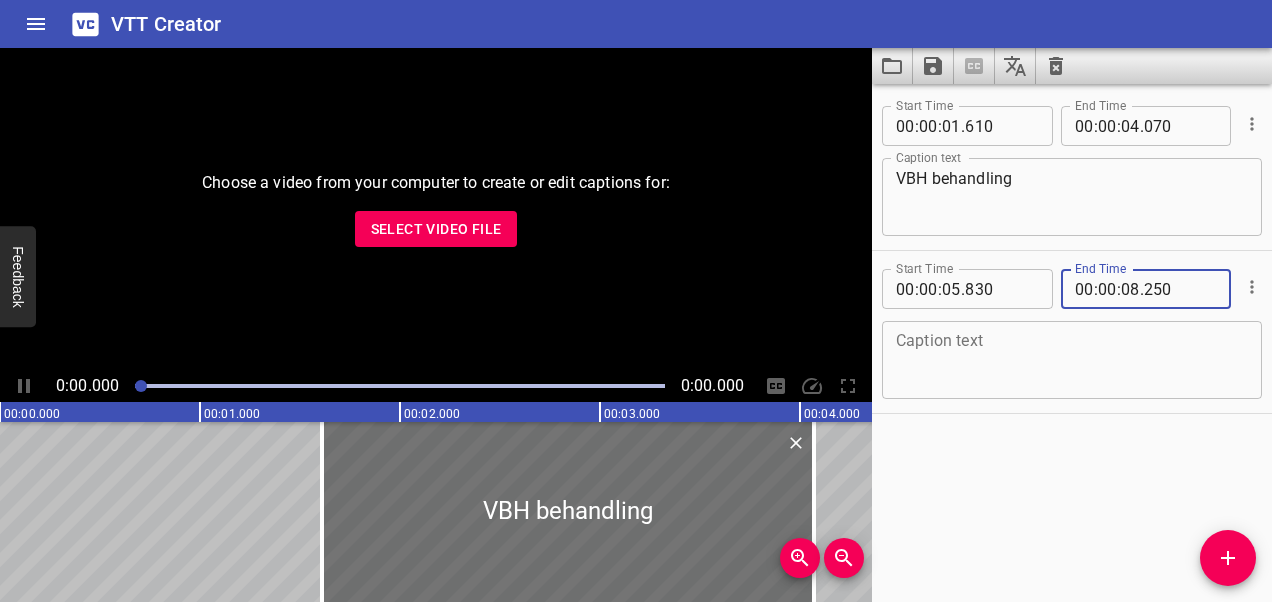 type on "250" 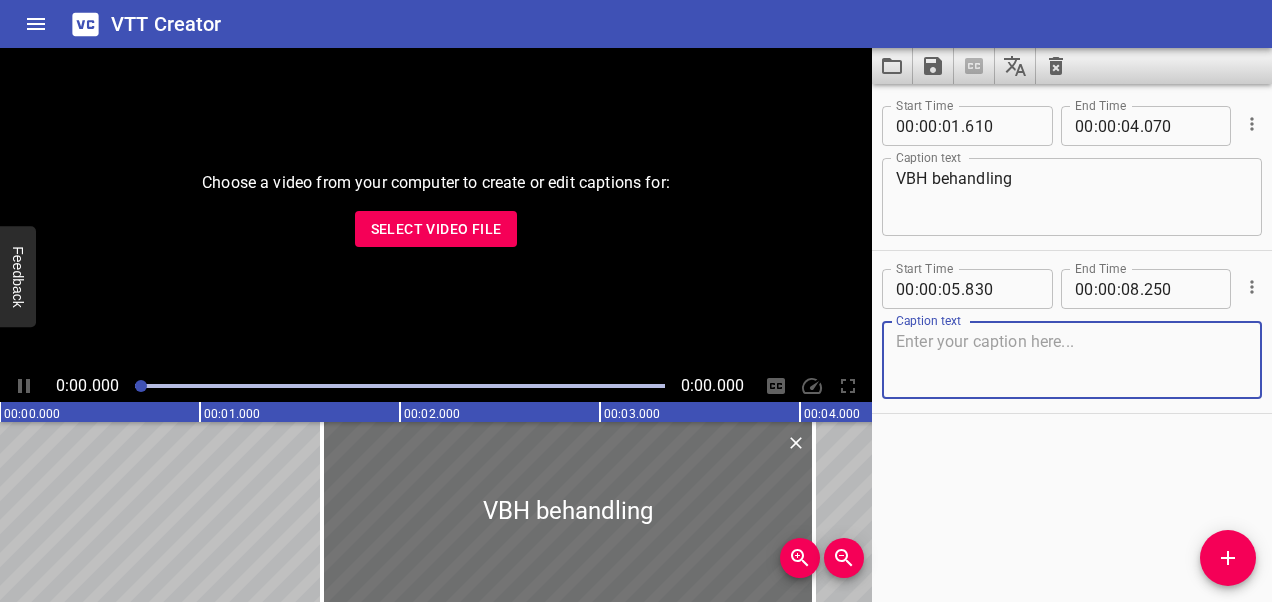 click at bounding box center (1072, 360) 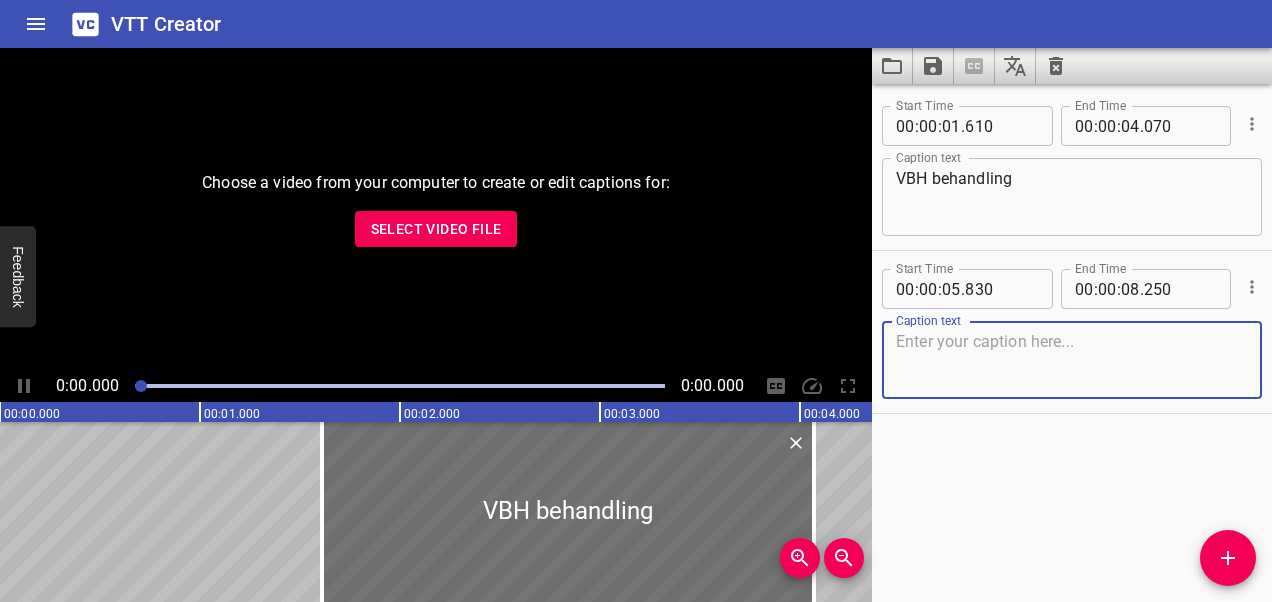 paste on "Denne behandling tilbydes primært til" 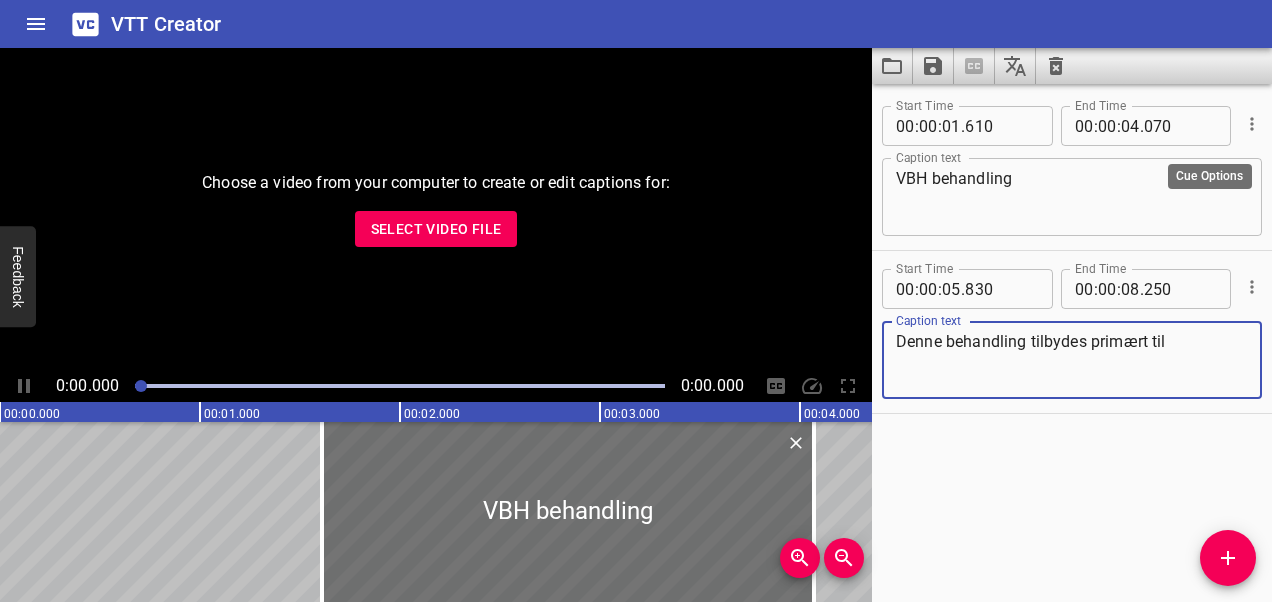 type on "Denne behandling tilbydes primært til" 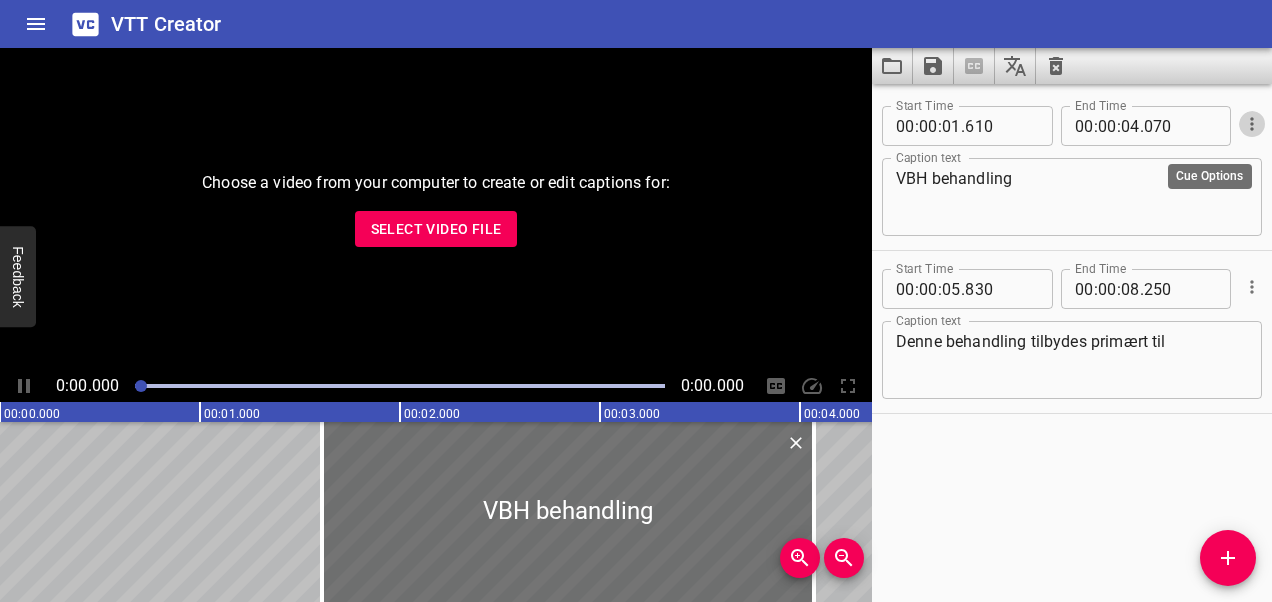 click 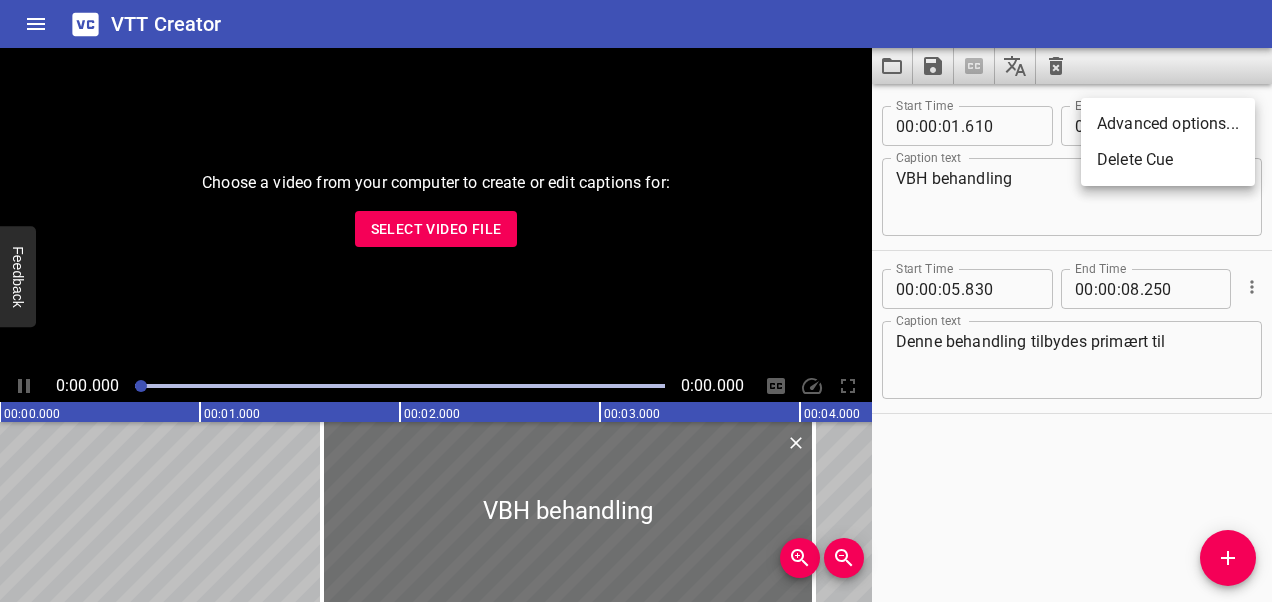 click at bounding box center (636, 301) 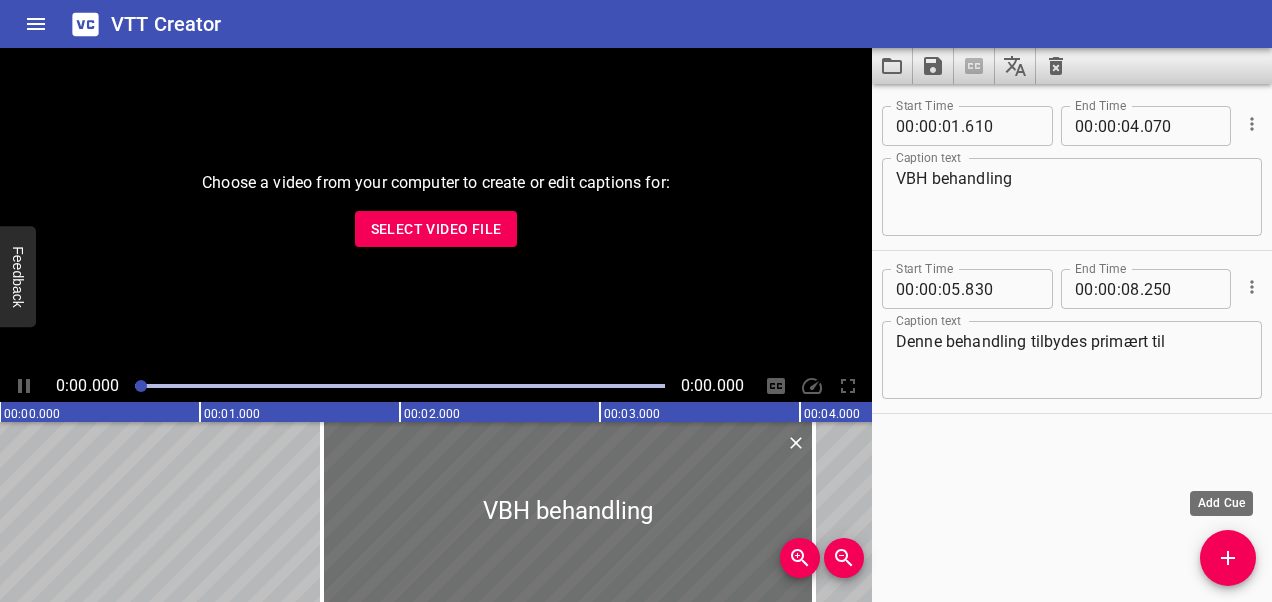 click 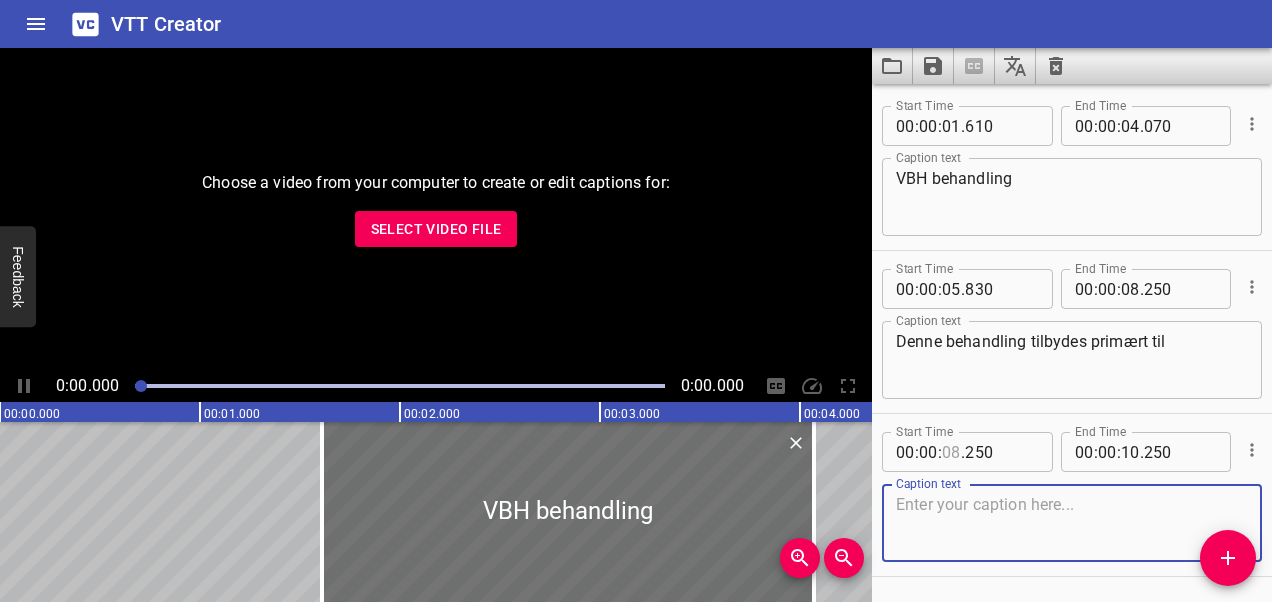click at bounding box center (951, 452) 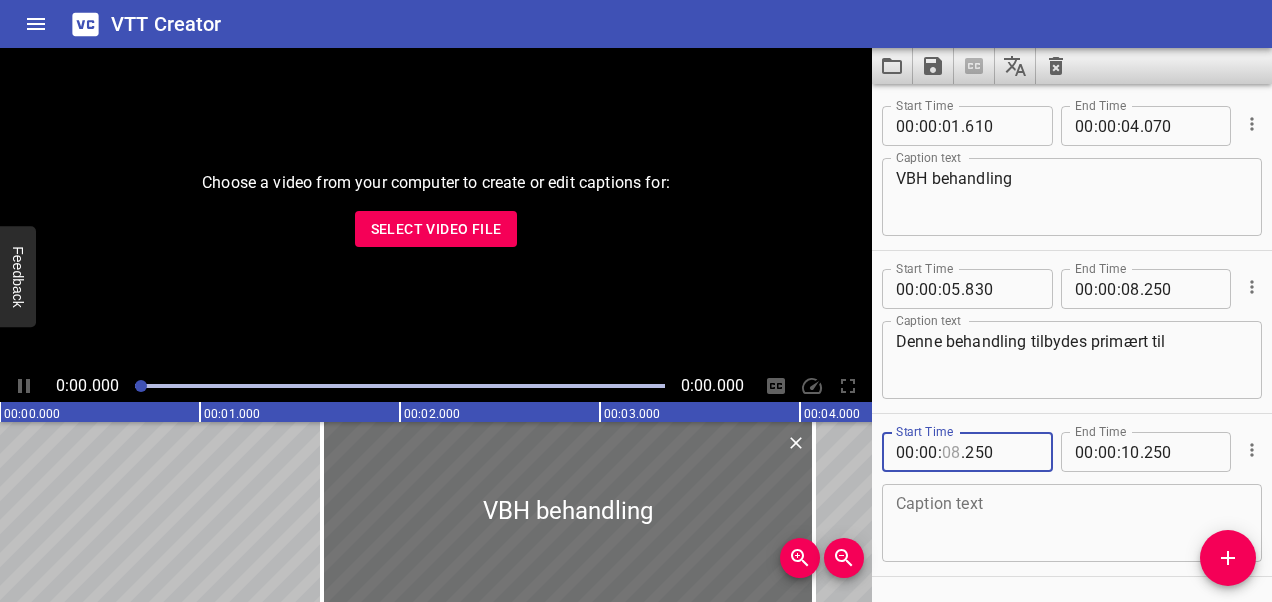 type on "08" 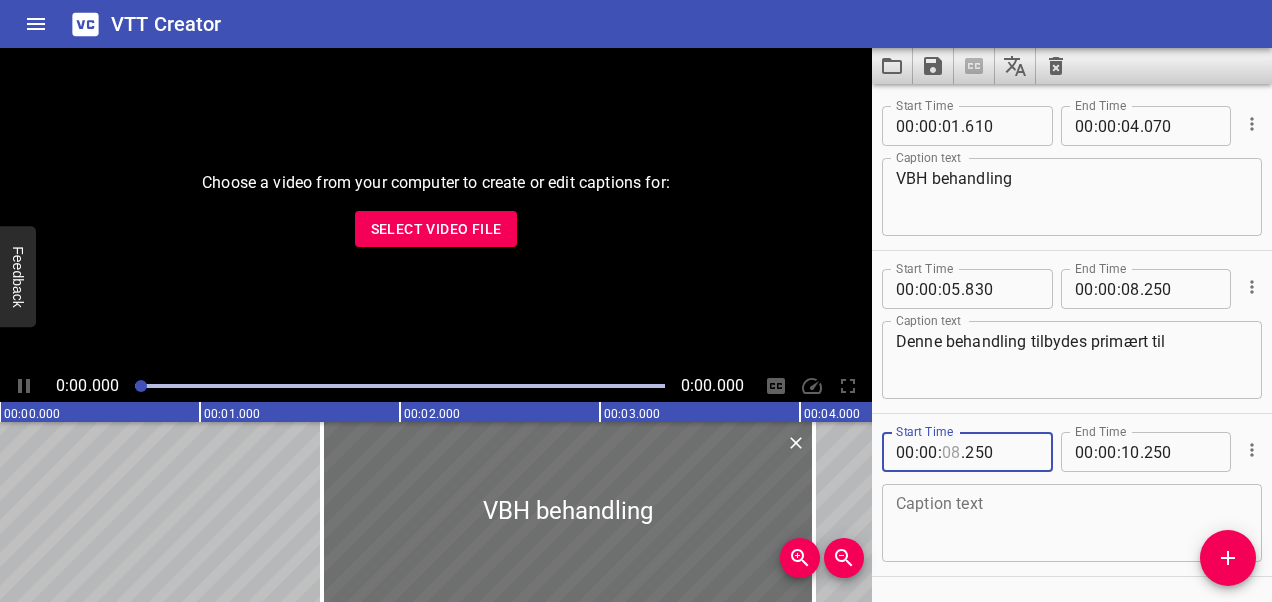 type on "08" 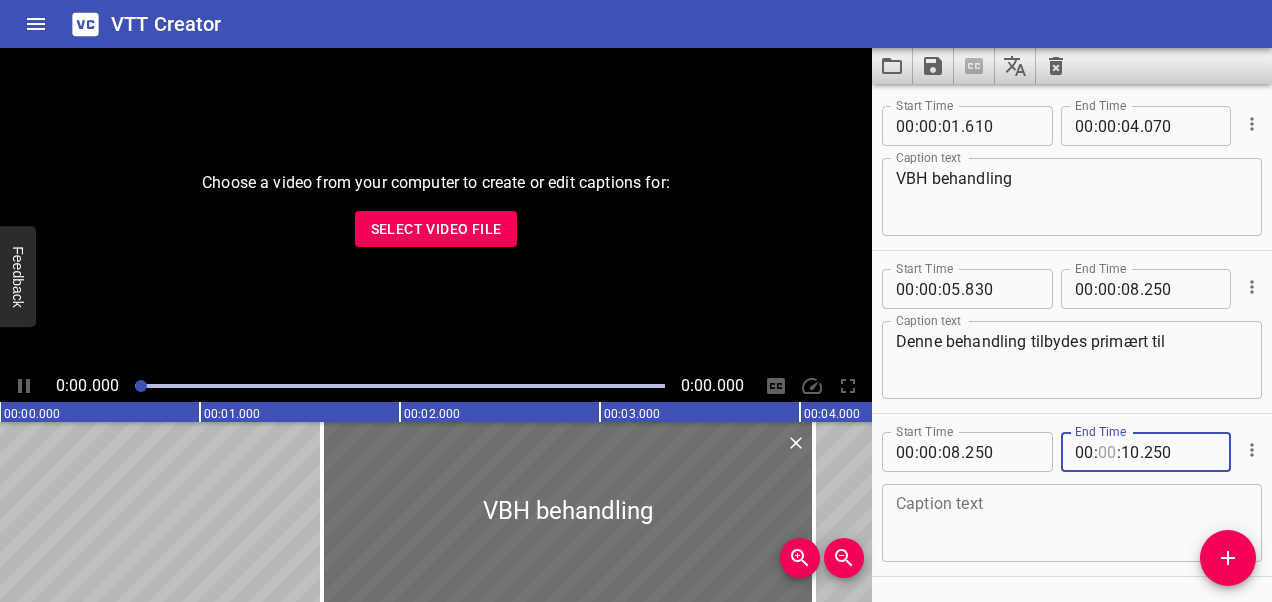 click at bounding box center (1107, 452) 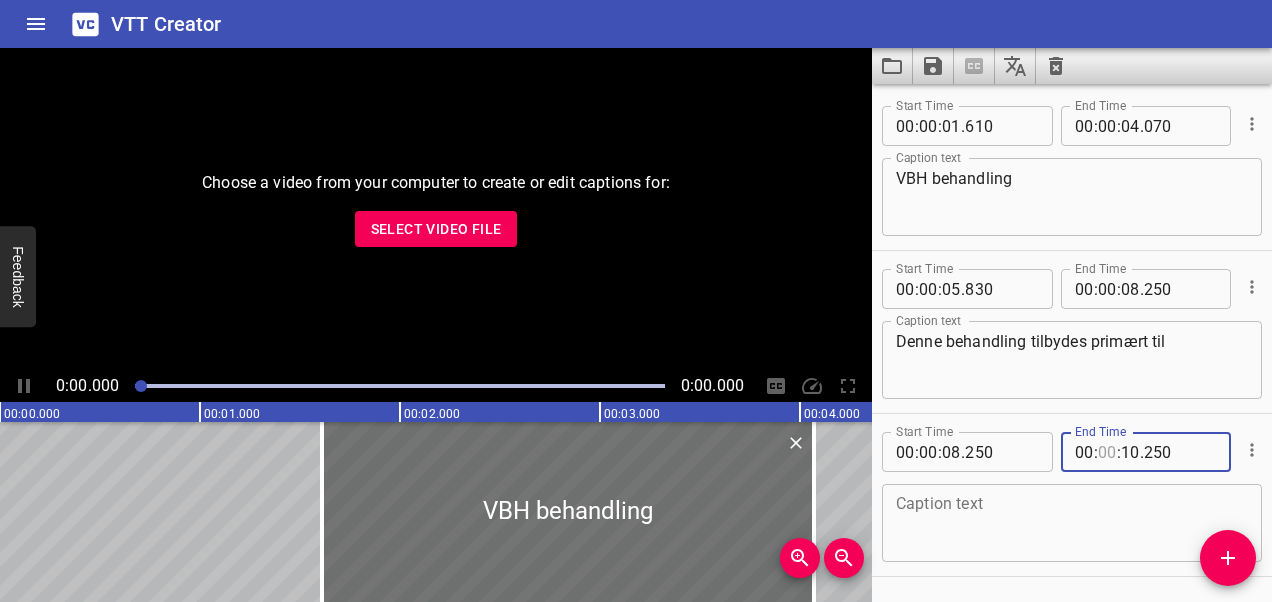 type on "00" 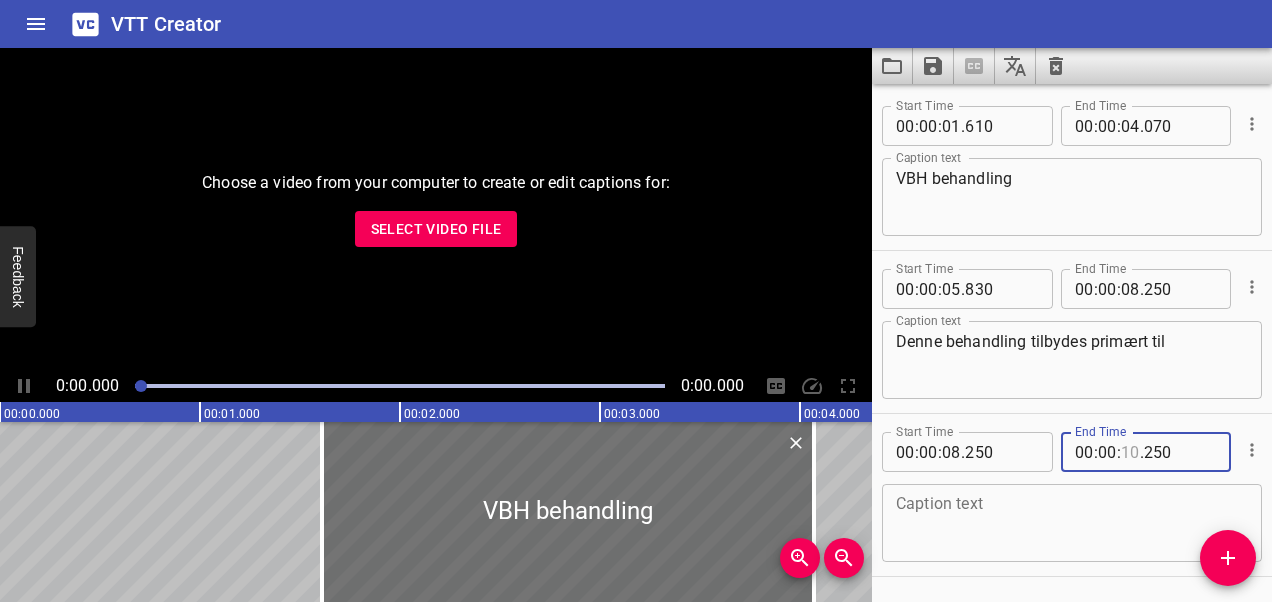 click at bounding box center (1130, 452) 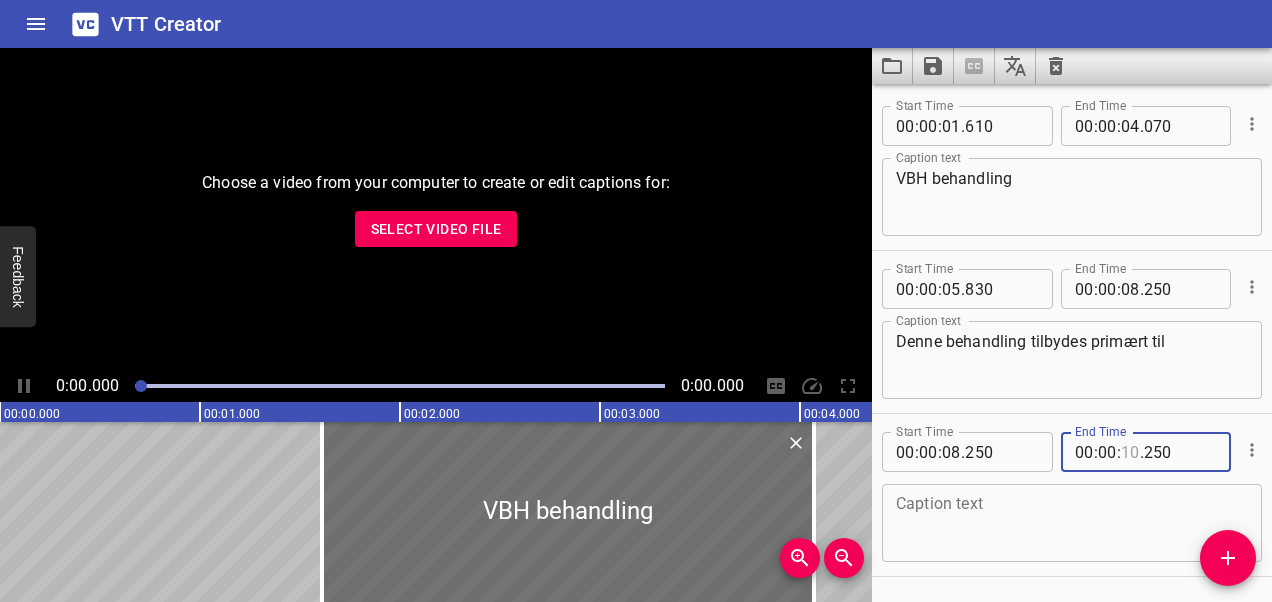 type on "10" 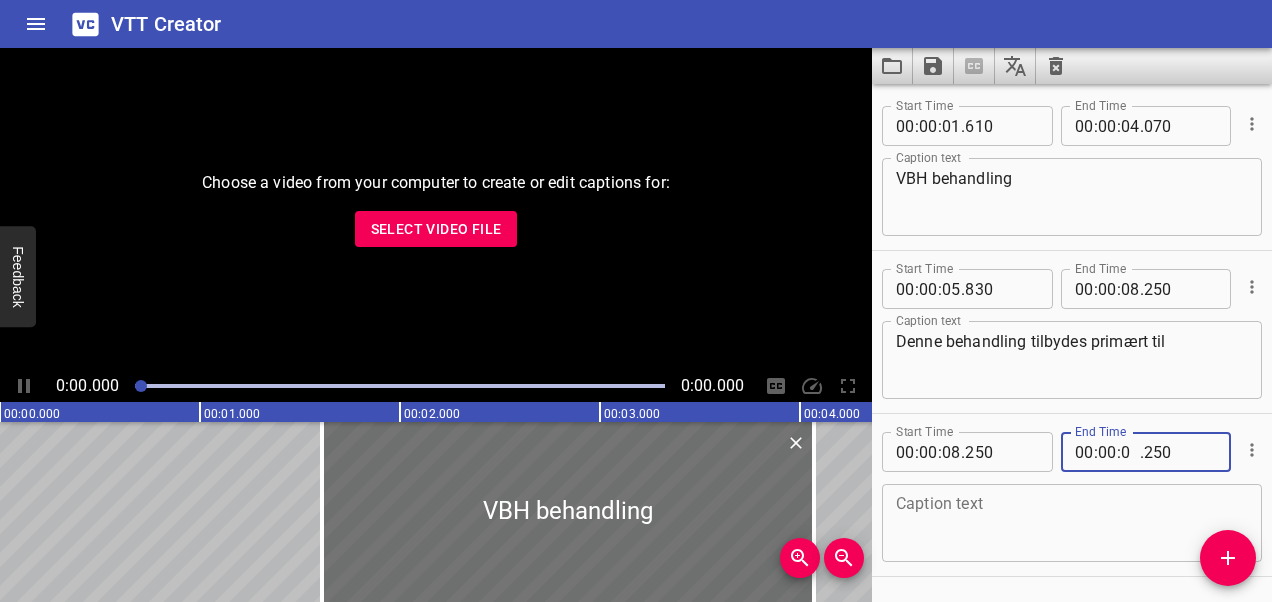 type on "09" 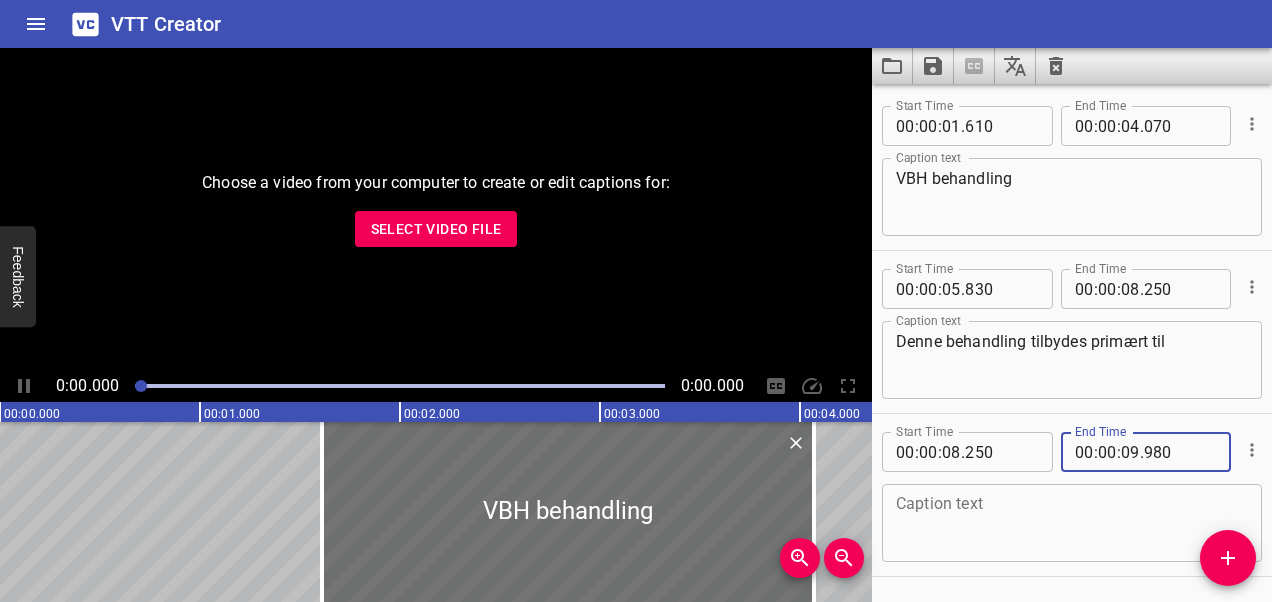 type on "980" 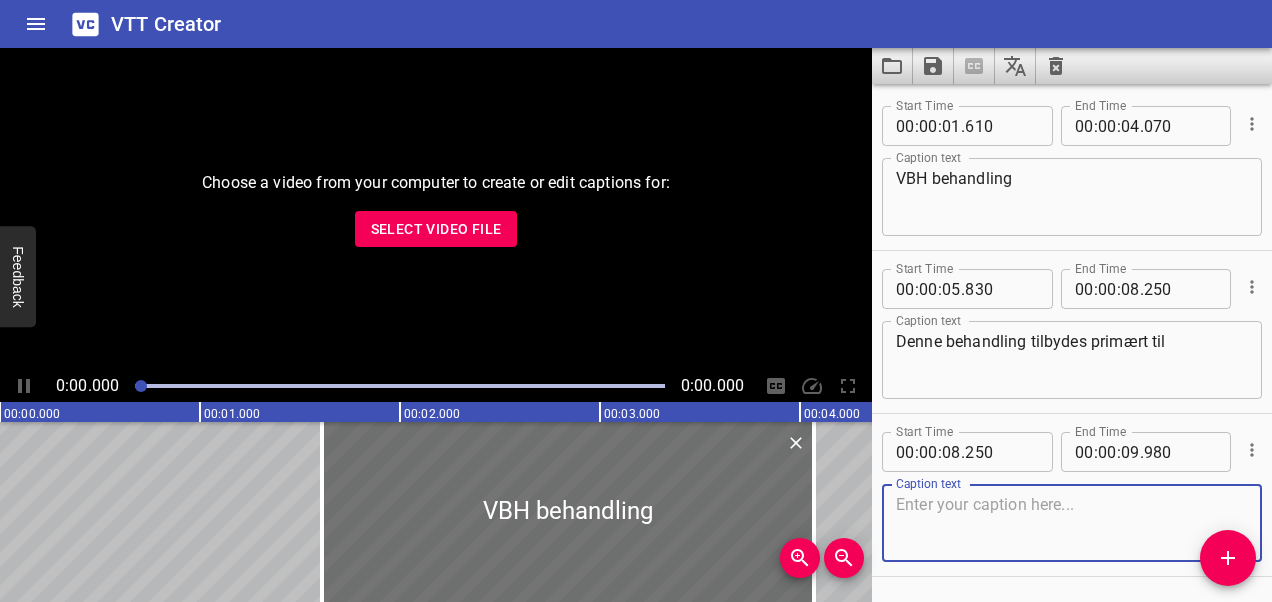 paste on "dig der skal behandles for brystkræft." 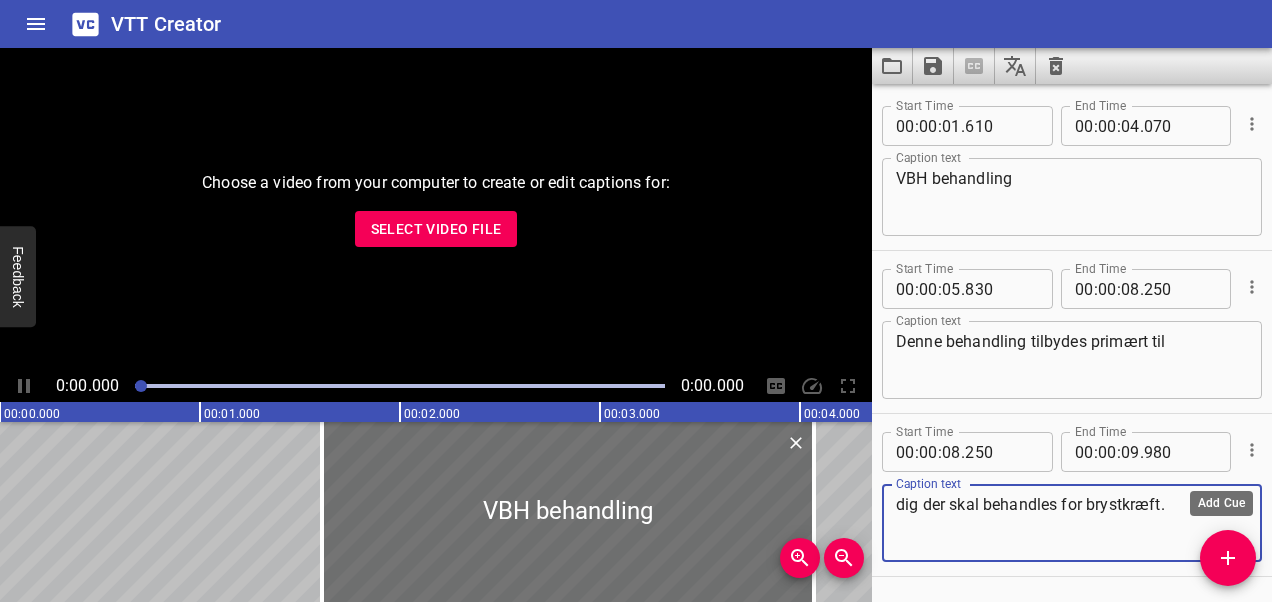 type on "dig der skal behandles for brystkræft." 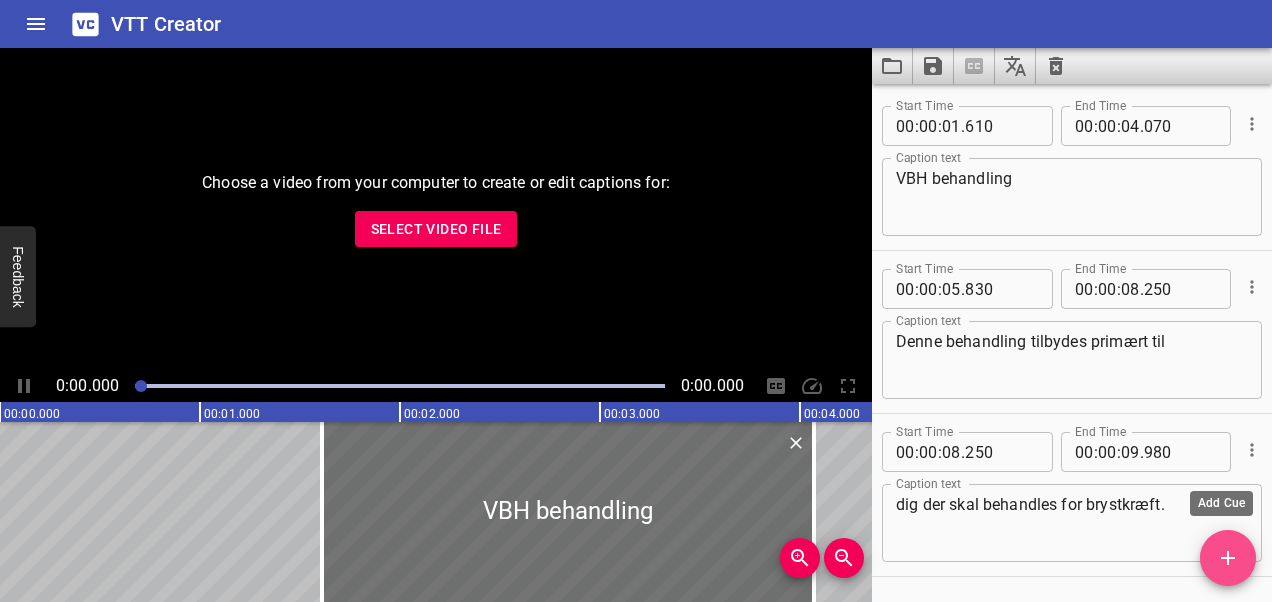 click 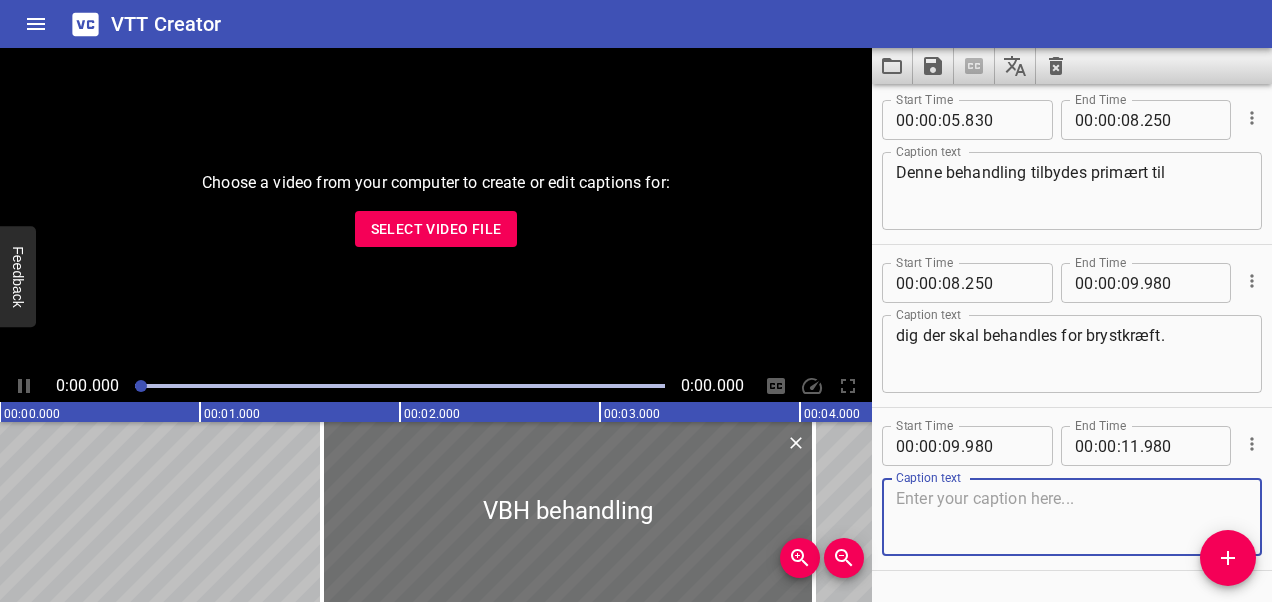 scroll, scrollTop: 228, scrollLeft: 0, axis: vertical 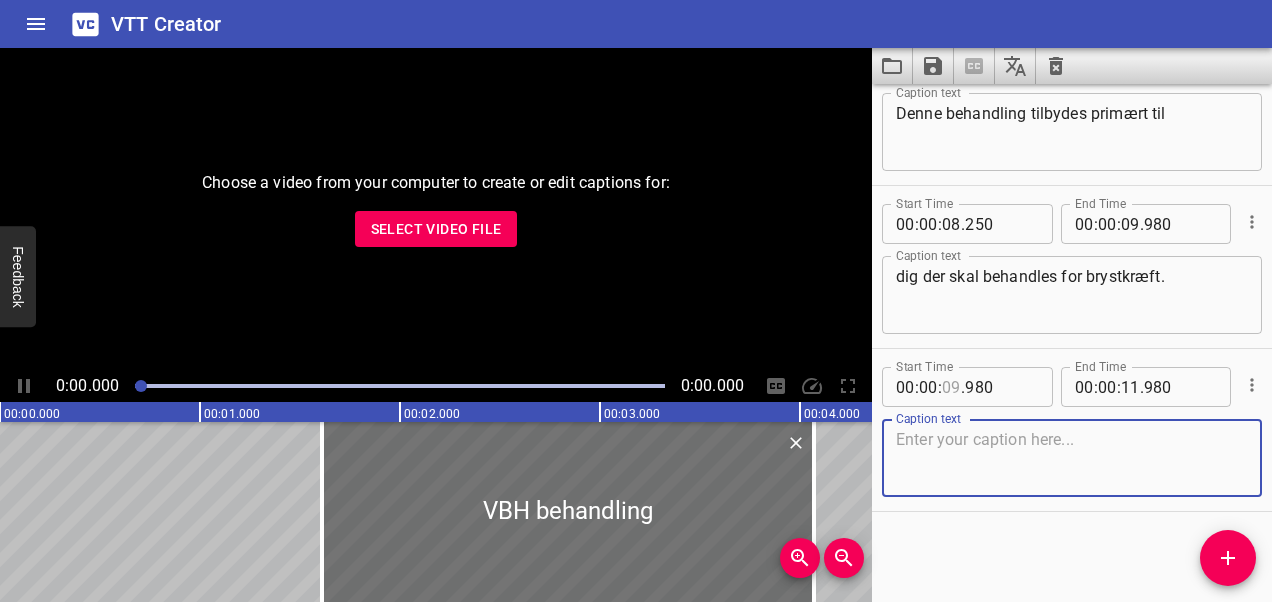 click on "00 : 00 : . 980" at bounding box center [967, 387] 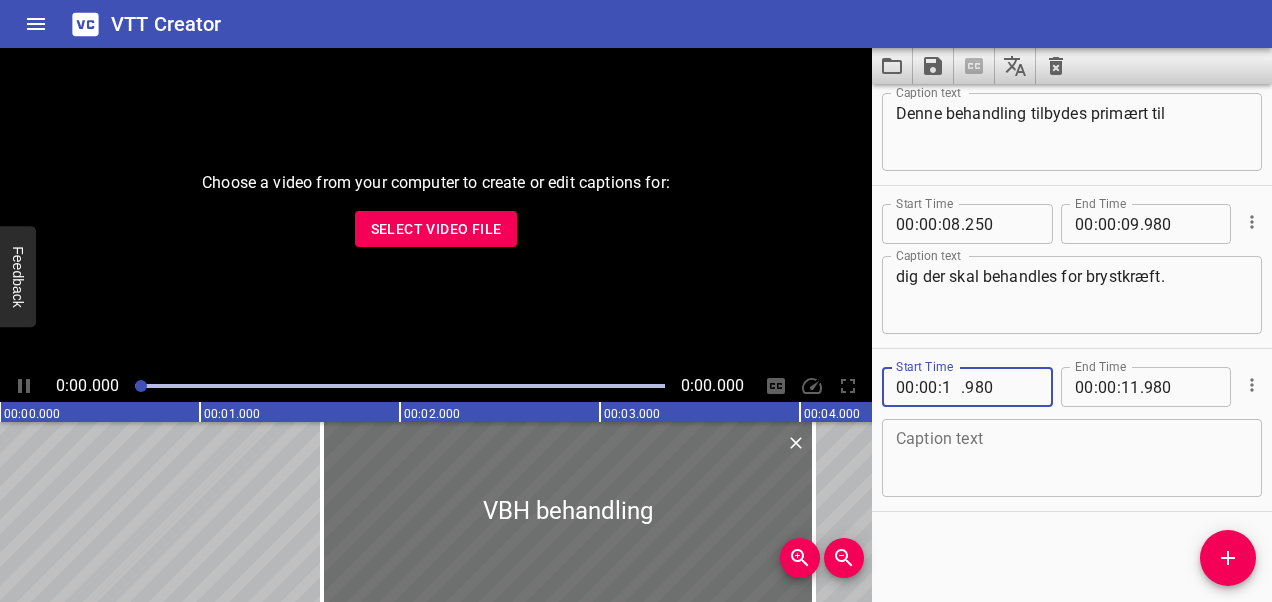 type on "11" 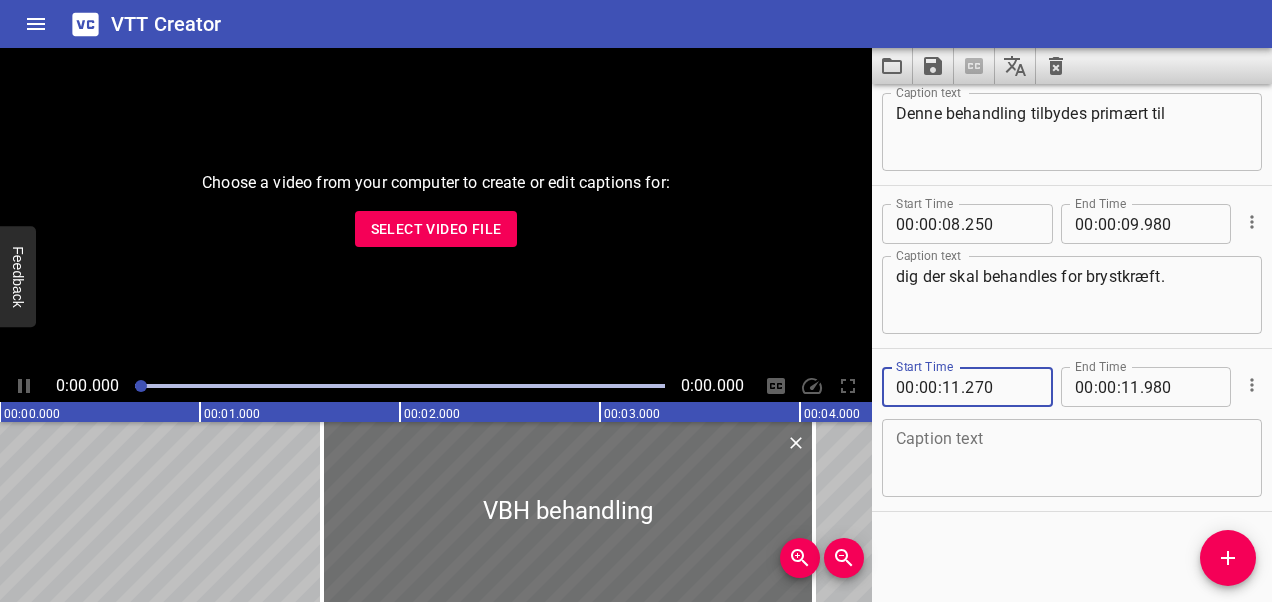 type on "270" 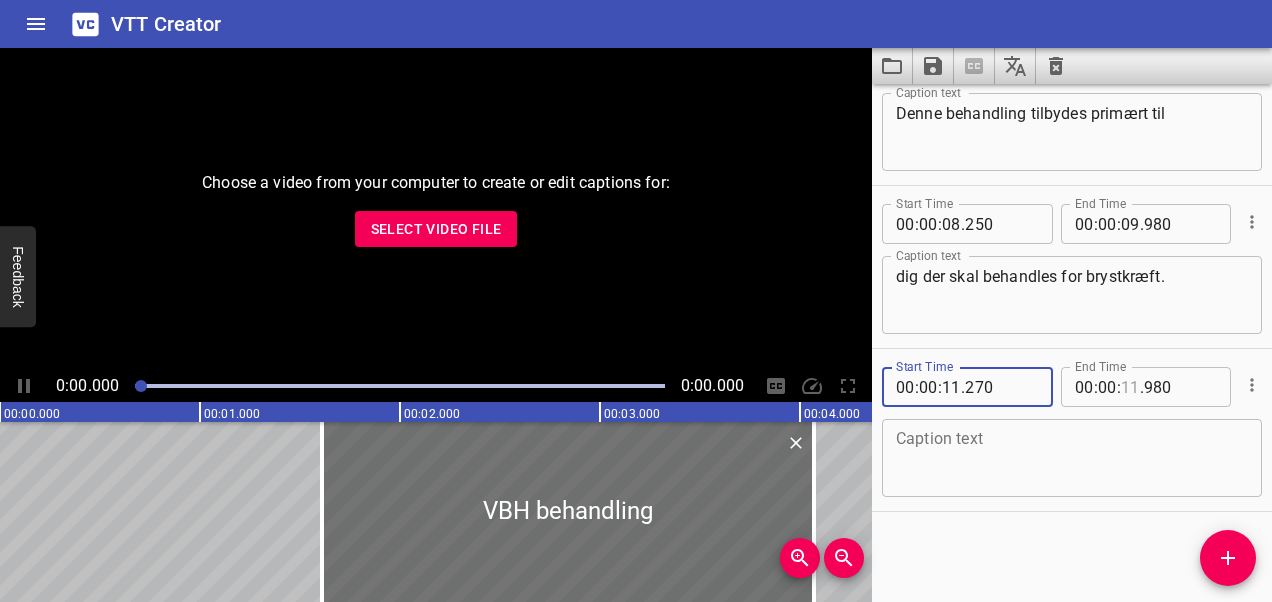 click at bounding box center [1130, 387] 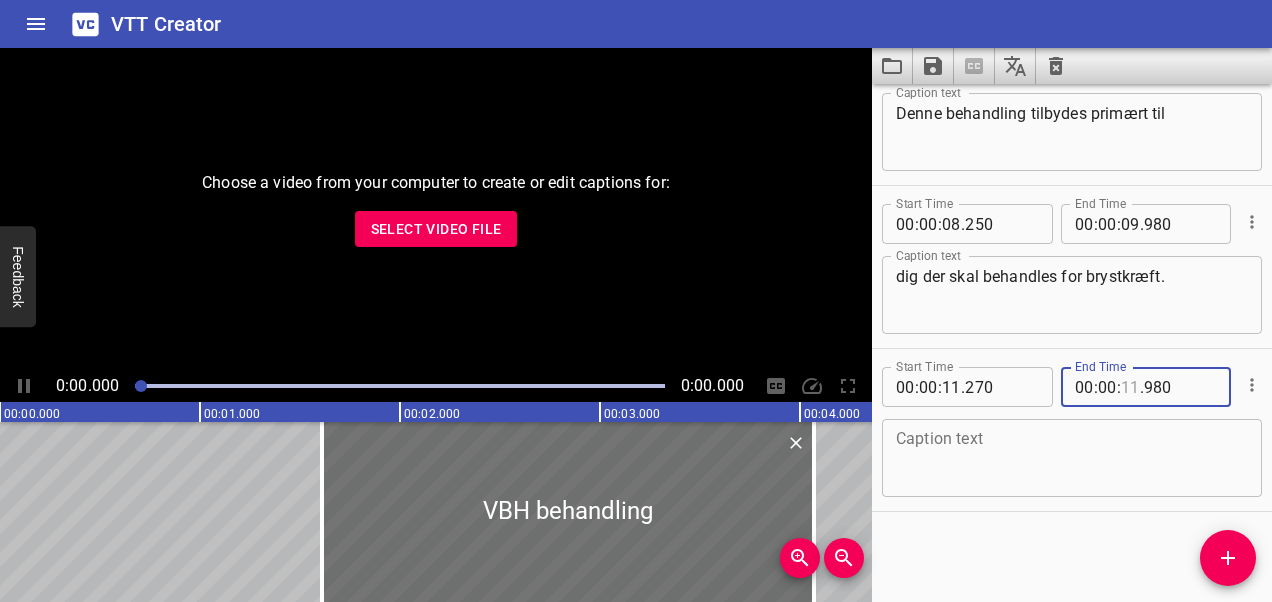 type on "11" 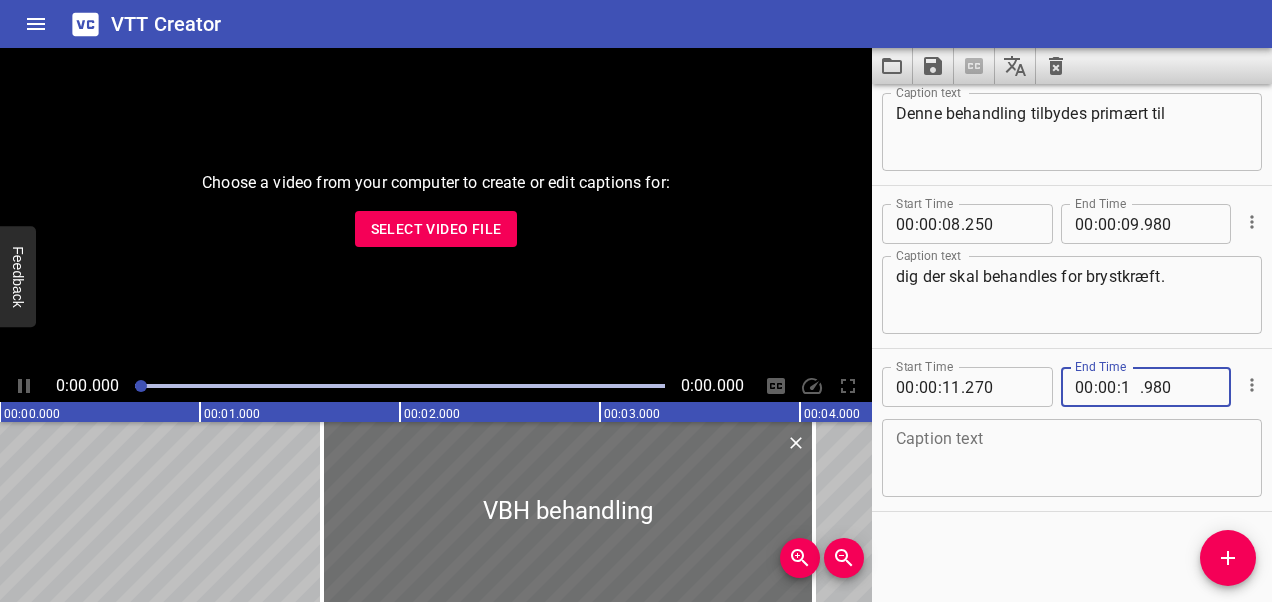 type on "13" 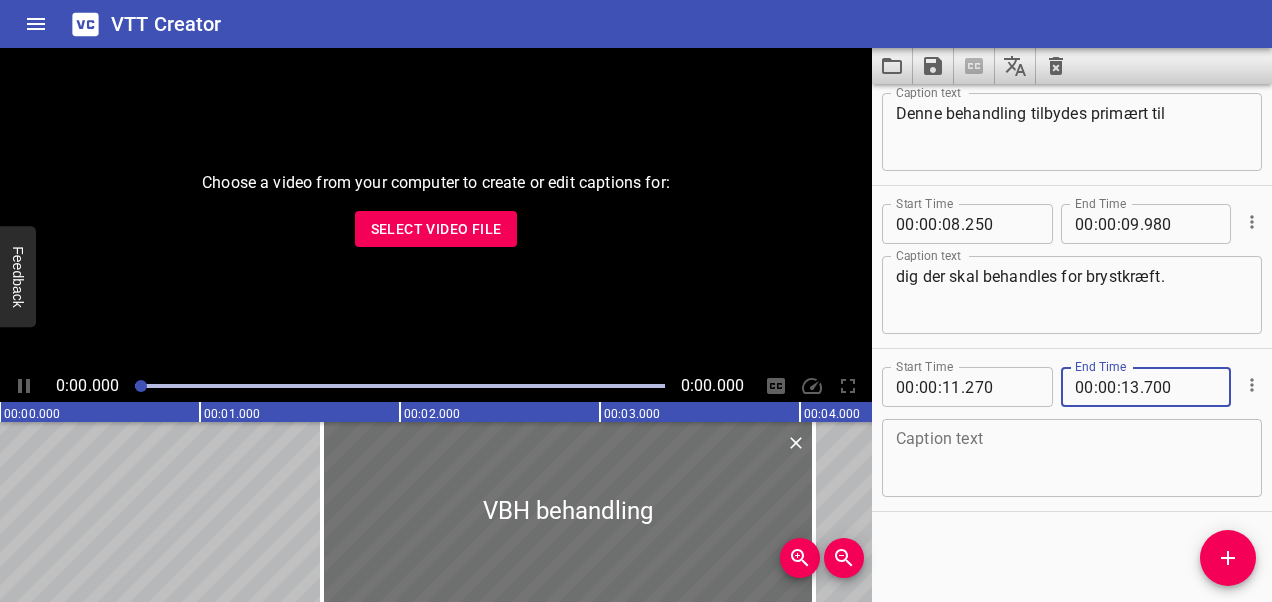 type on "700" 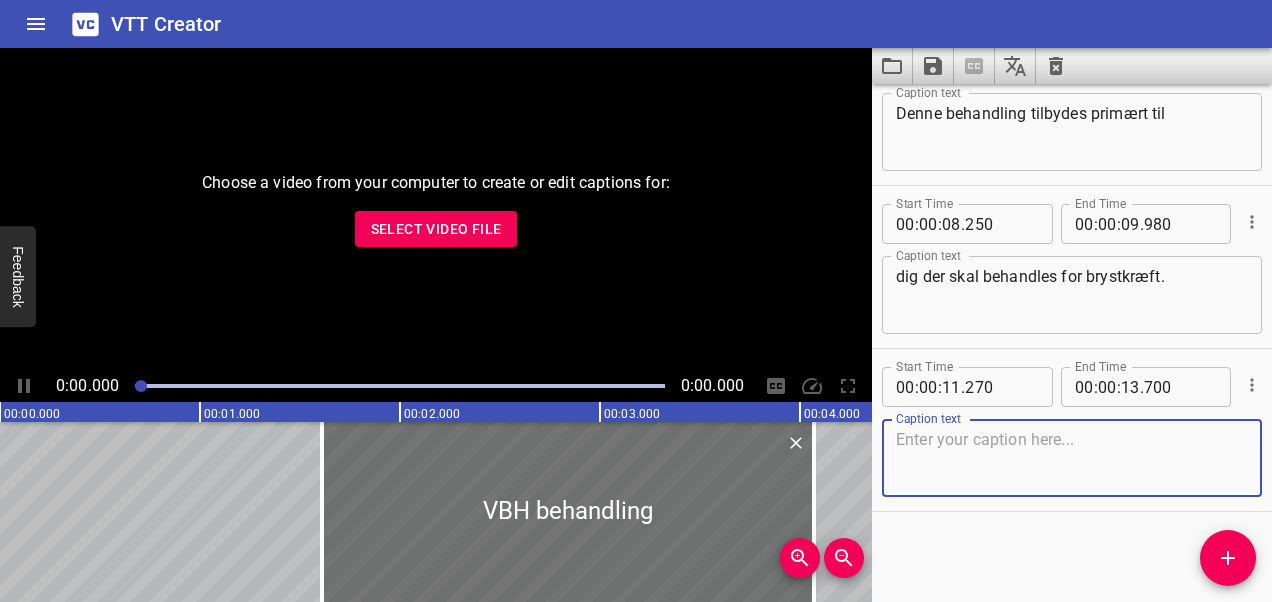 click at bounding box center (1072, 458) 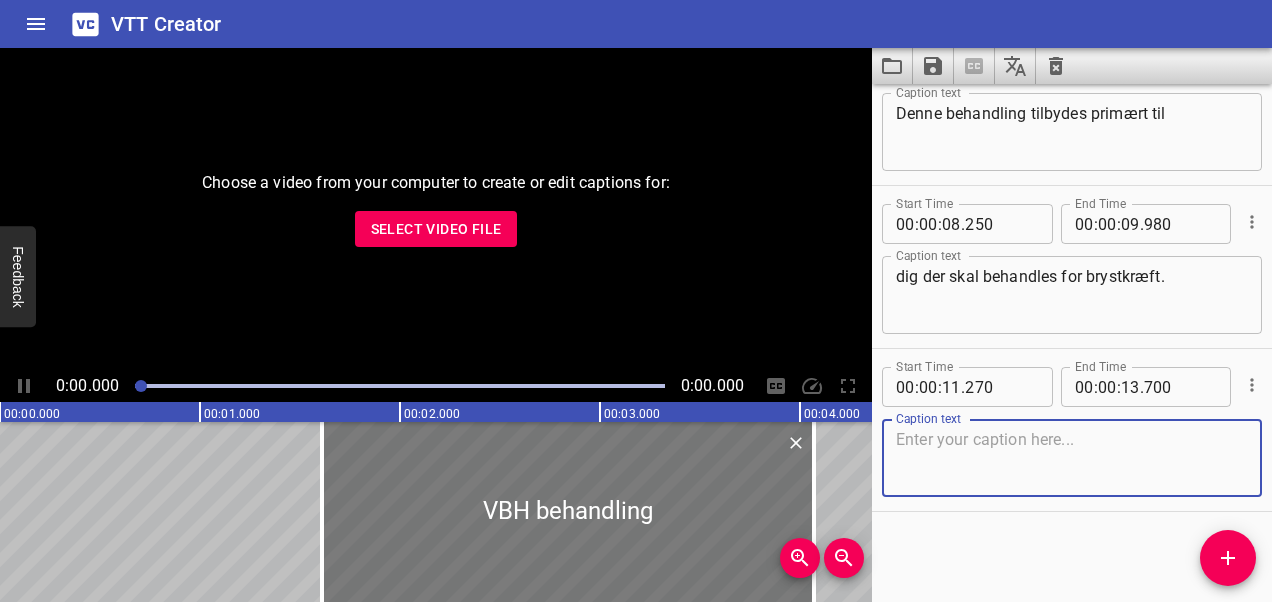 paste on "Det er ikke alle der har glæde af teknikken." 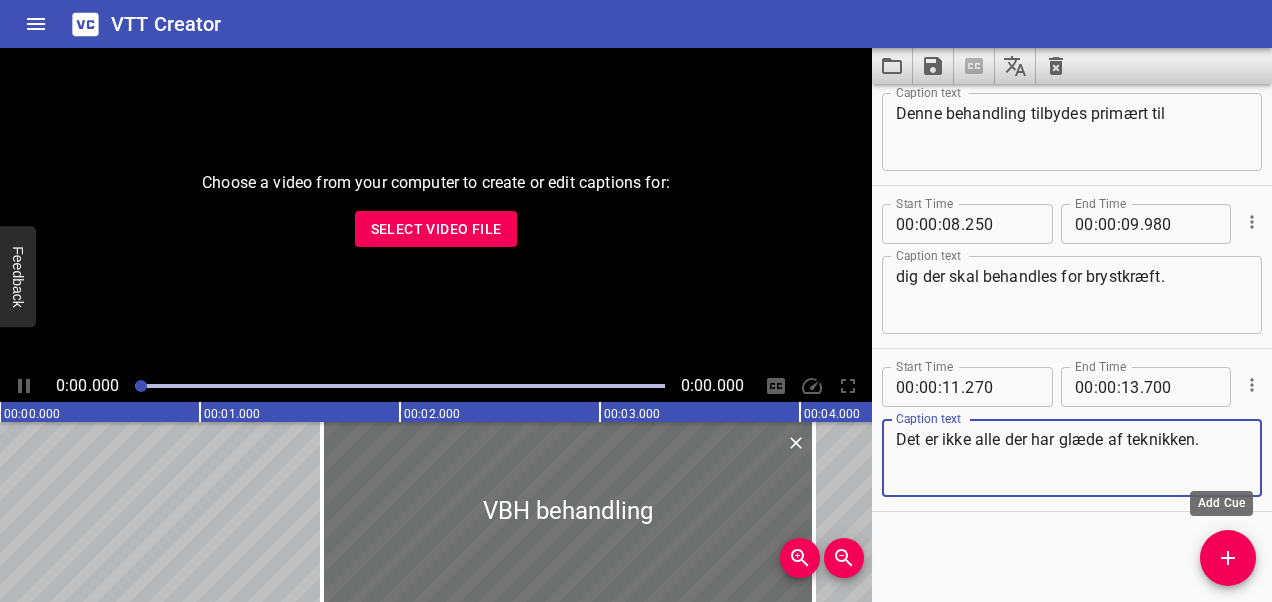 type on "Det er ikke alle der har glæde af teknikken." 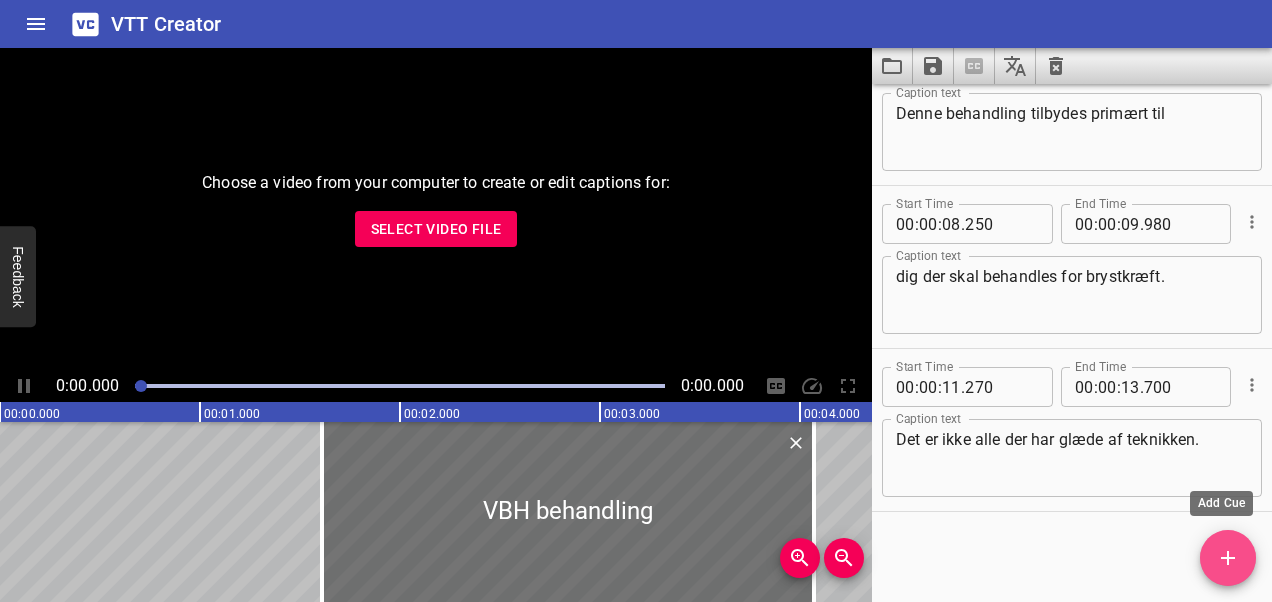 click 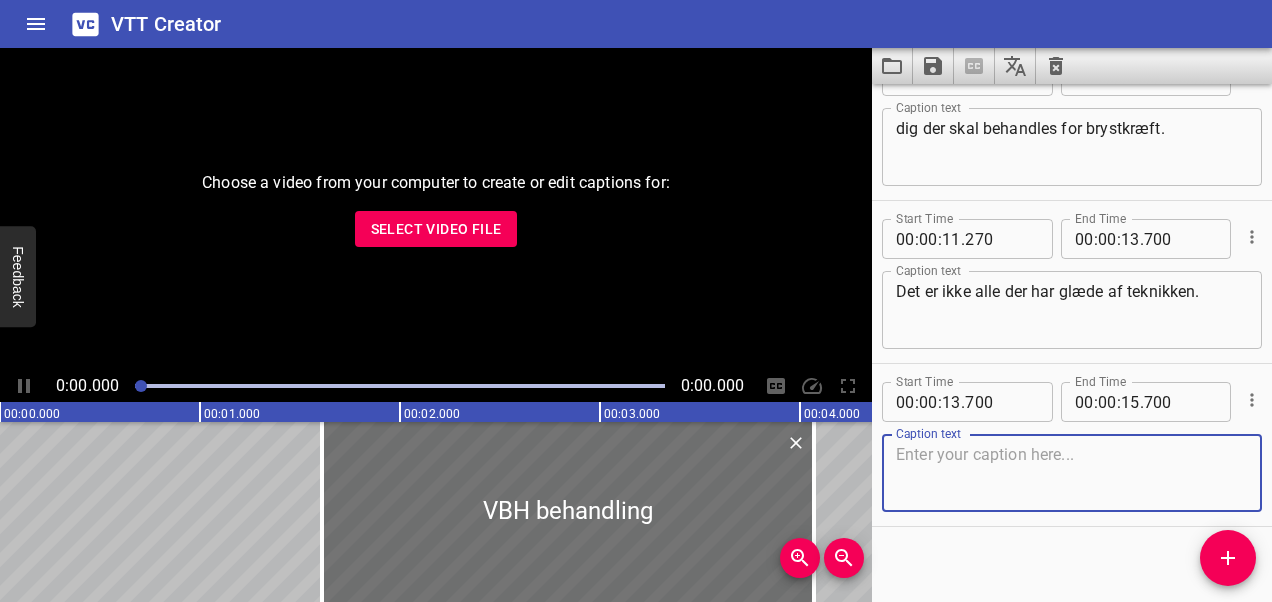 scroll, scrollTop: 391, scrollLeft: 0, axis: vertical 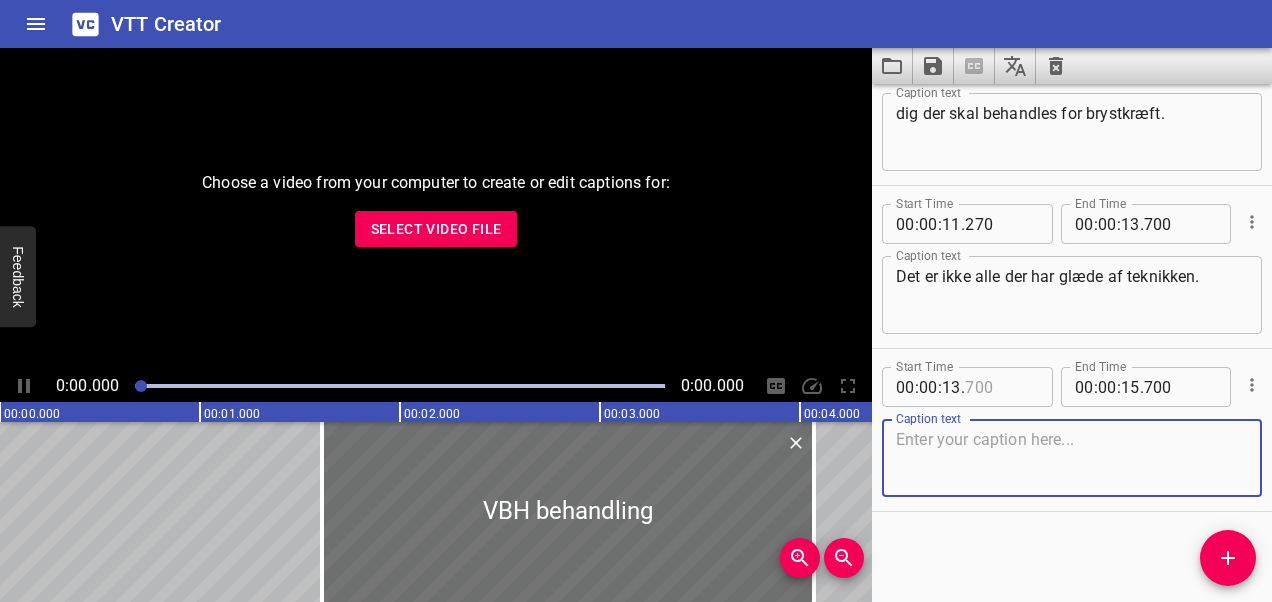 click at bounding box center [1001, 387] 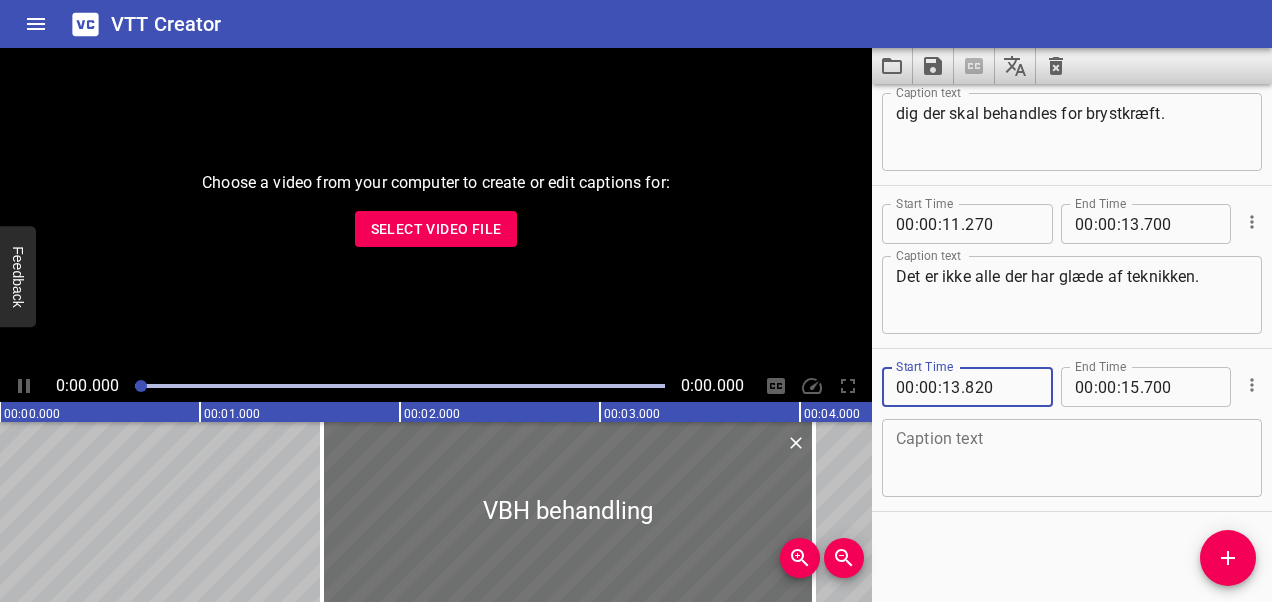 type on "820" 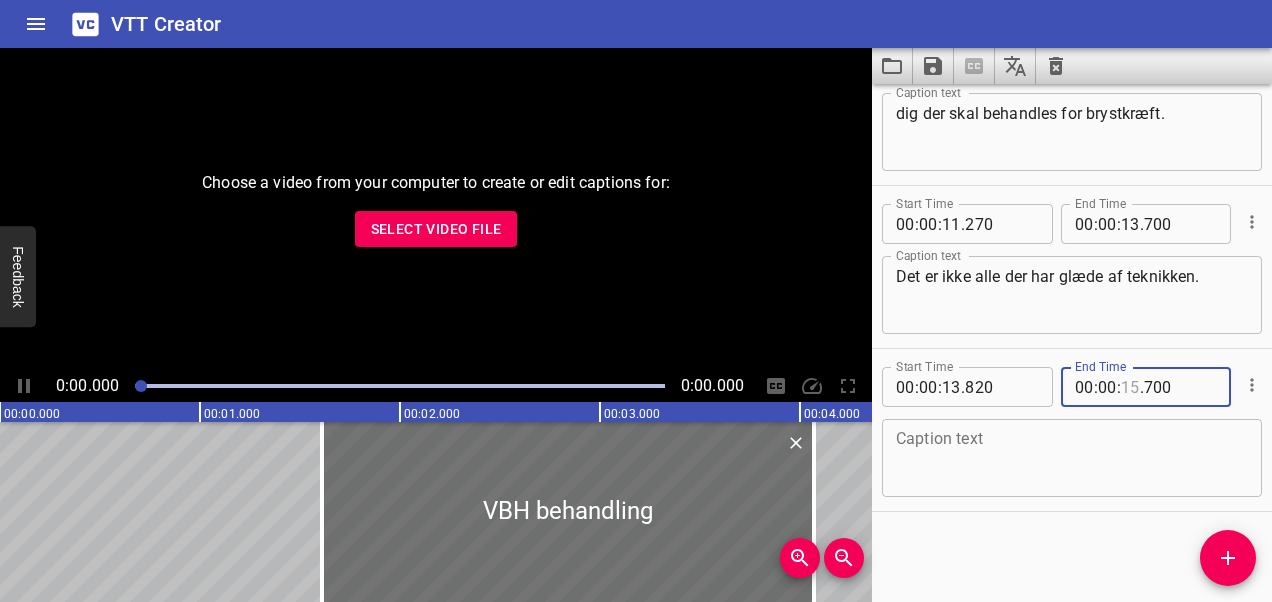 click at bounding box center [1130, 387] 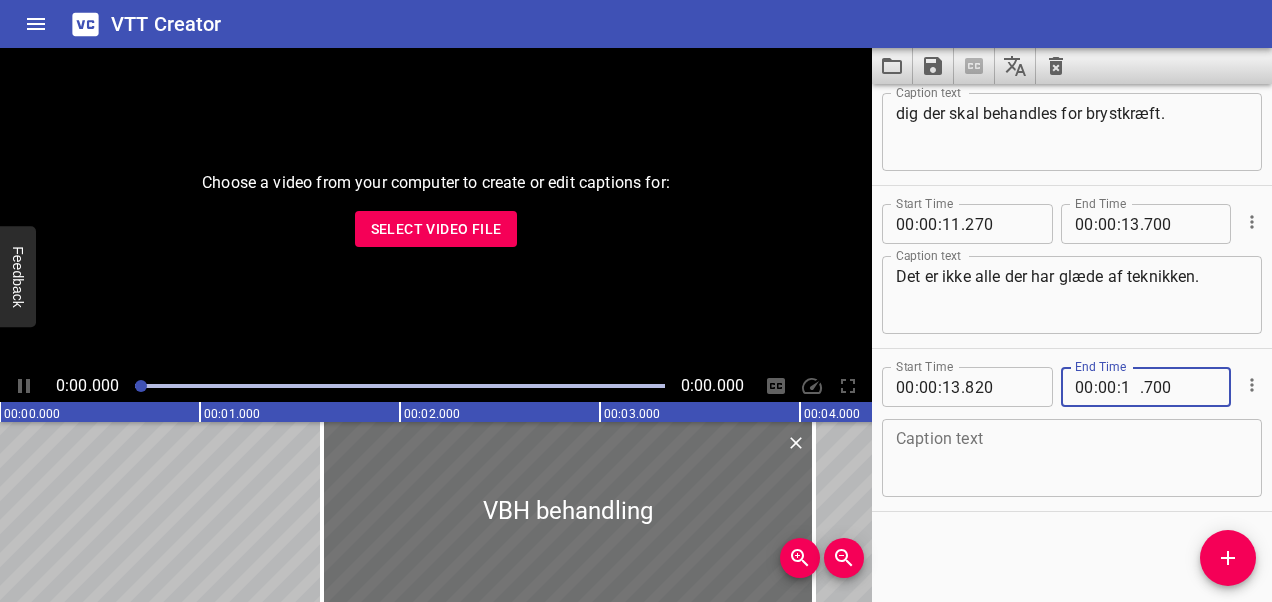 type on "15" 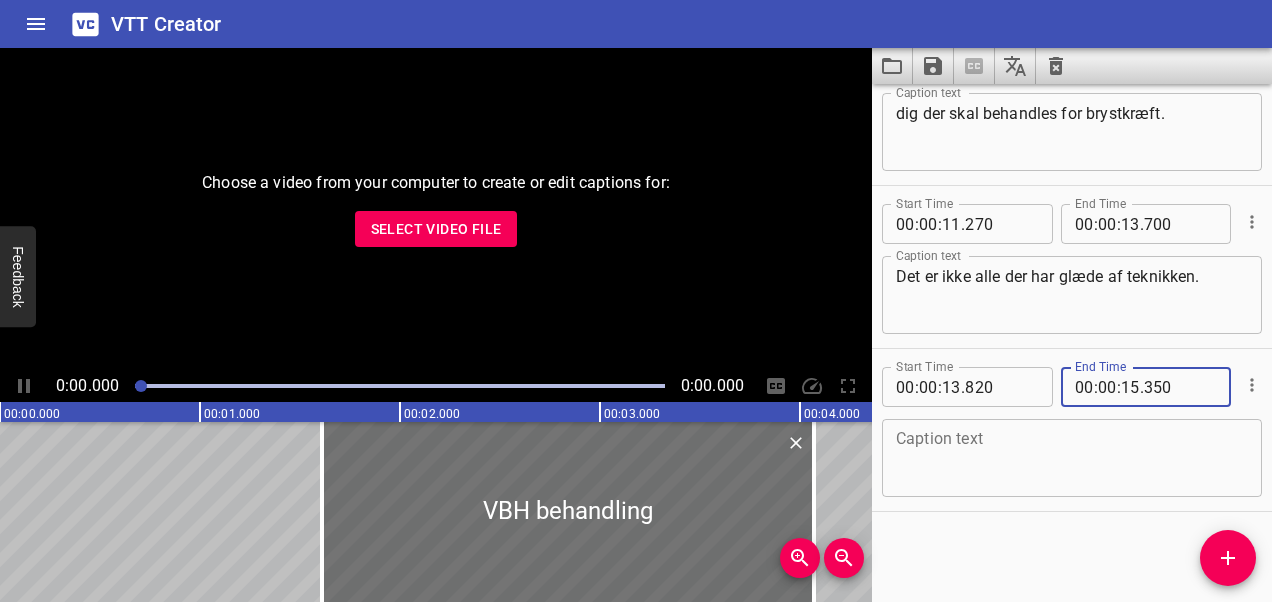 type on "350" 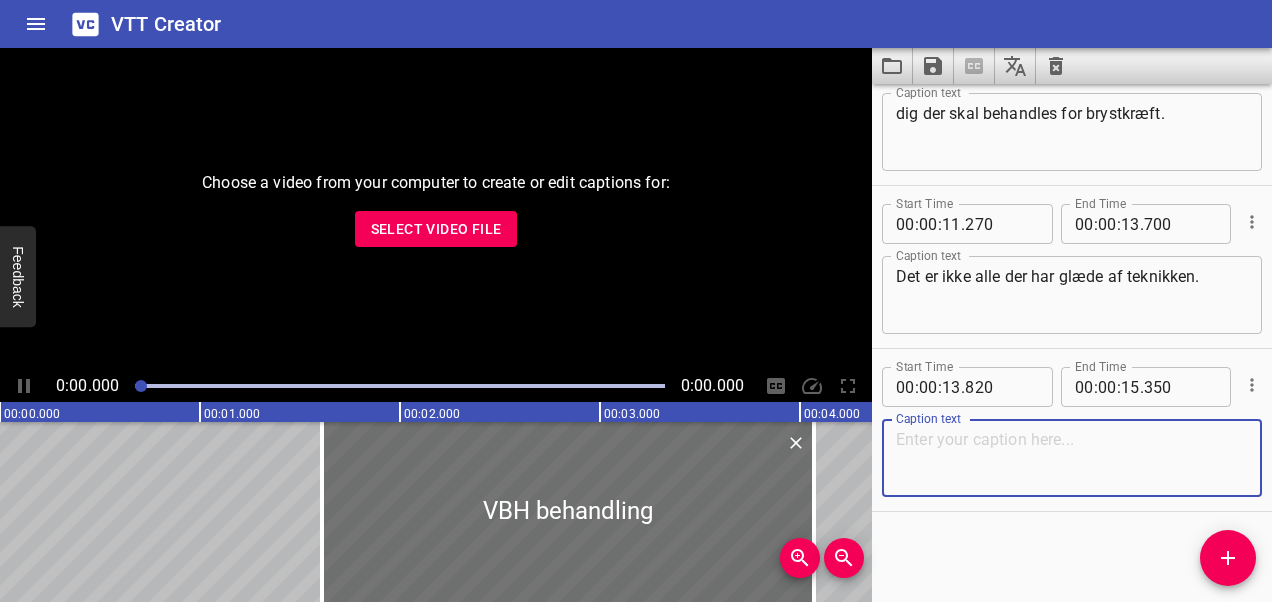 paste on "Det vil lægen tale med dig om," 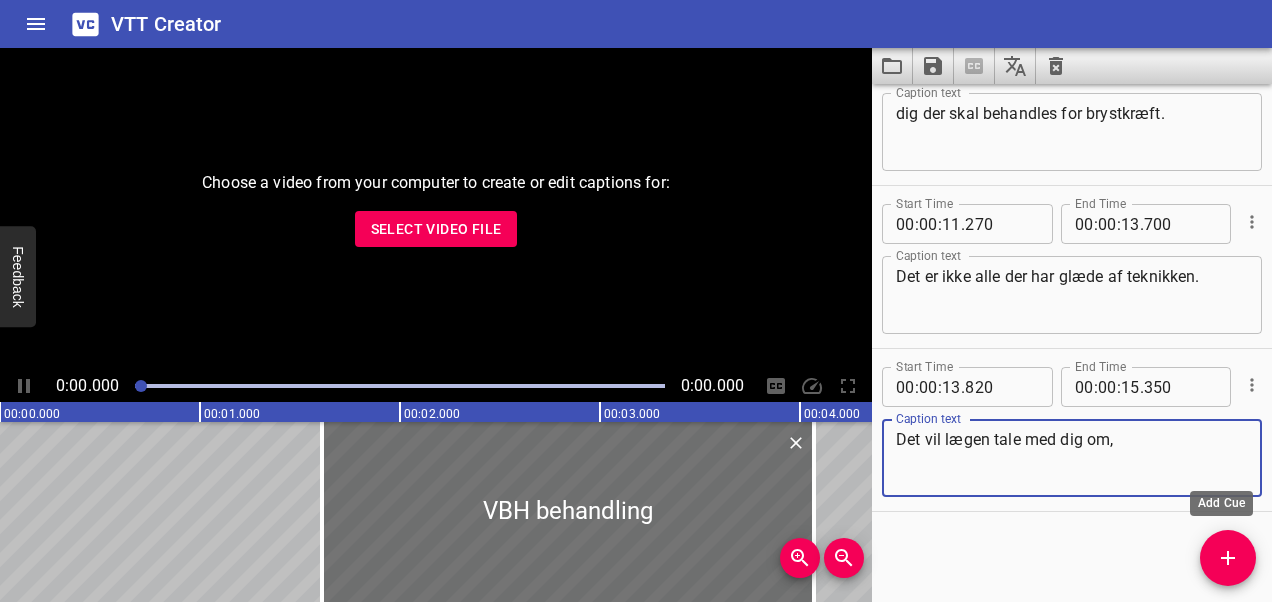 type on "Det vil lægen tale med dig om," 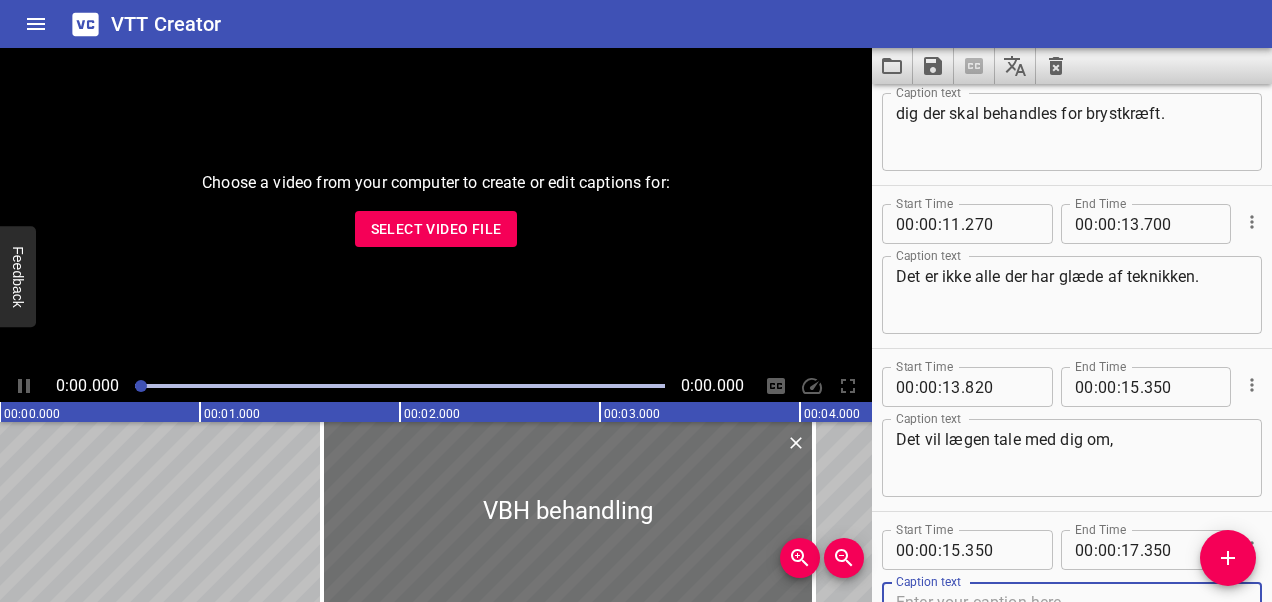 scroll, scrollTop: 400, scrollLeft: 0, axis: vertical 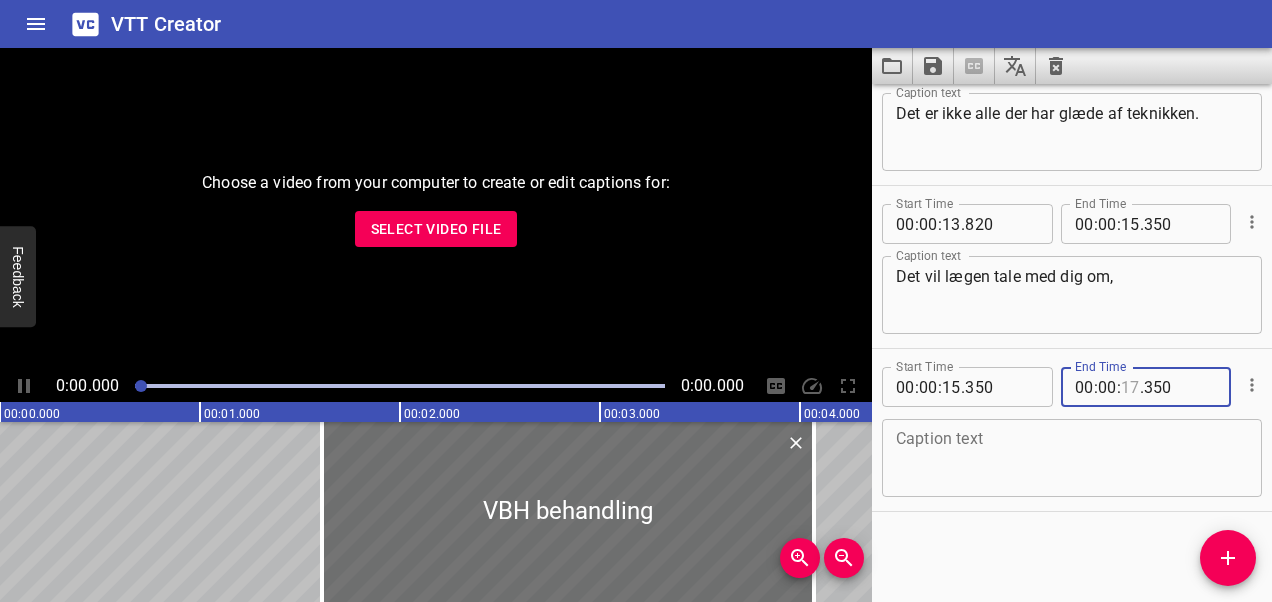click at bounding box center [1130, 387] 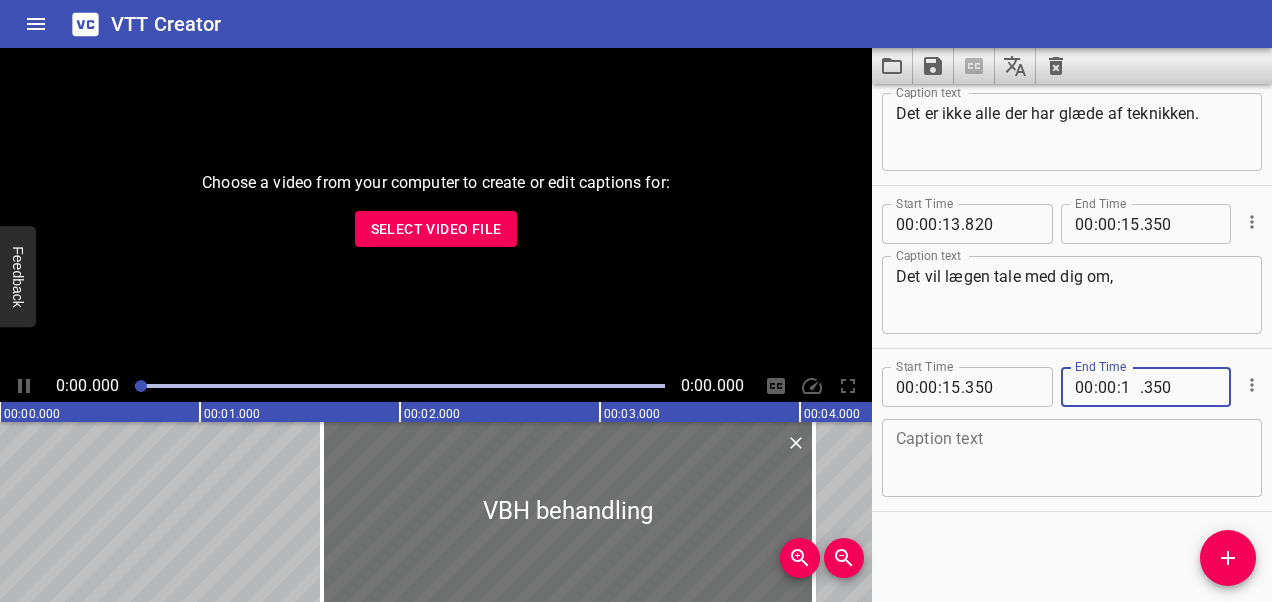 type on "18" 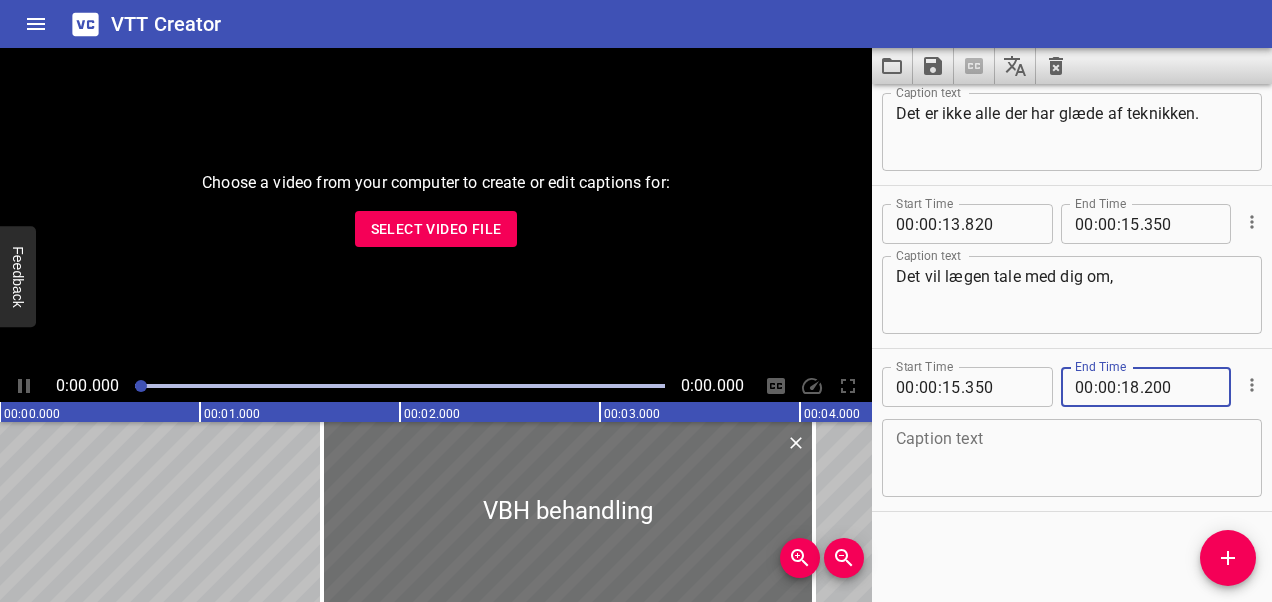 type on "200" 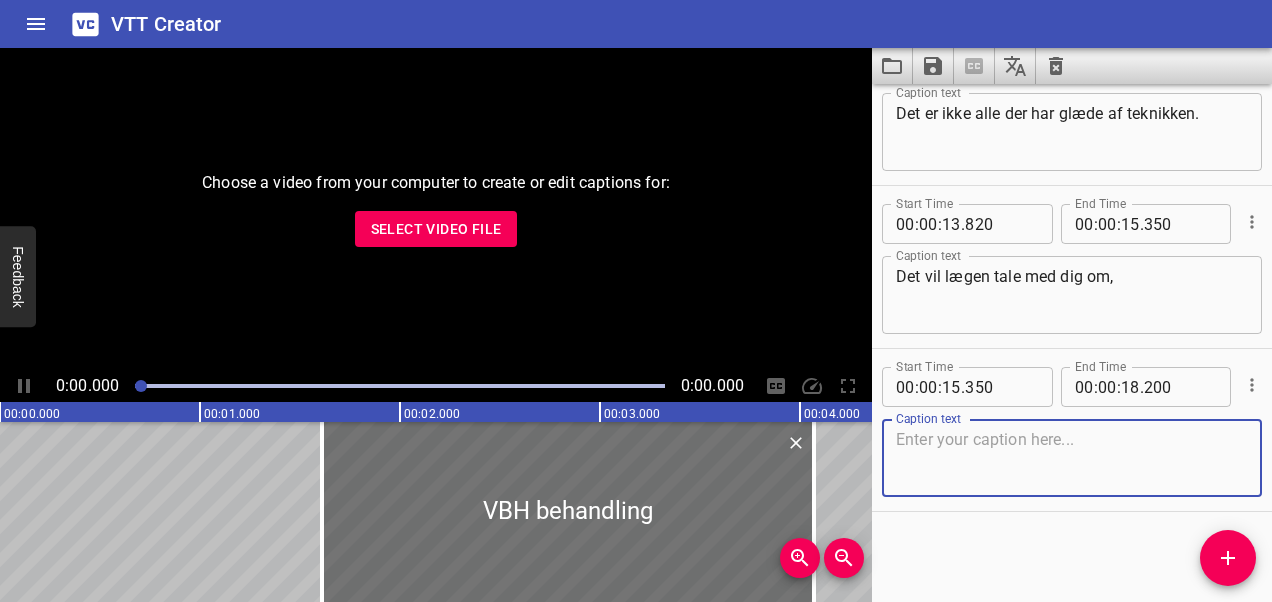 paste on "når du er til informationssamtale før opstart." 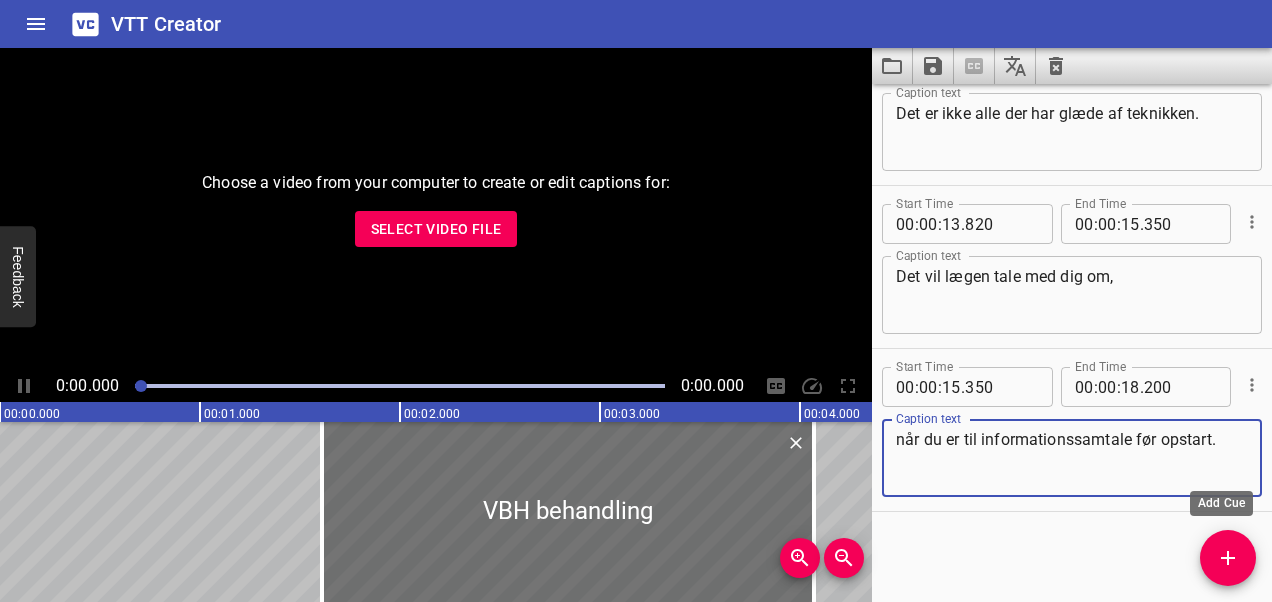 type on "når du er til informationssamtale før opstart." 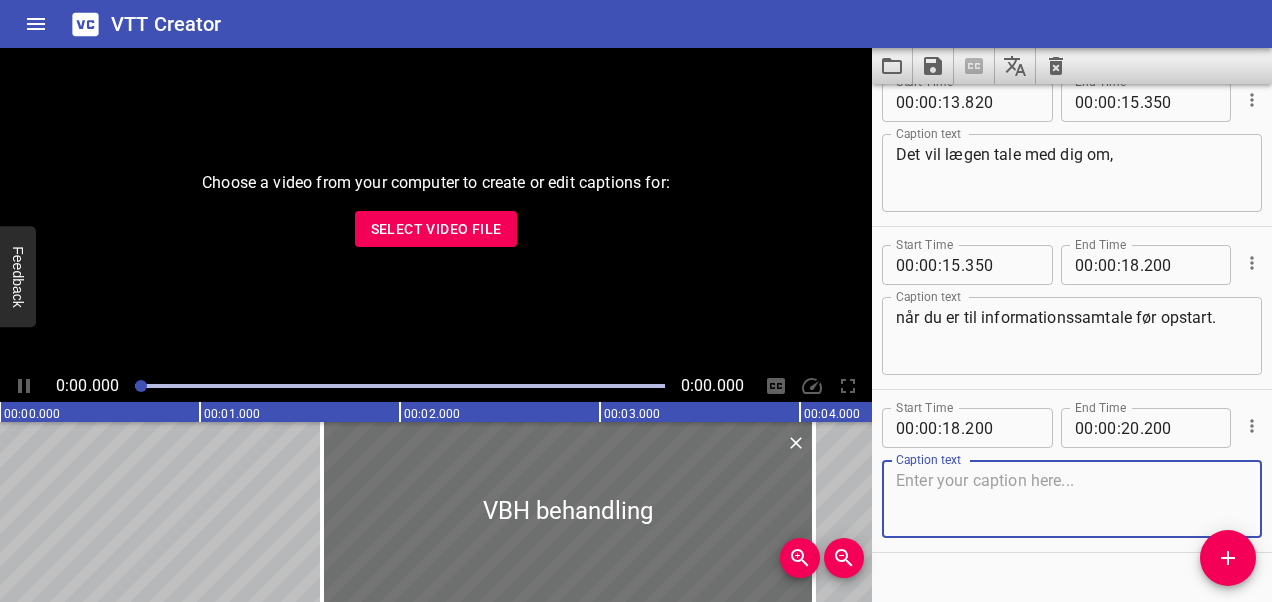 scroll, scrollTop: 717, scrollLeft: 0, axis: vertical 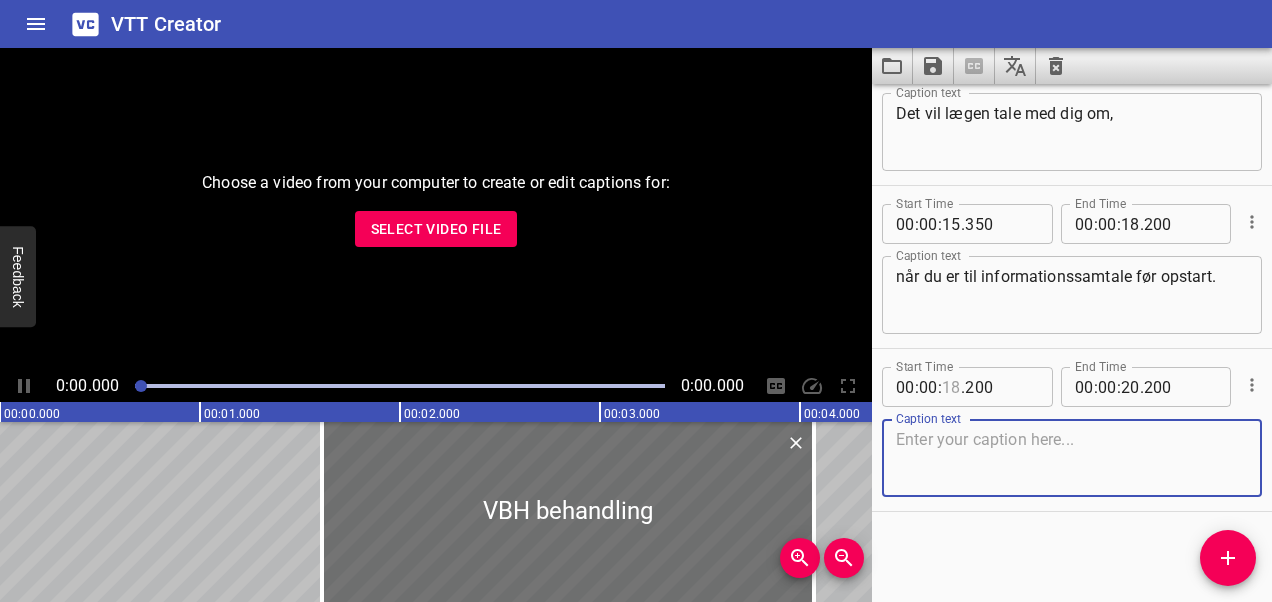 click at bounding box center [951, 387] 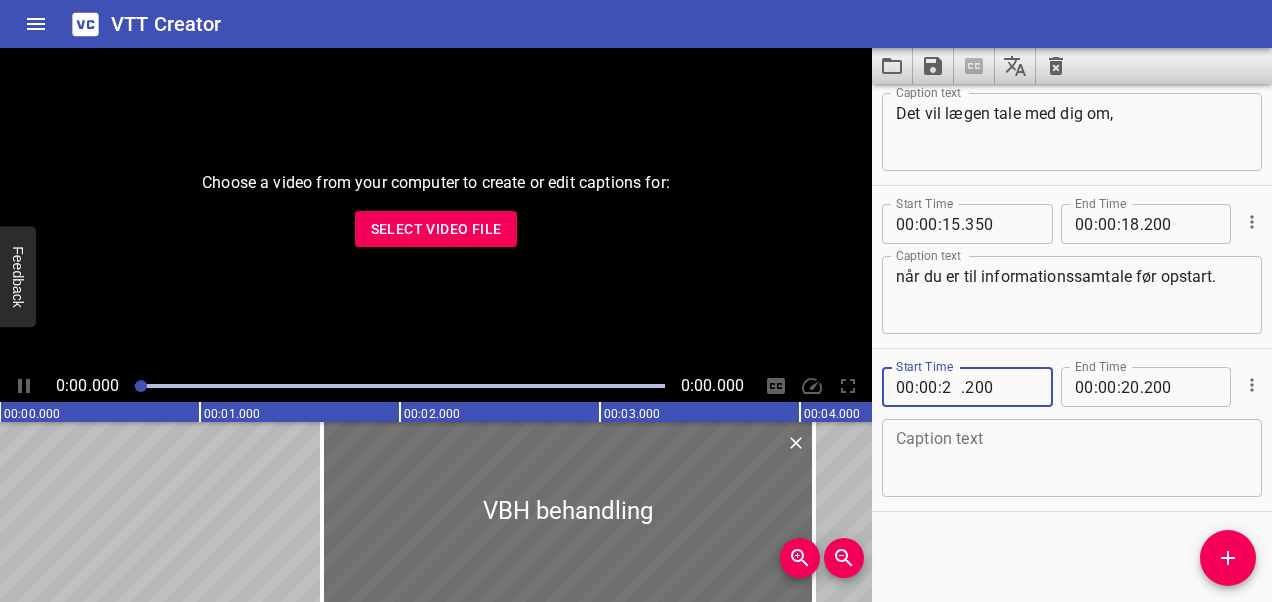 type on "20" 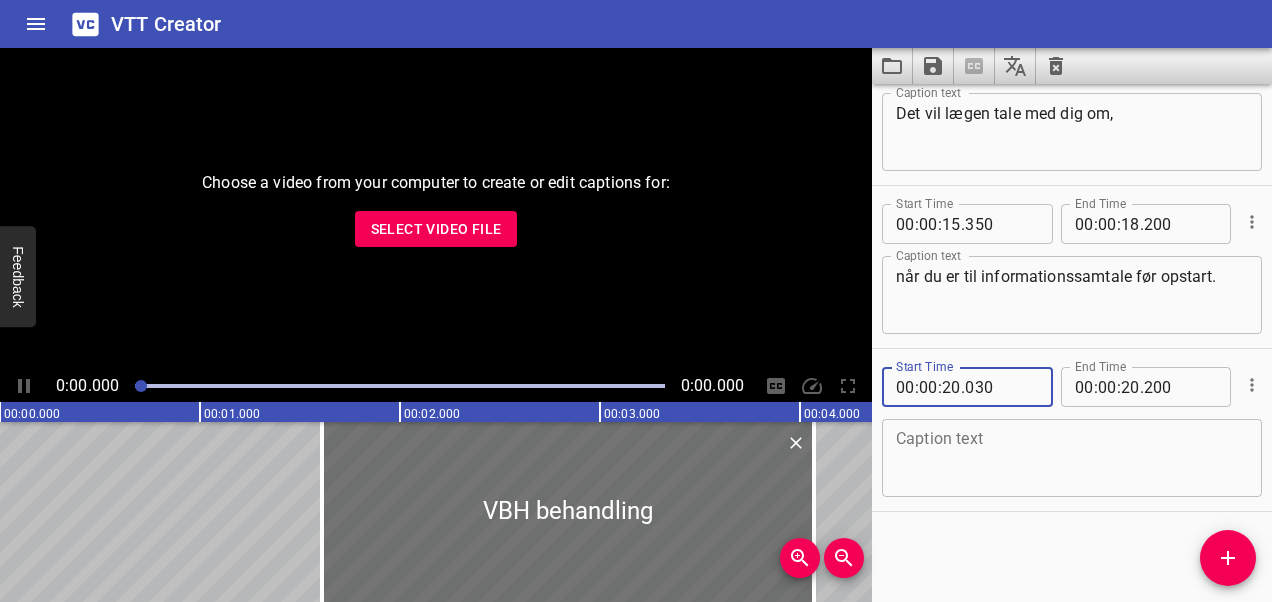 type on "030" 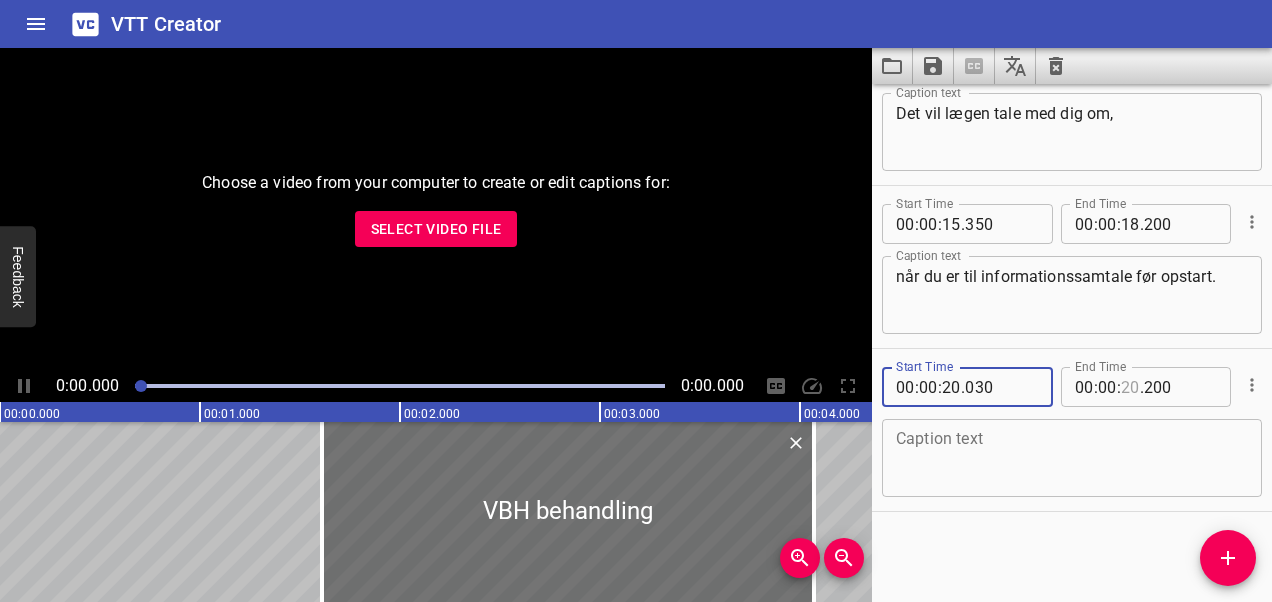 click at bounding box center (1130, 387) 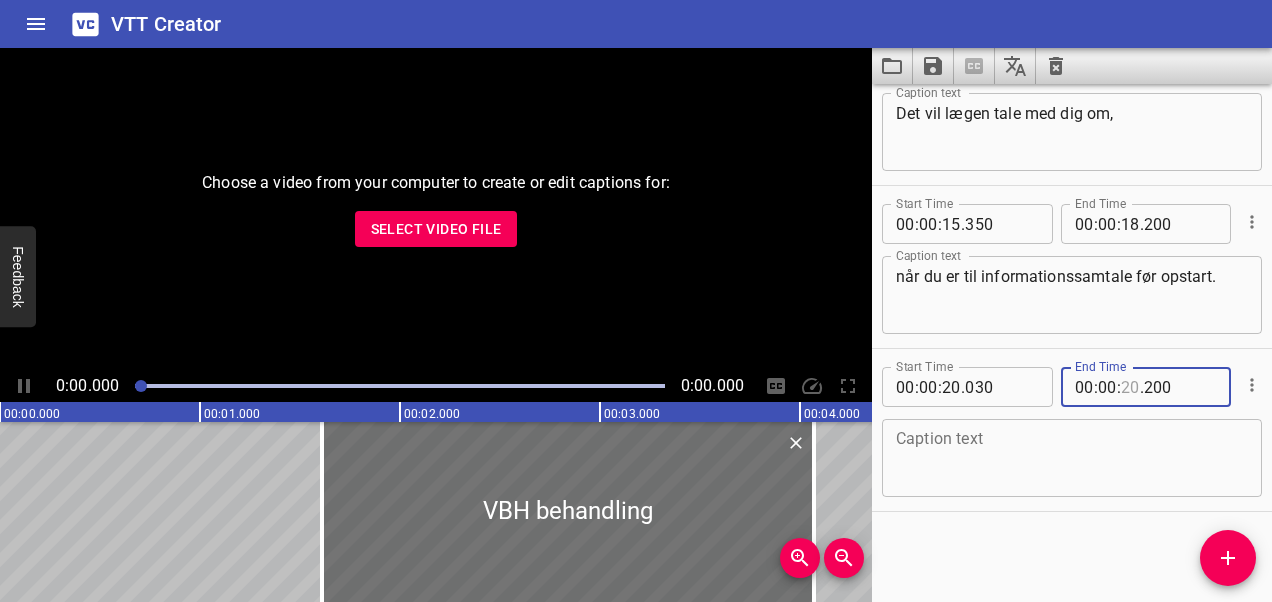 type on "20" 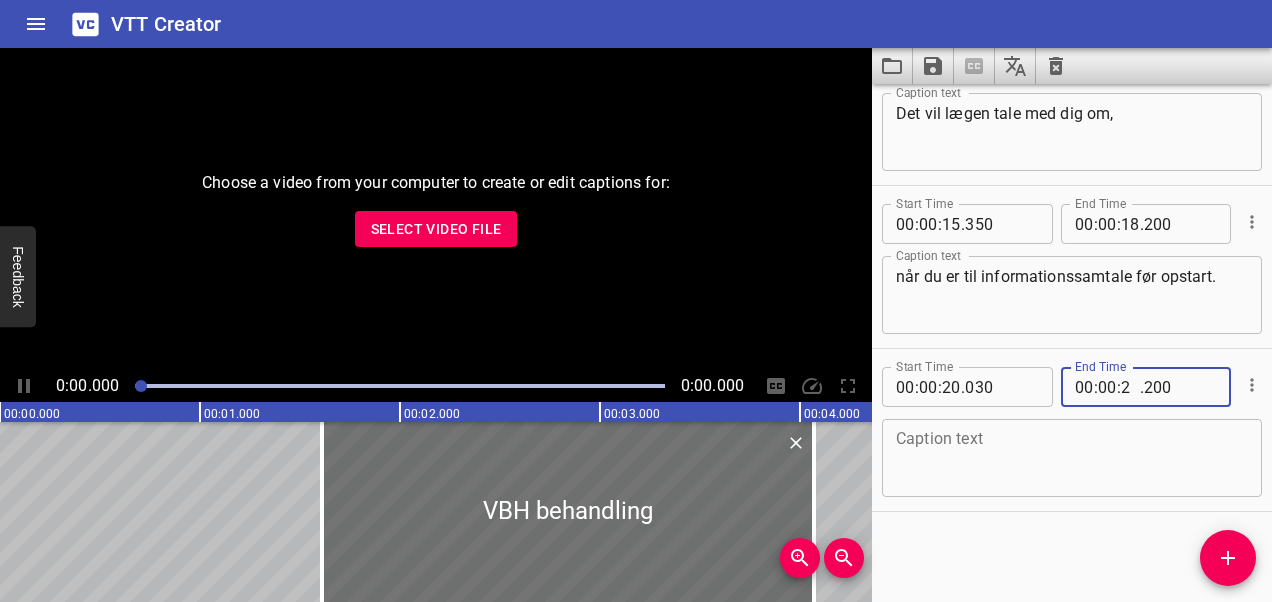 type on "23" 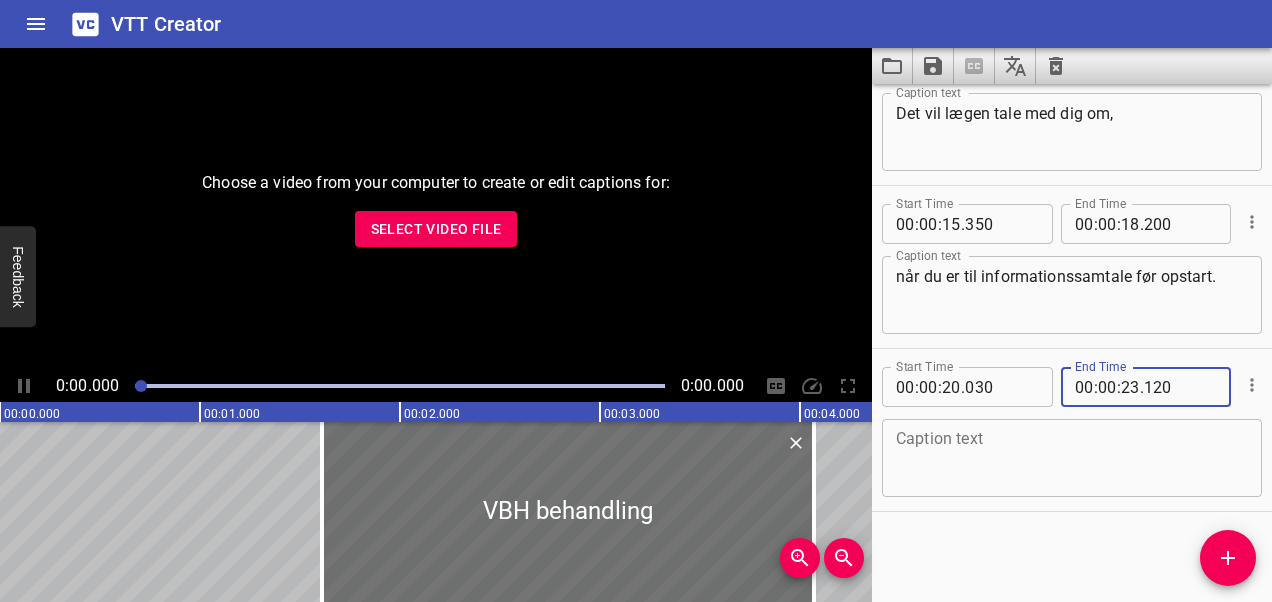 type on "120" 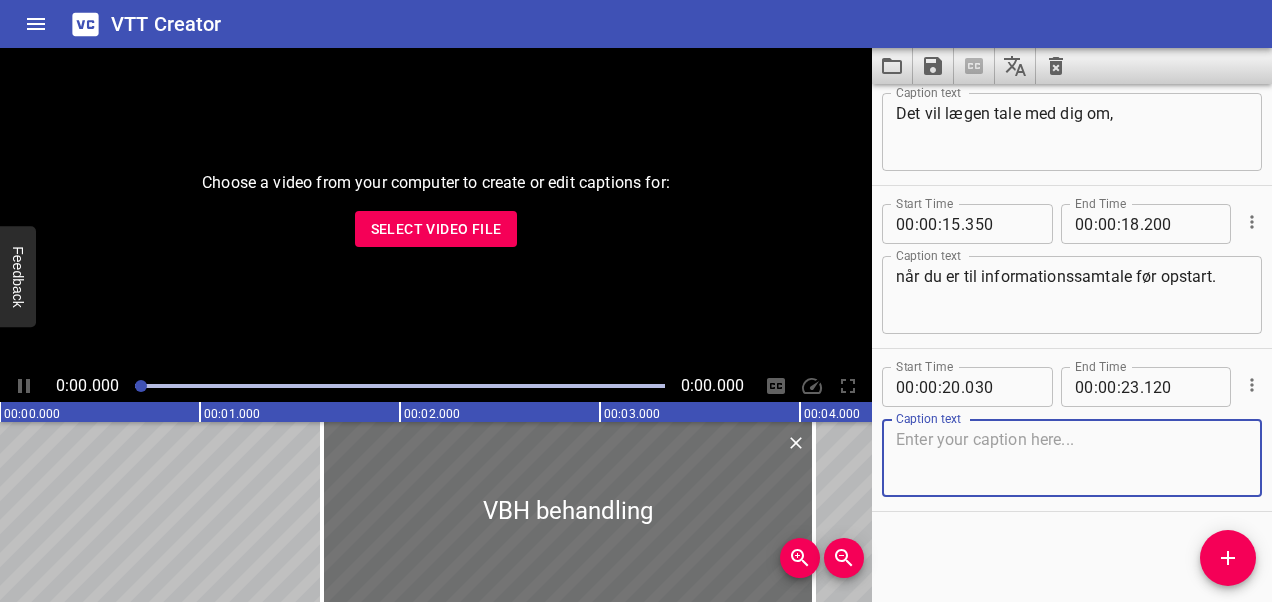 click at bounding box center [1072, 458] 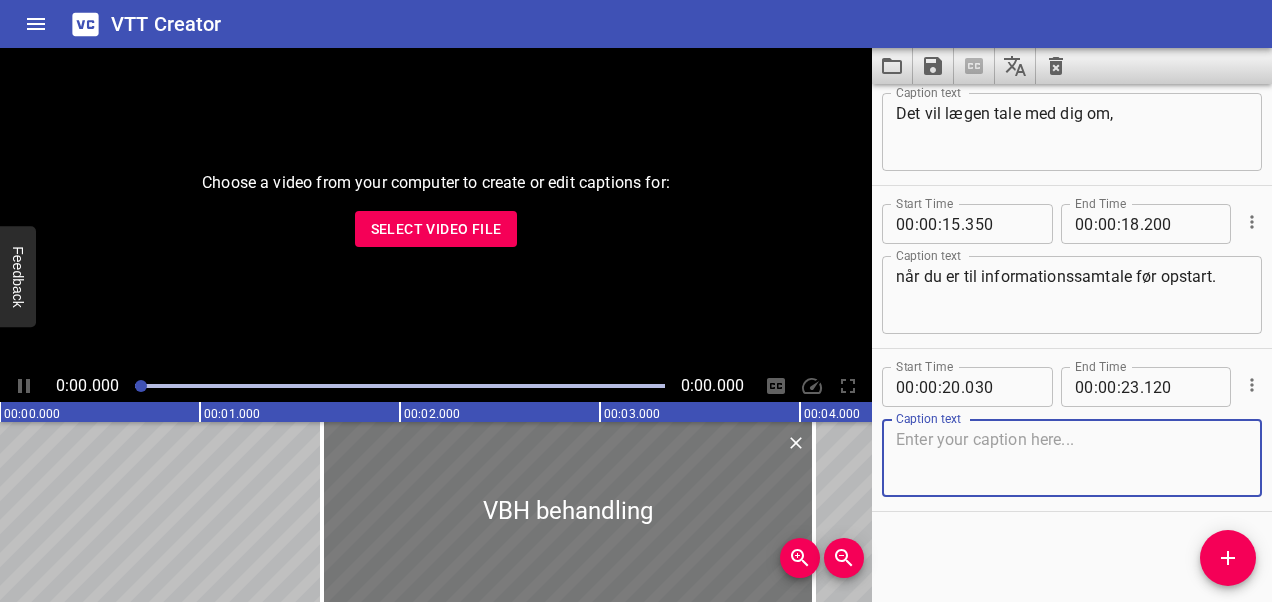 paste on "Behandlingsteknikken har til formål at [GEOGRAPHIC_DATA] dit hjerte" 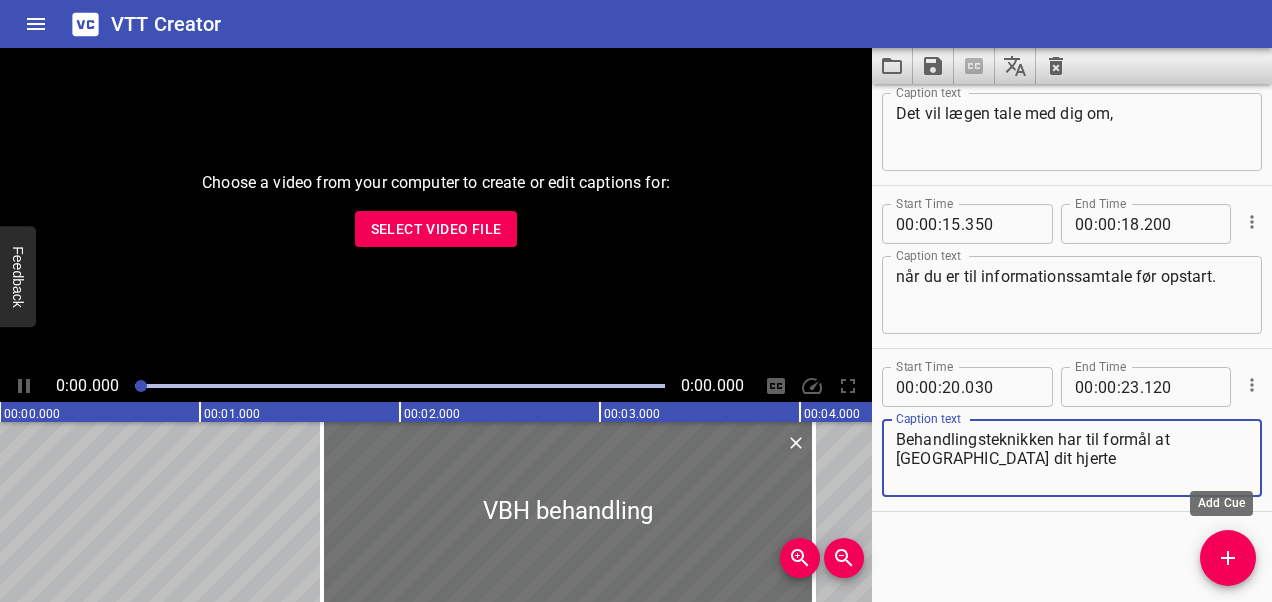 type on "Behandlingsteknikken har til formål at [GEOGRAPHIC_DATA] dit hjerte" 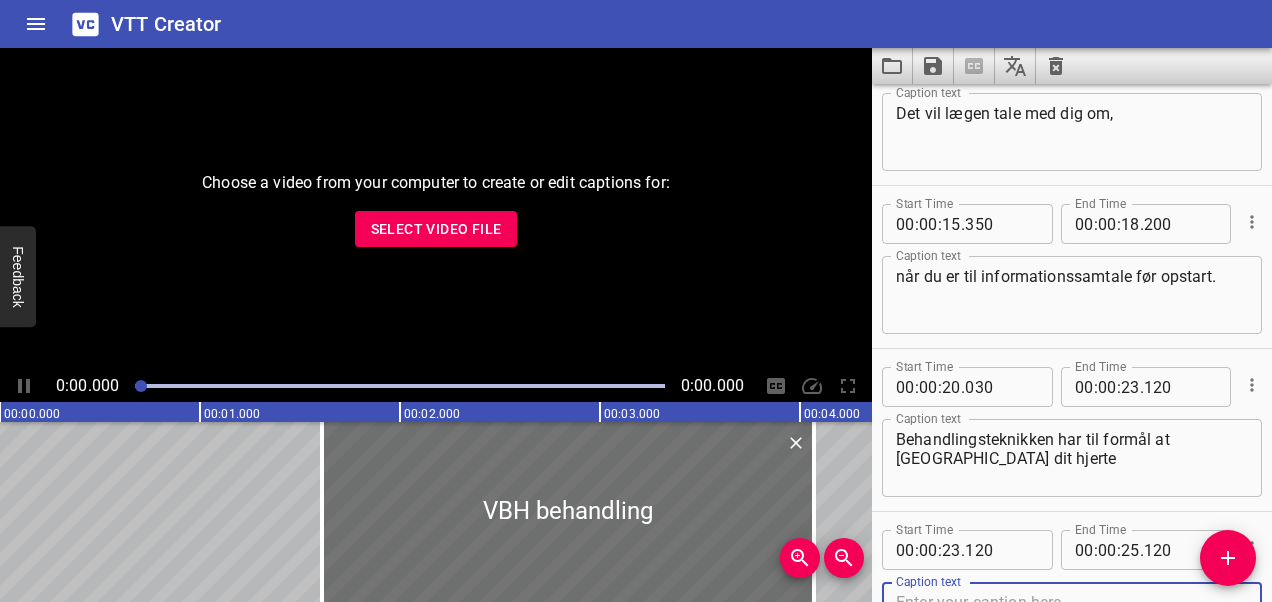 scroll, scrollTop: 726, scrollLeft: 0, axis: vertical 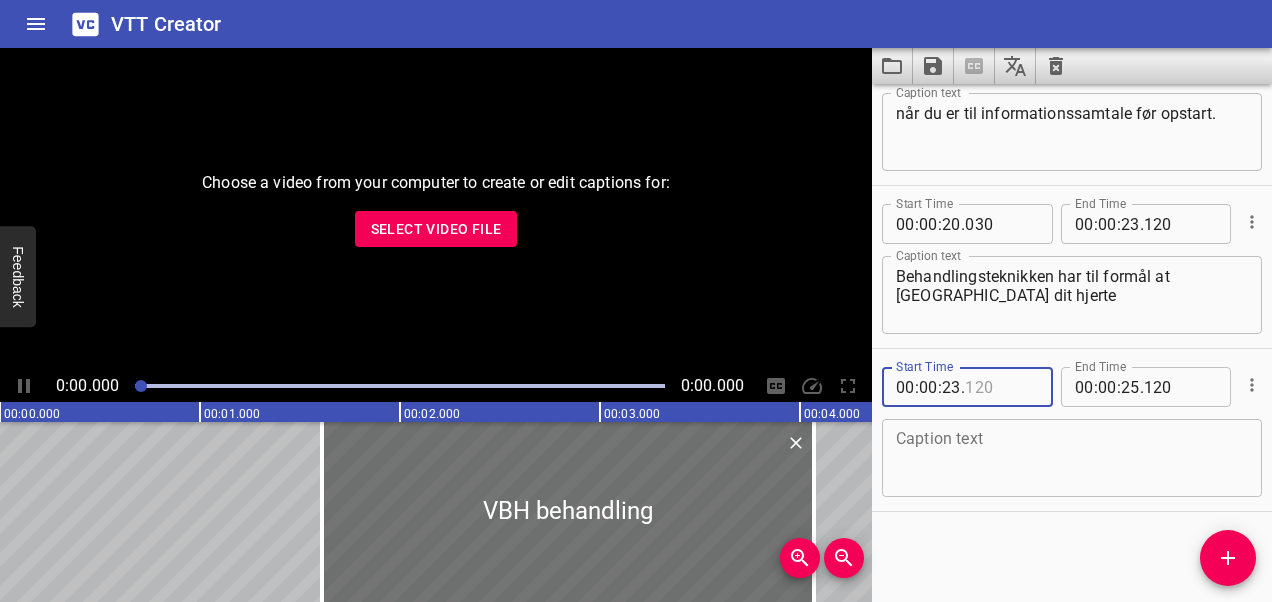 click at bounding box center [1001, 387] 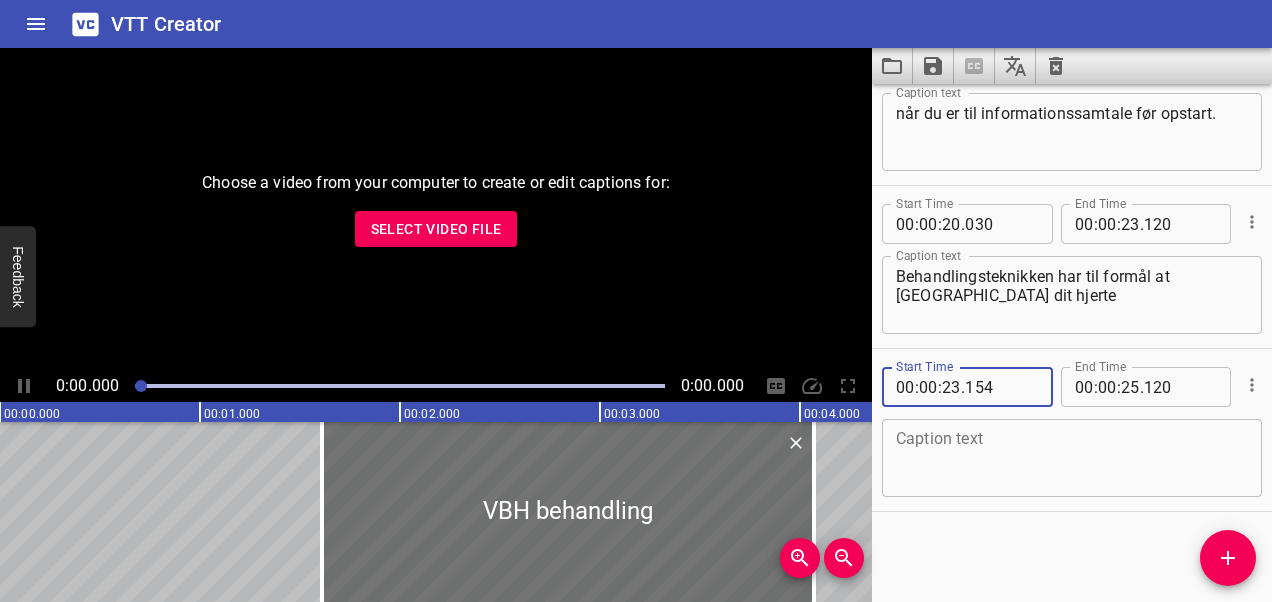 type on "154" 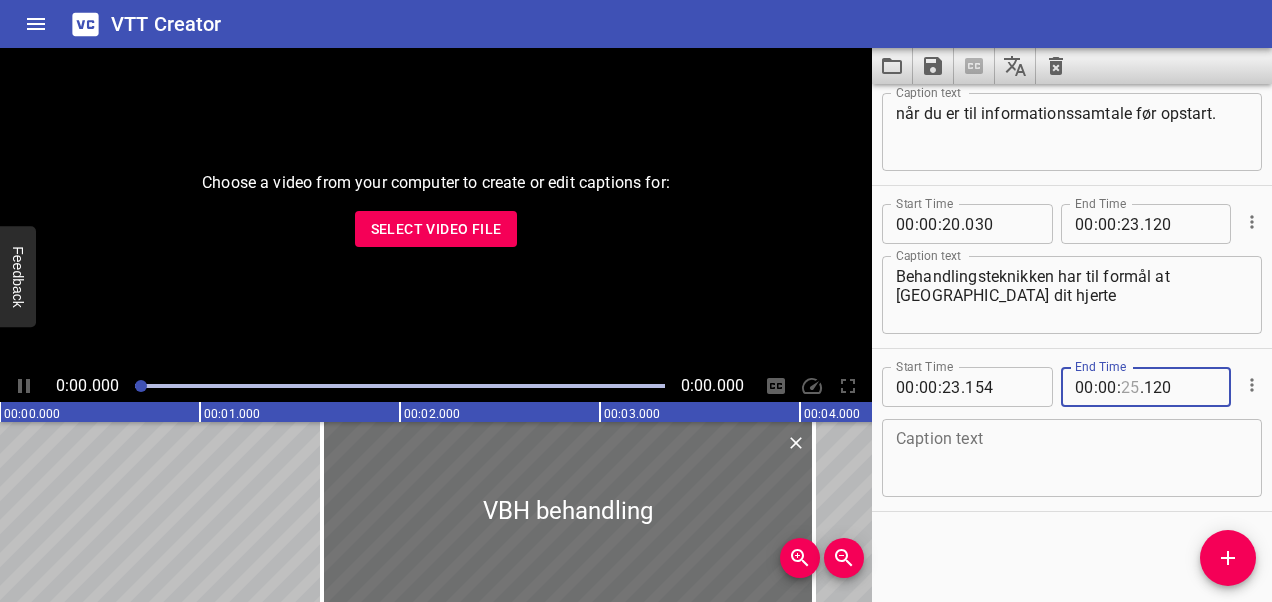 click at bounding box center [1130, 387] 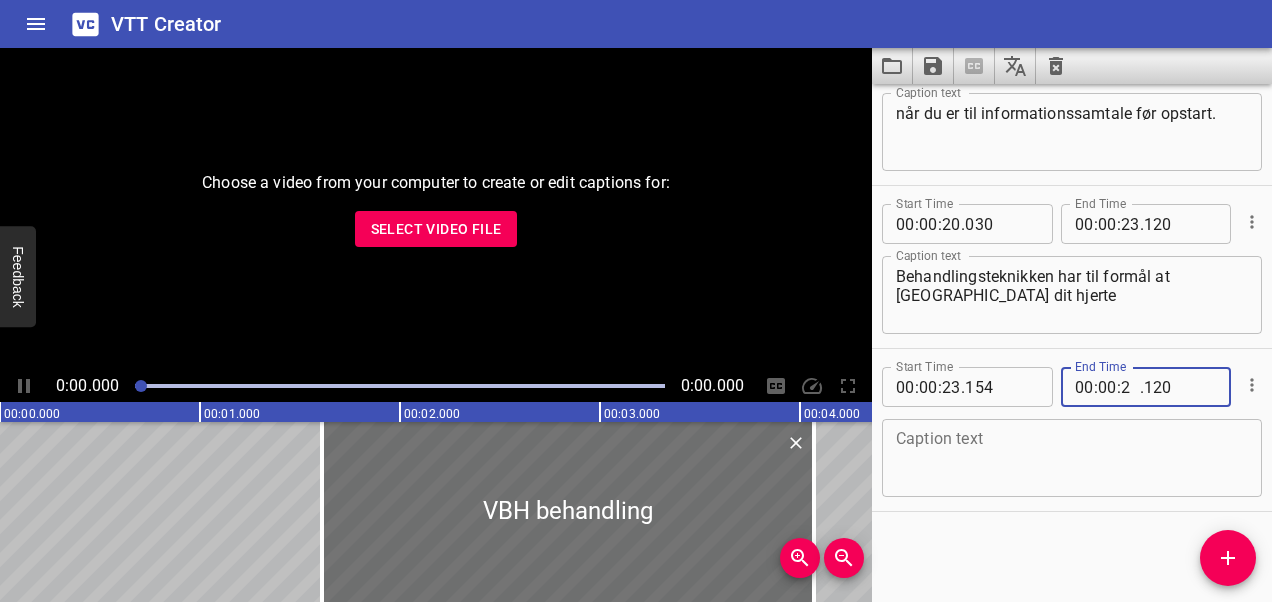 type on "26" 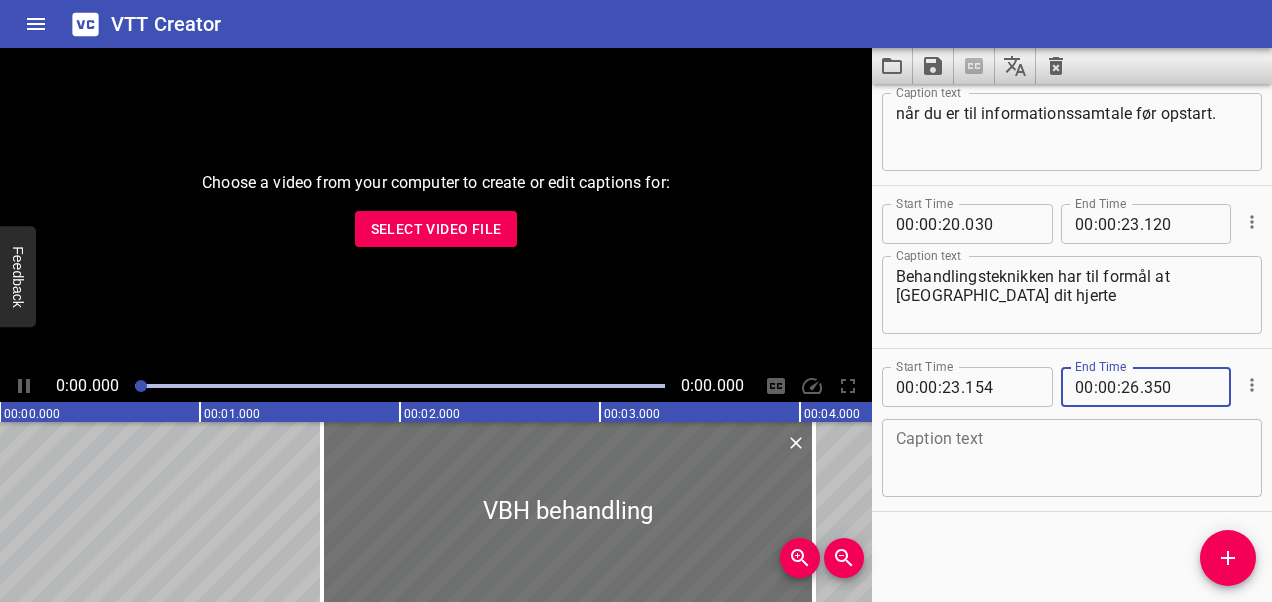 type on "350" 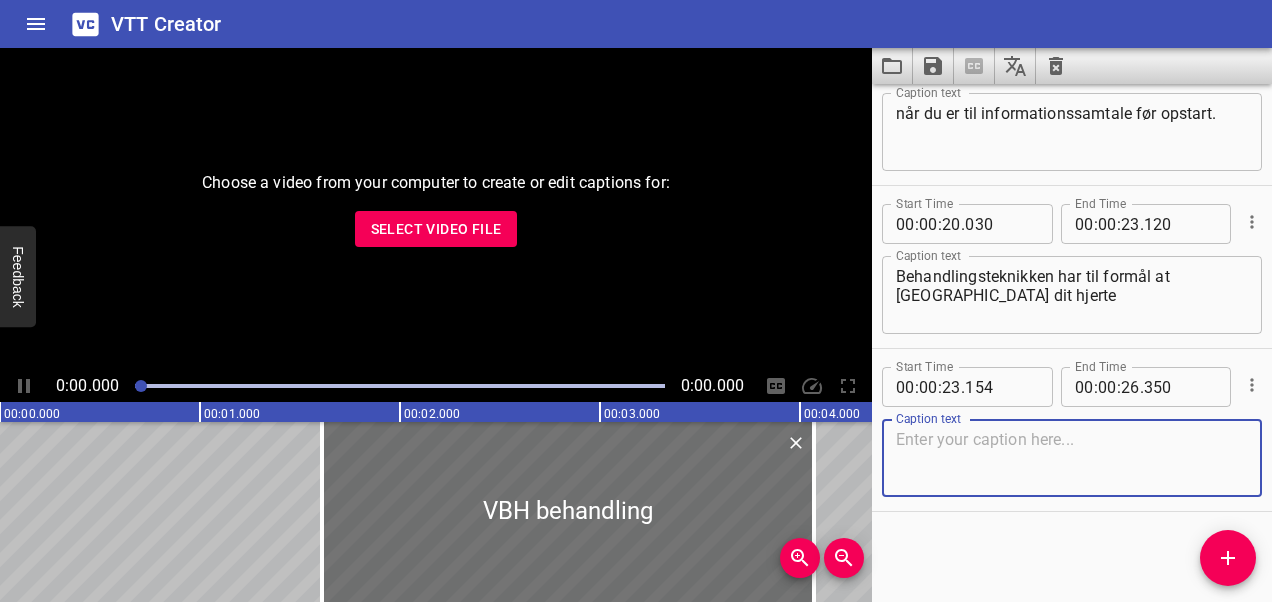 paste on "og går kort fortalt ud på, at du, når du har fyldte lunger," 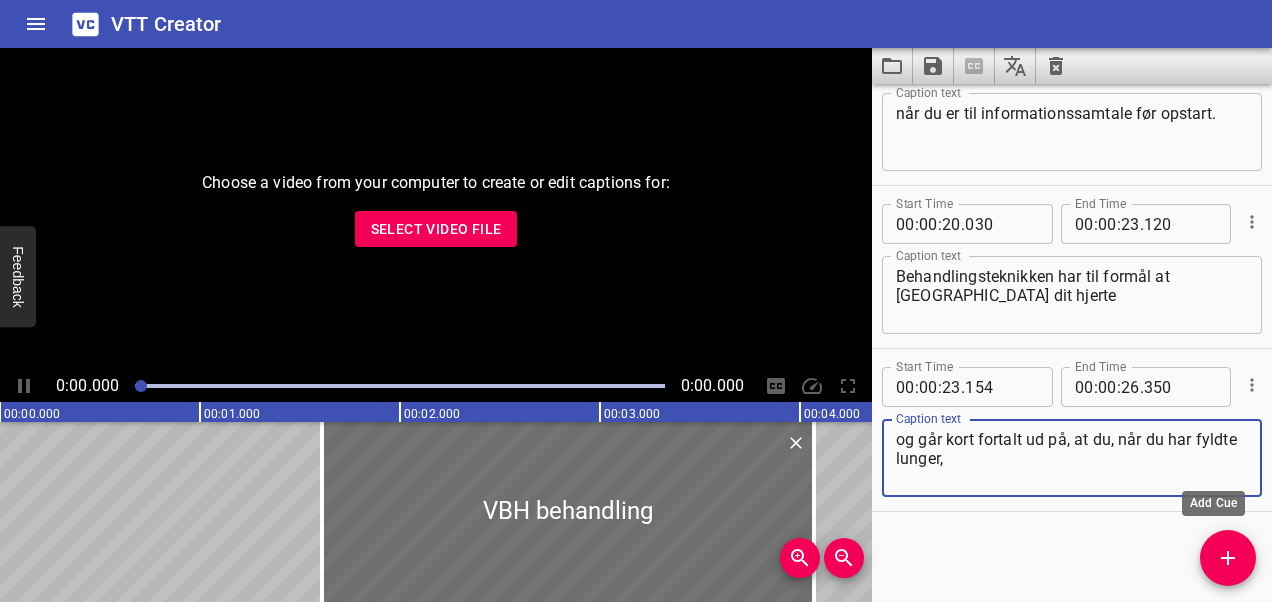 type on "og går kort fortalt ud på, at du, når du har fyldte lunger," 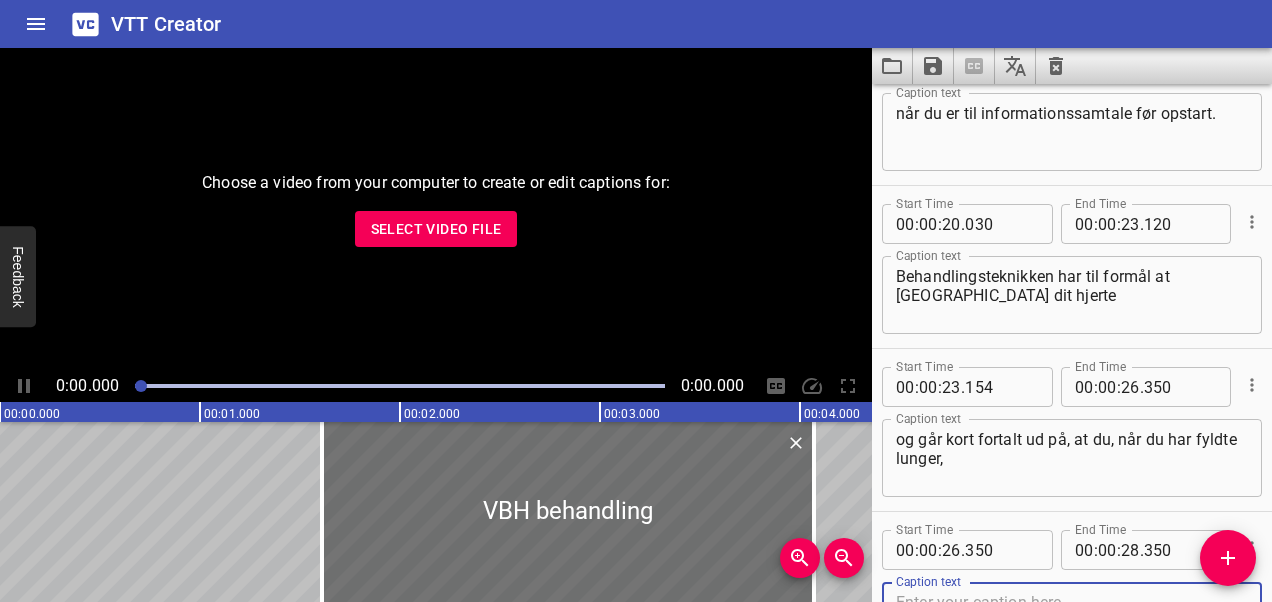scroll, scrollTop: 890, scrollLeft: 0, axis: vertical 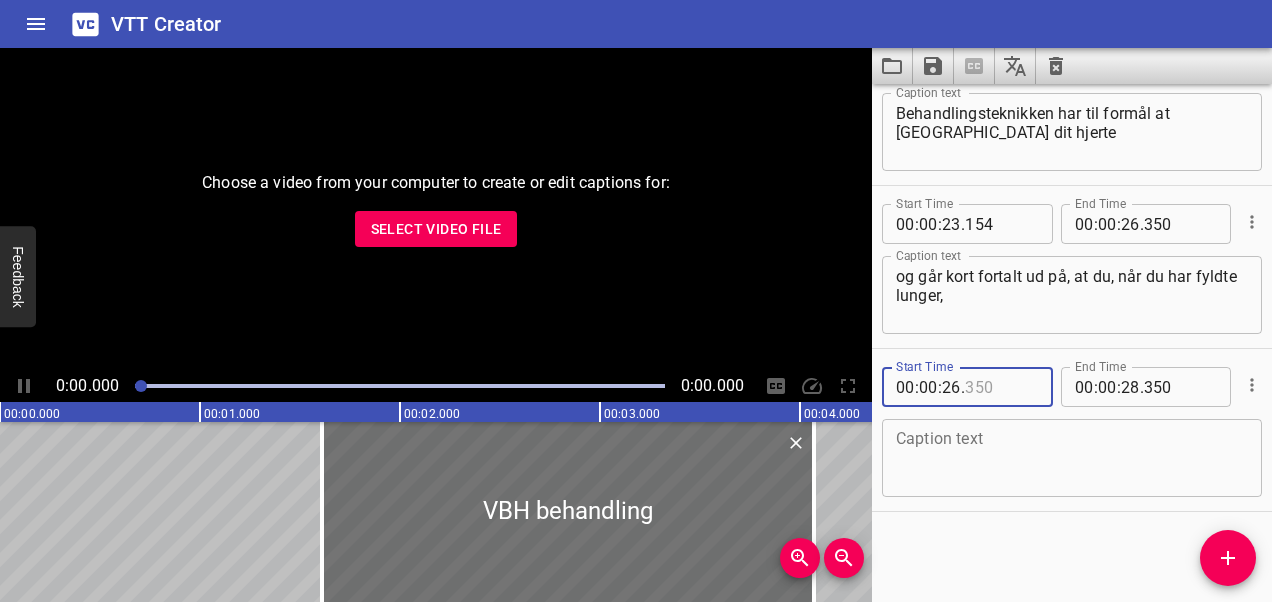 click at bounding box center (1001, 387) 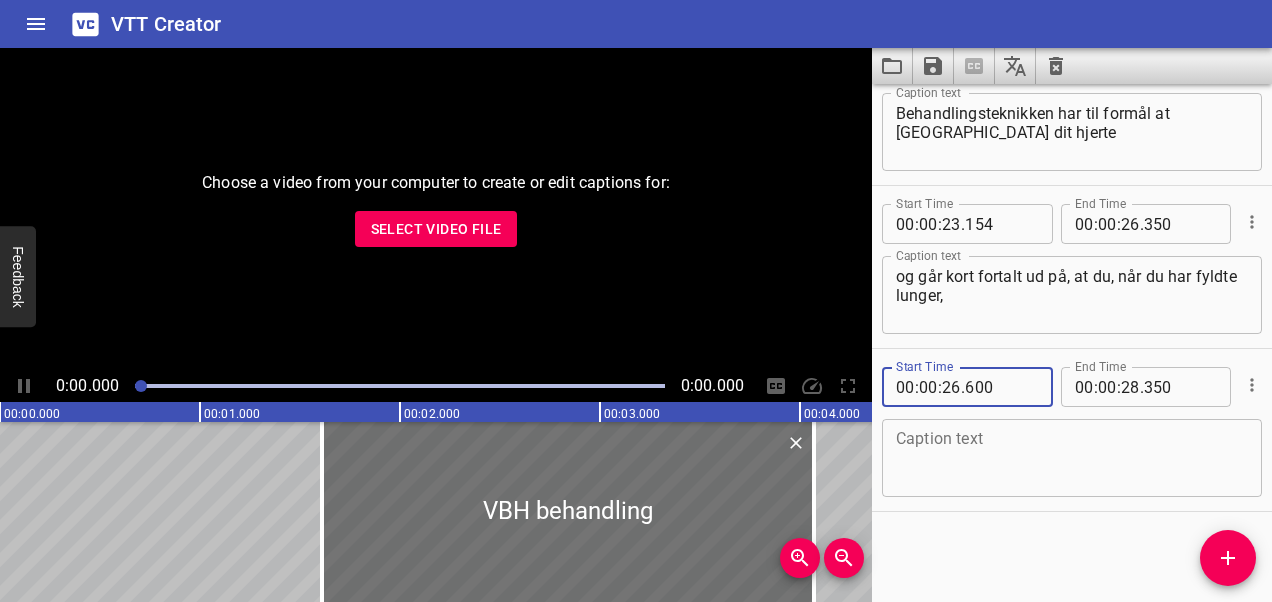type on "600" 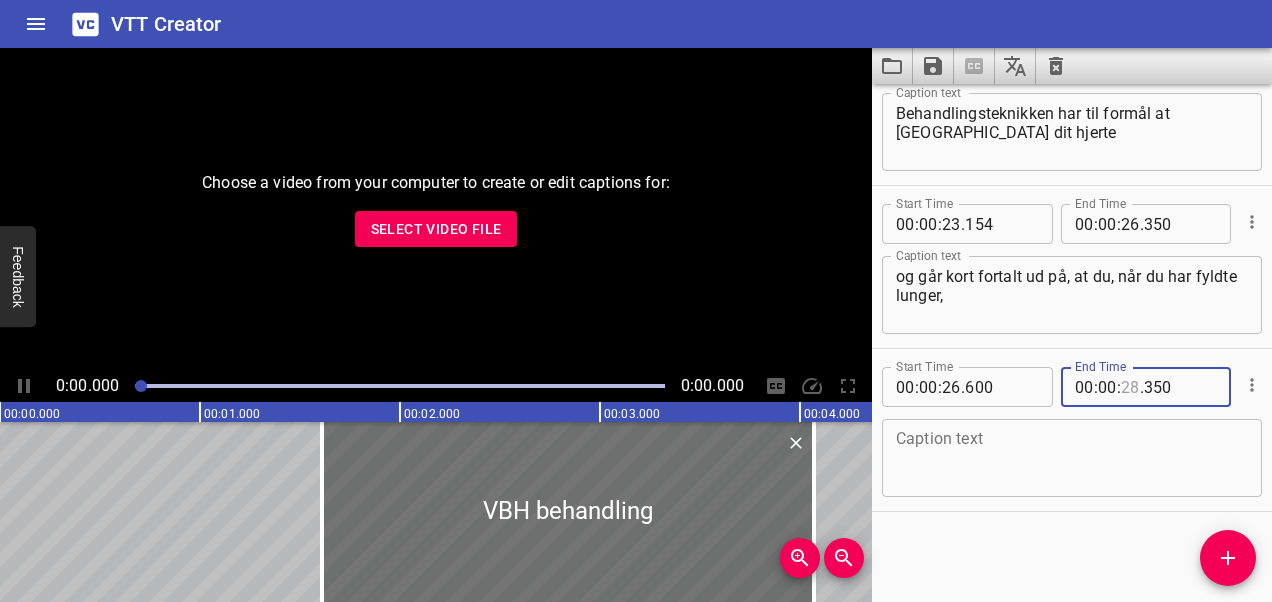 click at bounding box center [1130, 387] 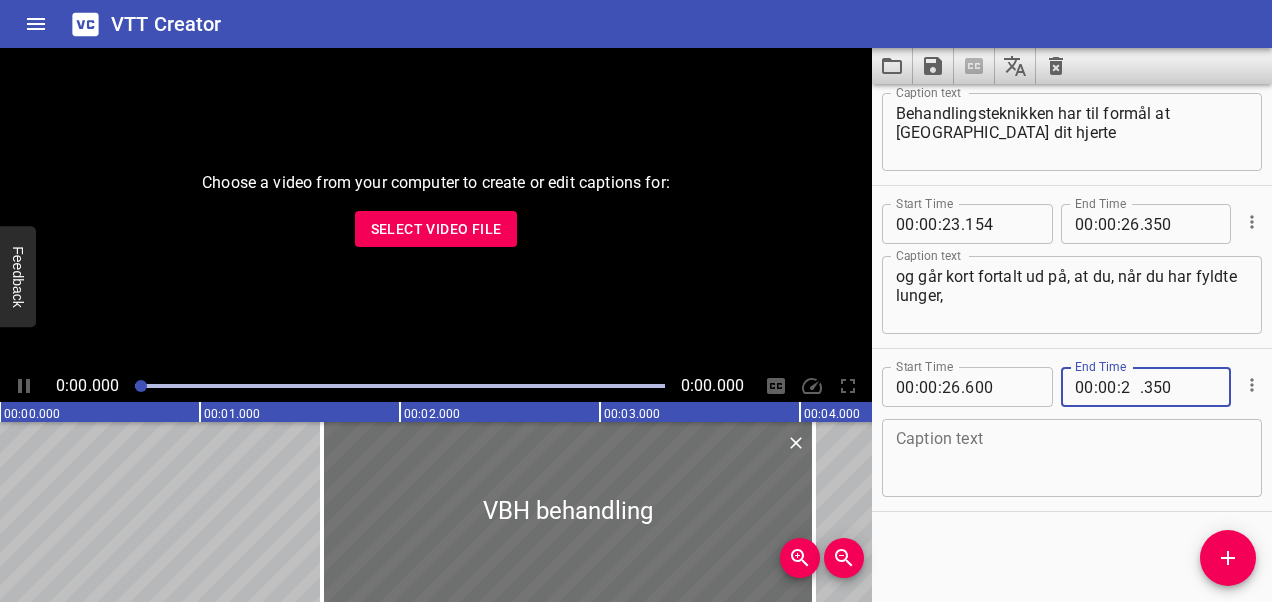 type on "29" 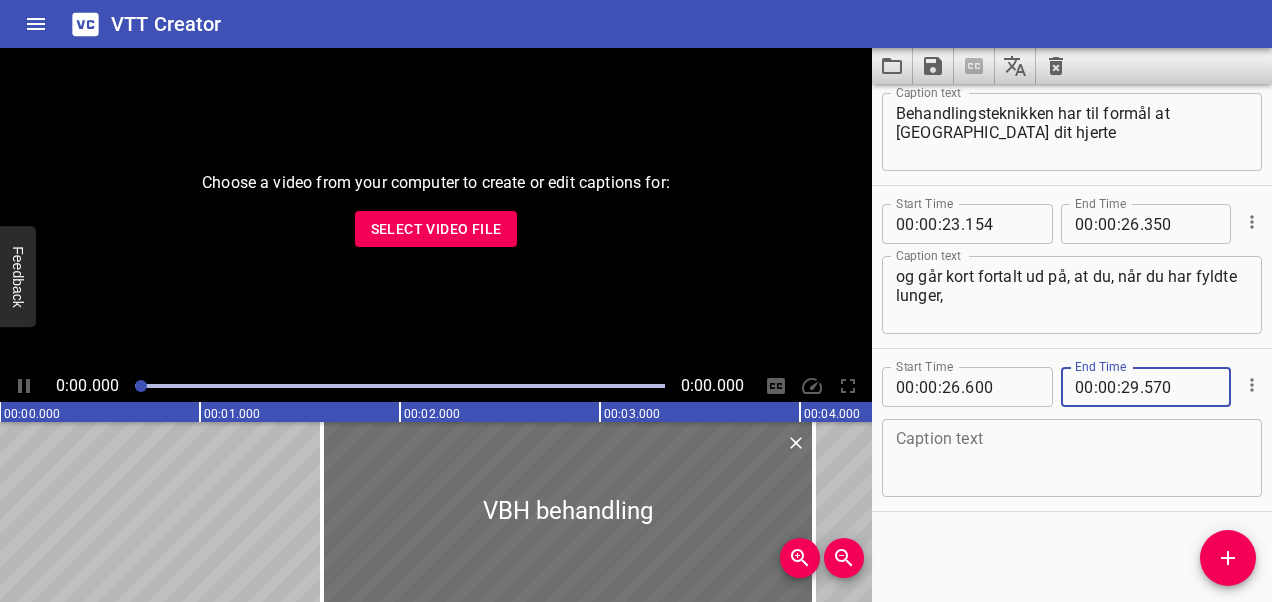 type on "570" 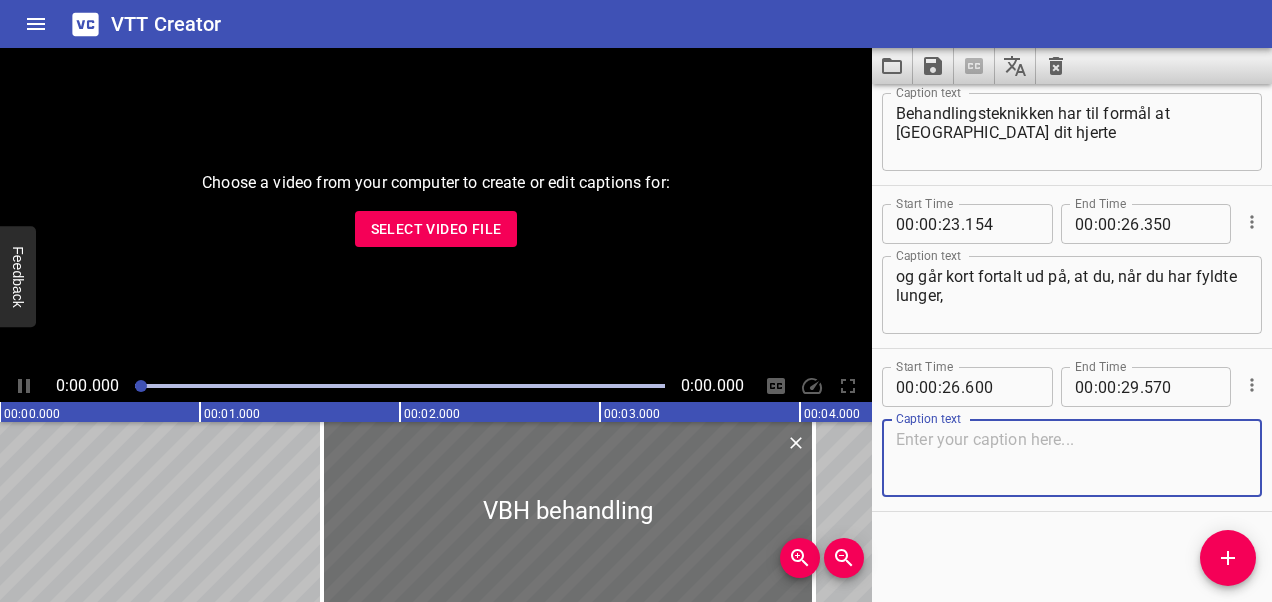 paste on "skubber området, vi skal bestråle væk fra dit hjerte." 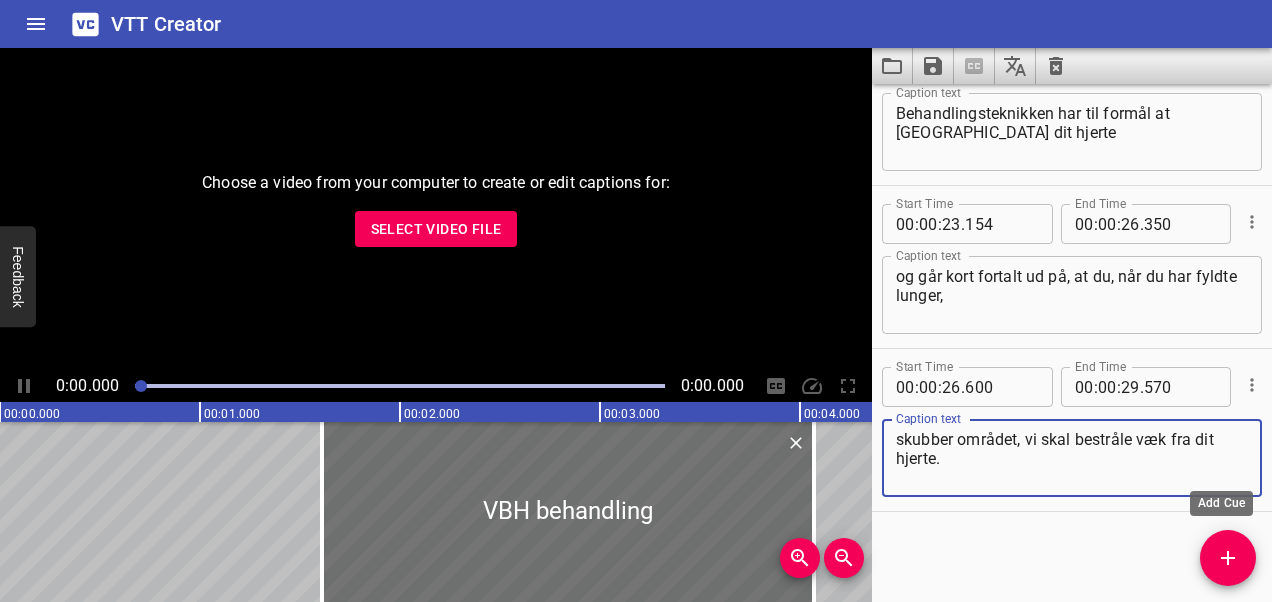type on "skubber området, vi skal bestråle væk fra dit hjerte." 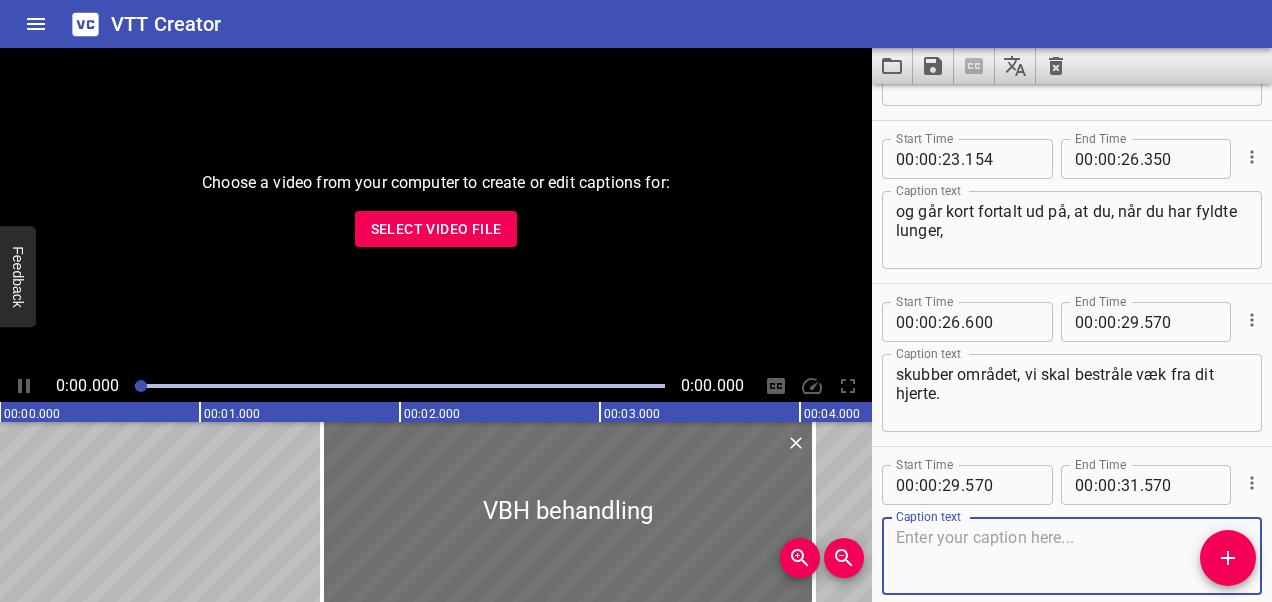 scroll, scrollTop: 1206, scrollLeft: 0, axis: vertical 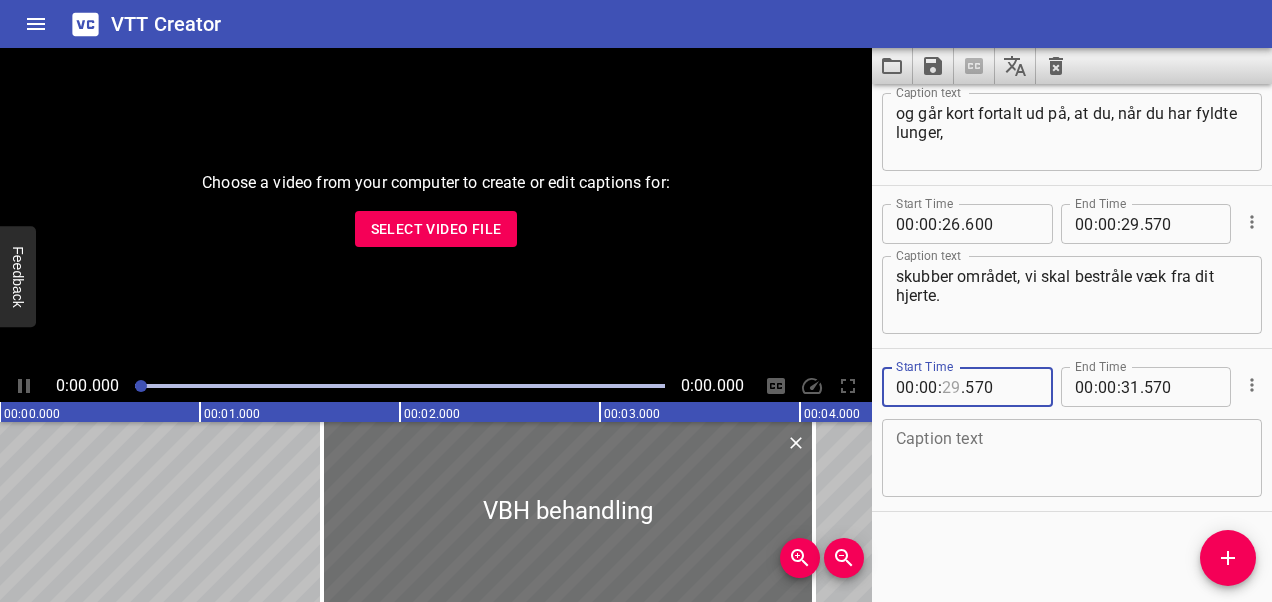 click at bounding box center (951, 387) 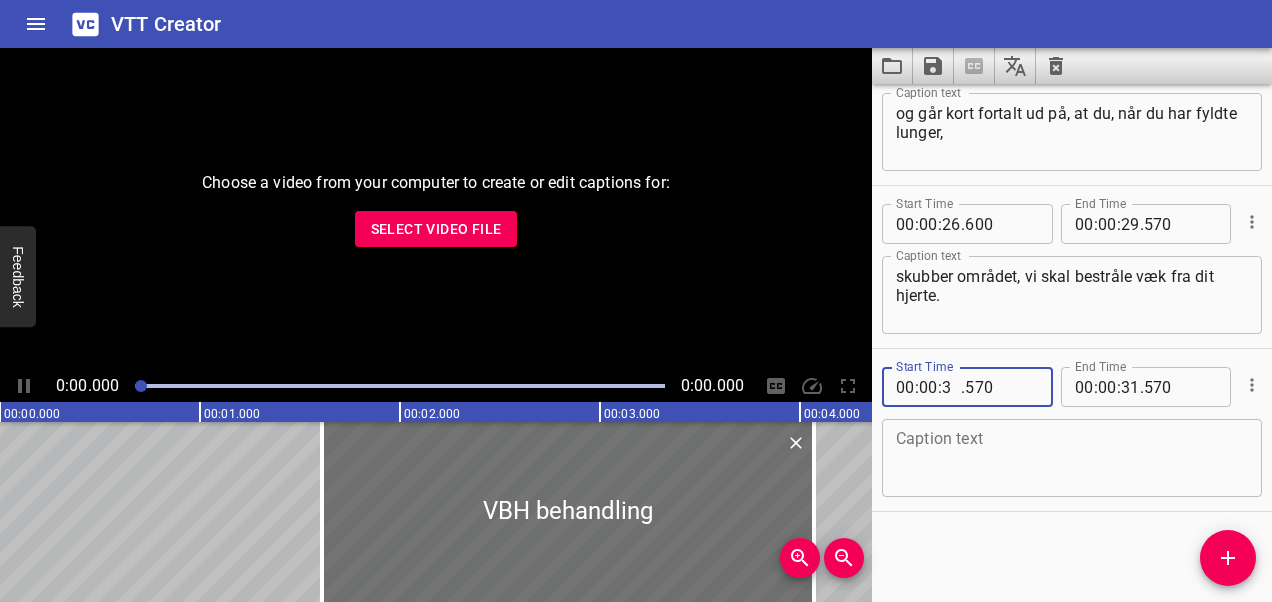 type on "32" 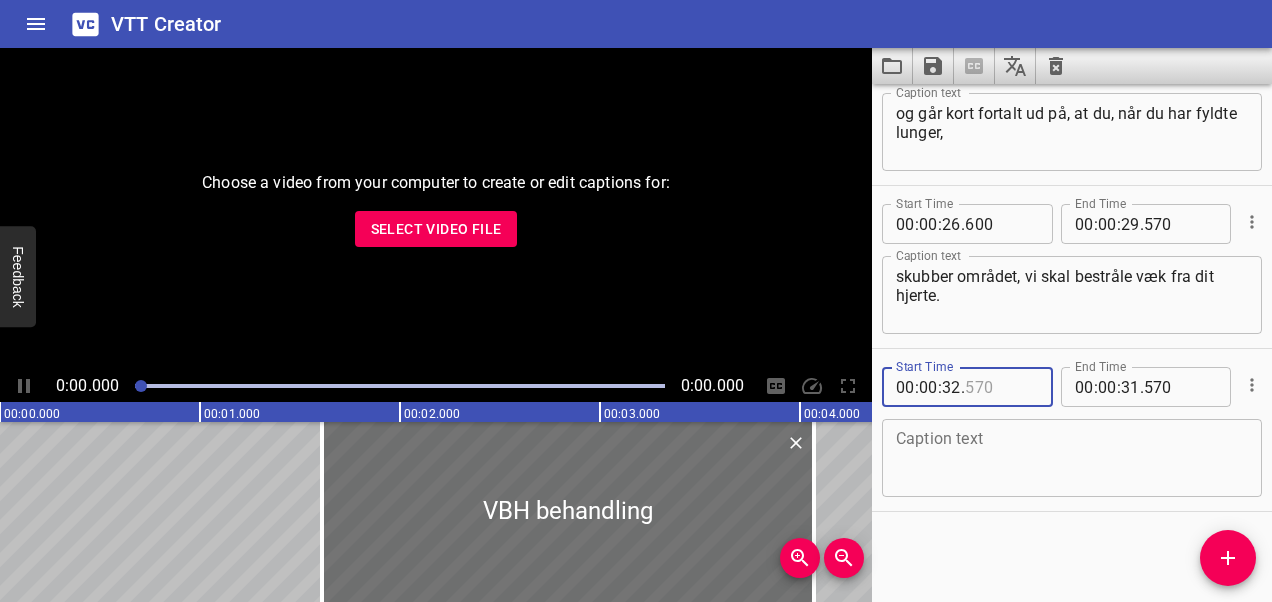type on "570" 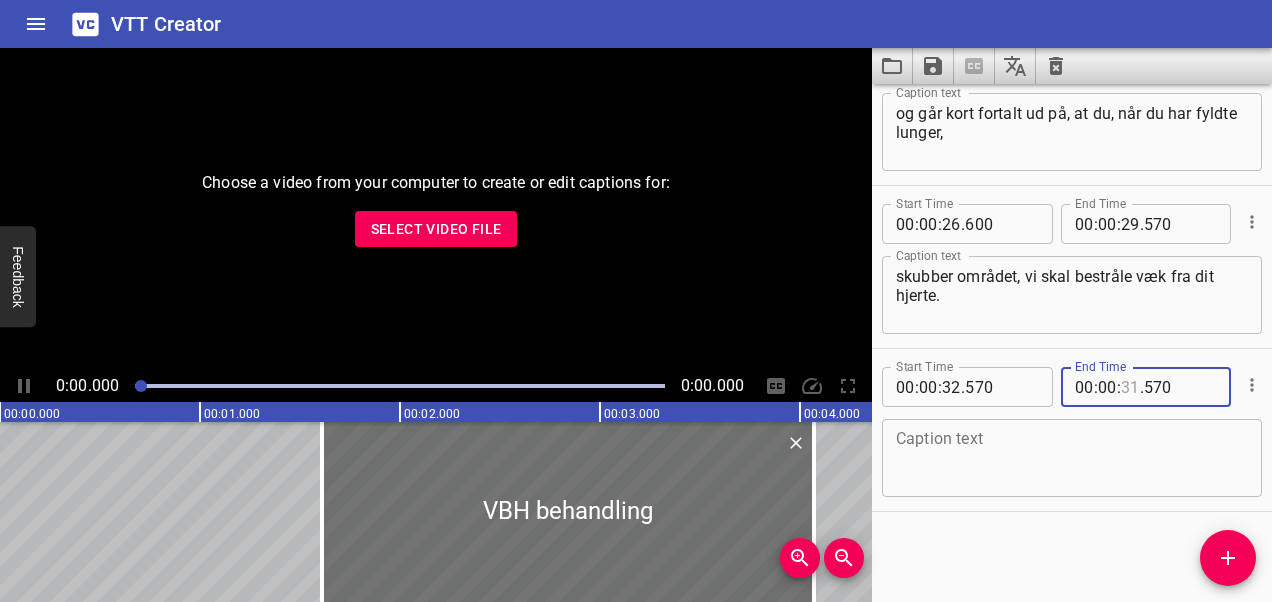 click at bounding box center (1130, 387) 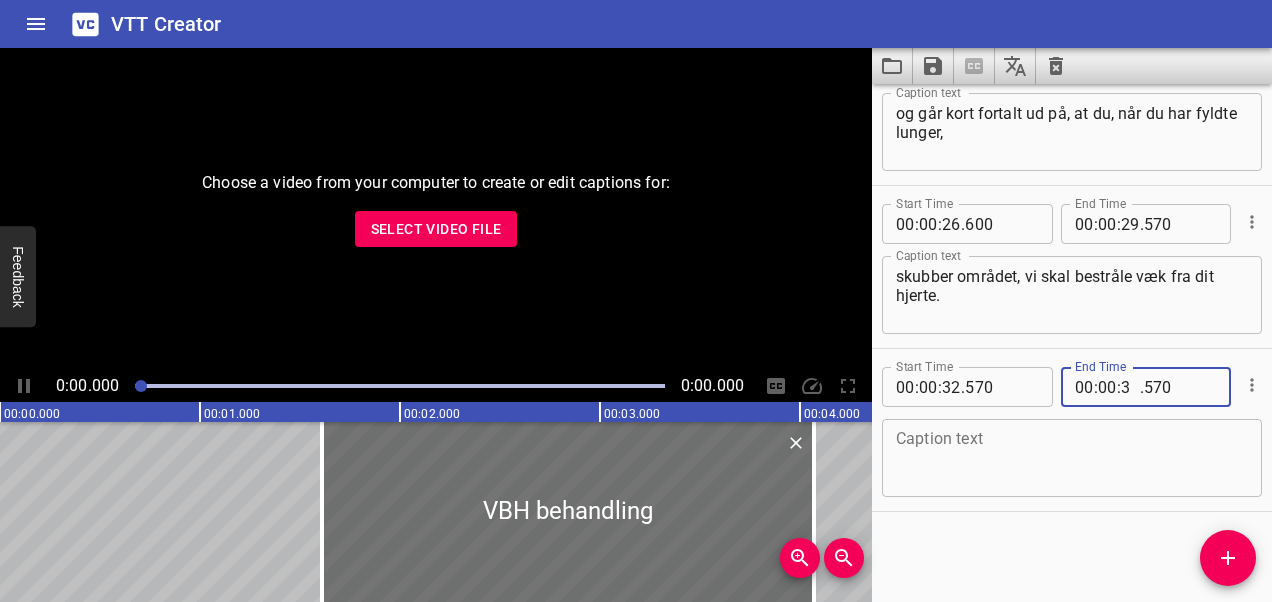 type on "36" 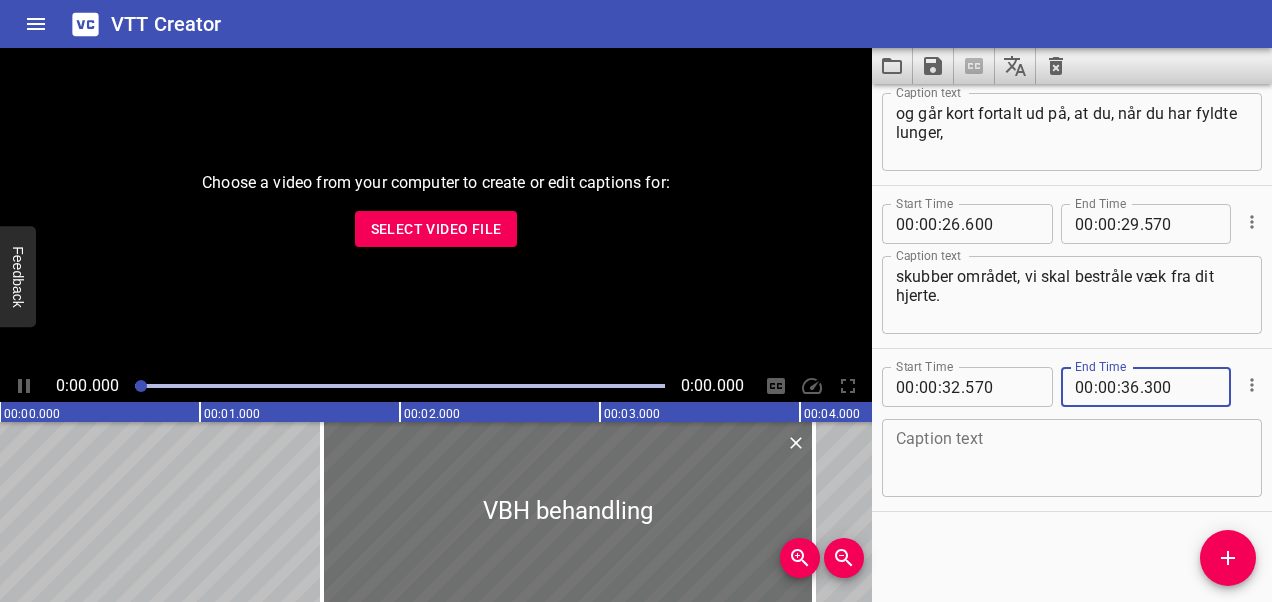 type on "300" 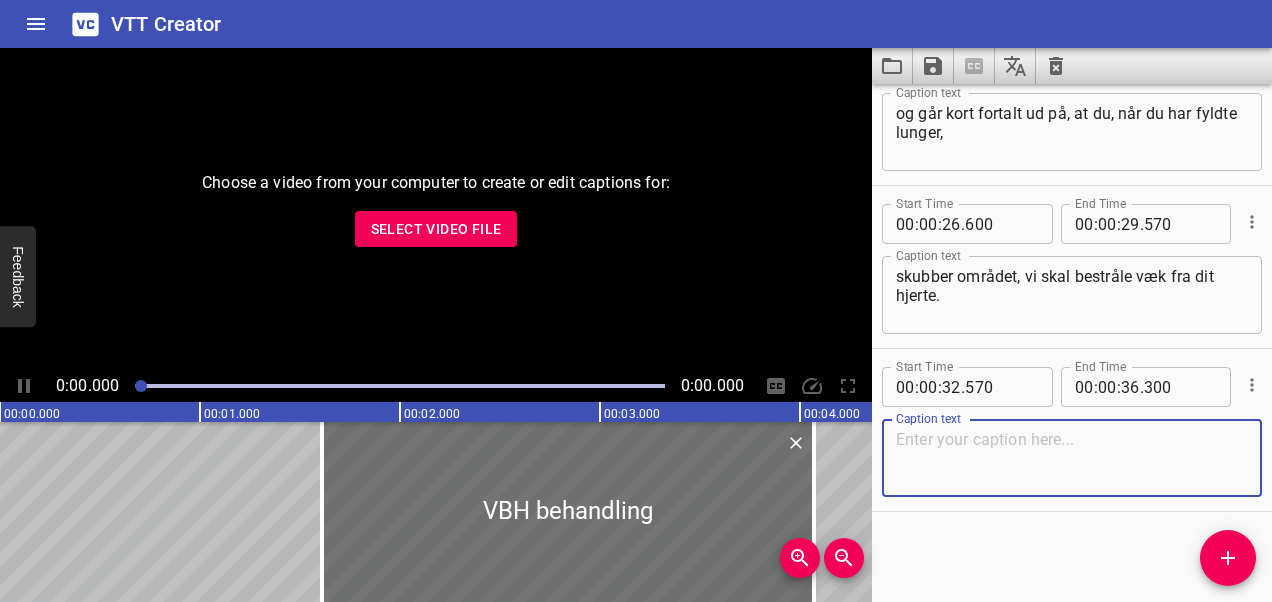 paste on "Skal du have denne behandling, vil du blive nøje instrueret i teknikken" 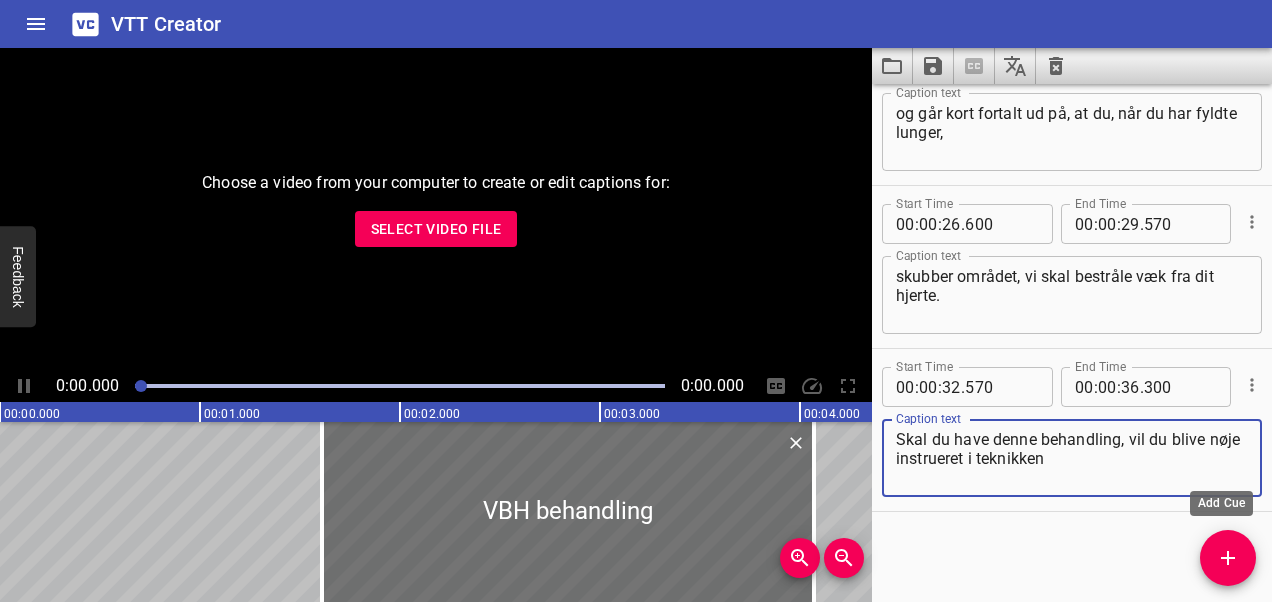 type on "Skal du have denne behandling, vil du blive nøje instrueret i teknikken" 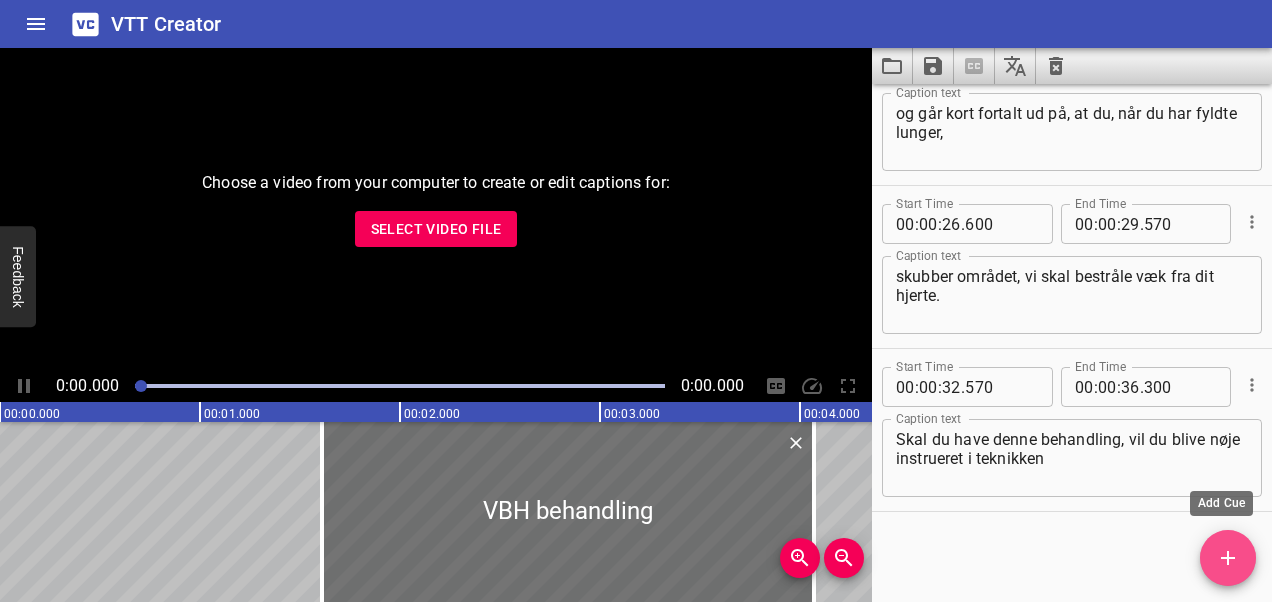 click 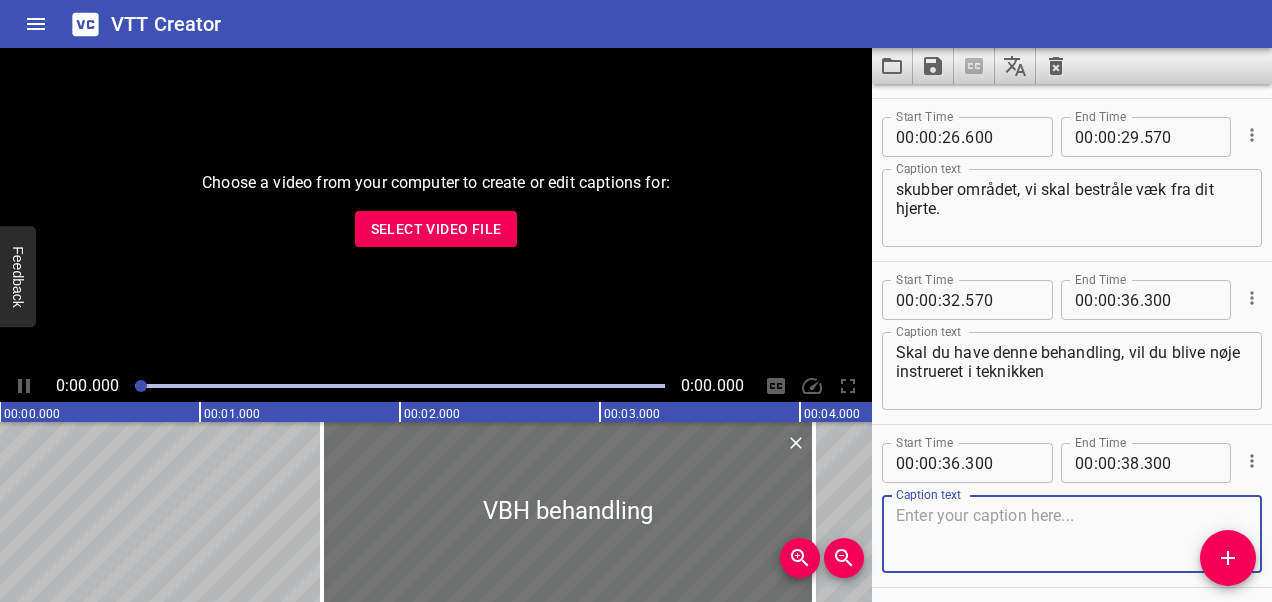 scroll, scrollTop: 1369, scrollLeft: 0, axis: vertical 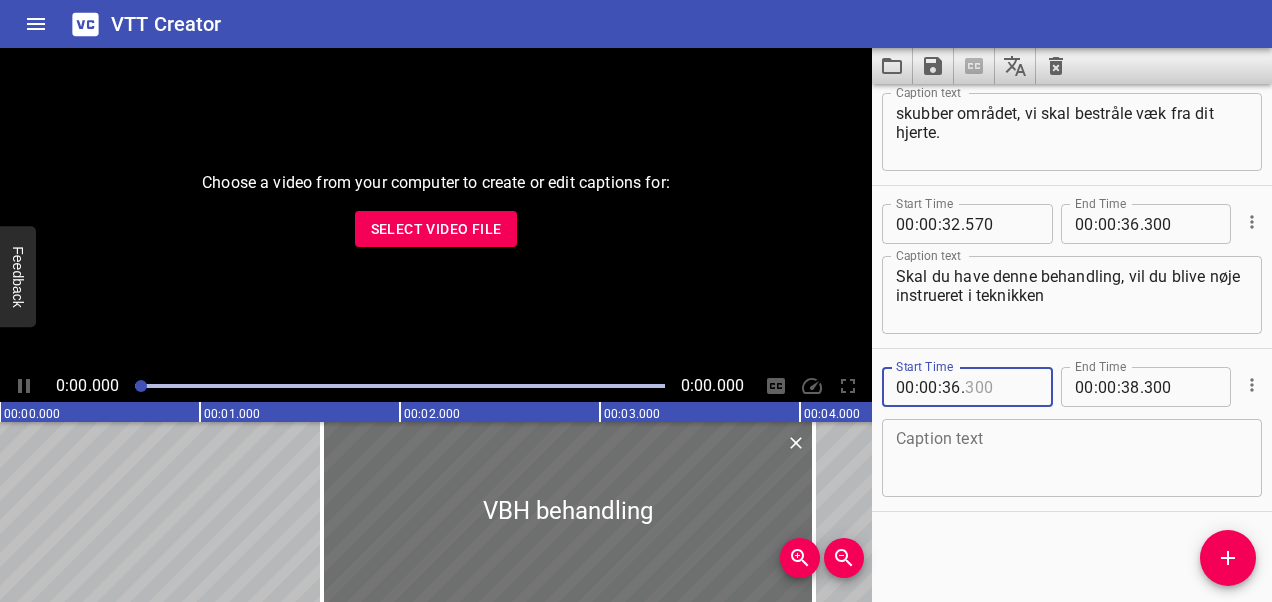 click at bounding box center (1001, 387) 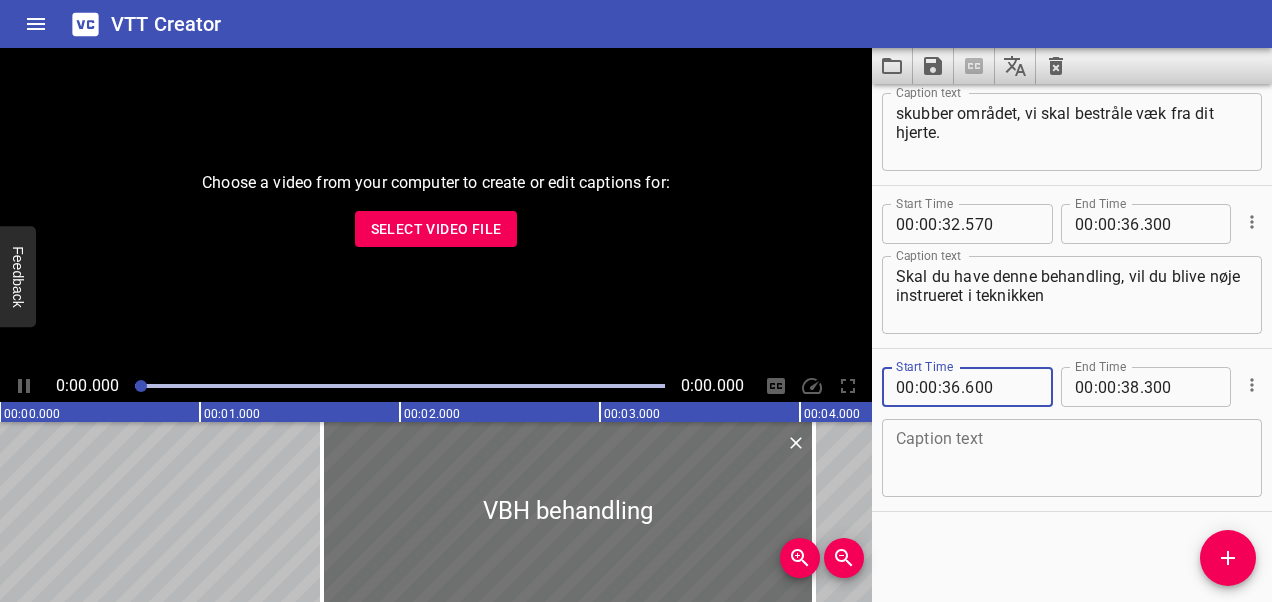 type on "600" 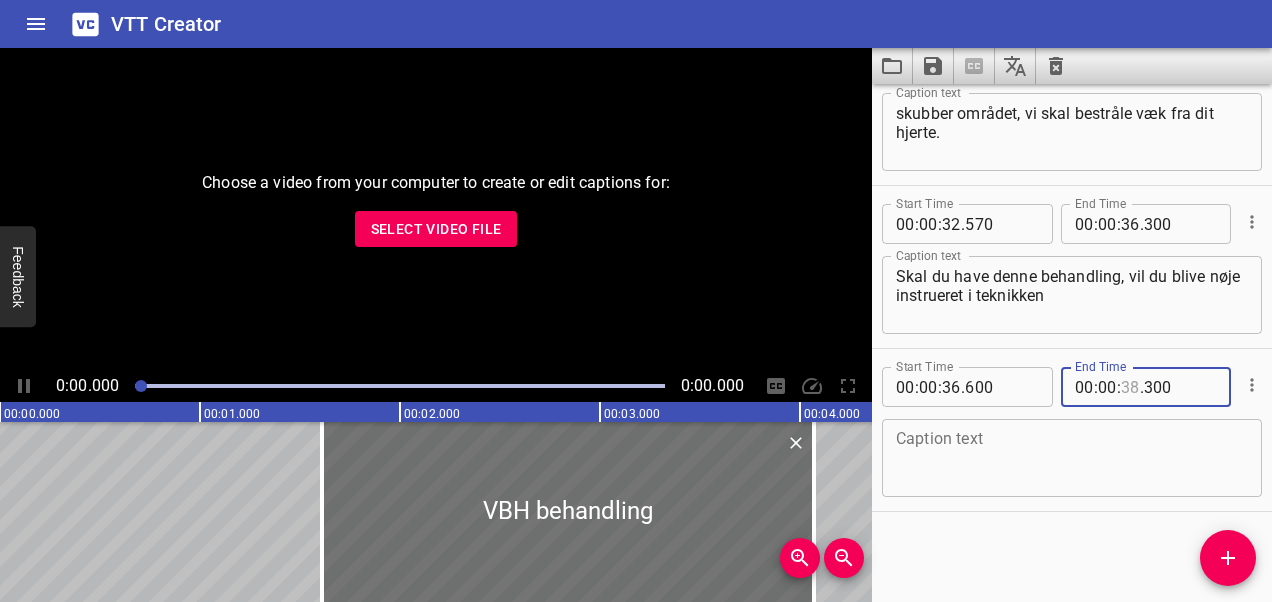 click at bounding box center (1130, 387) 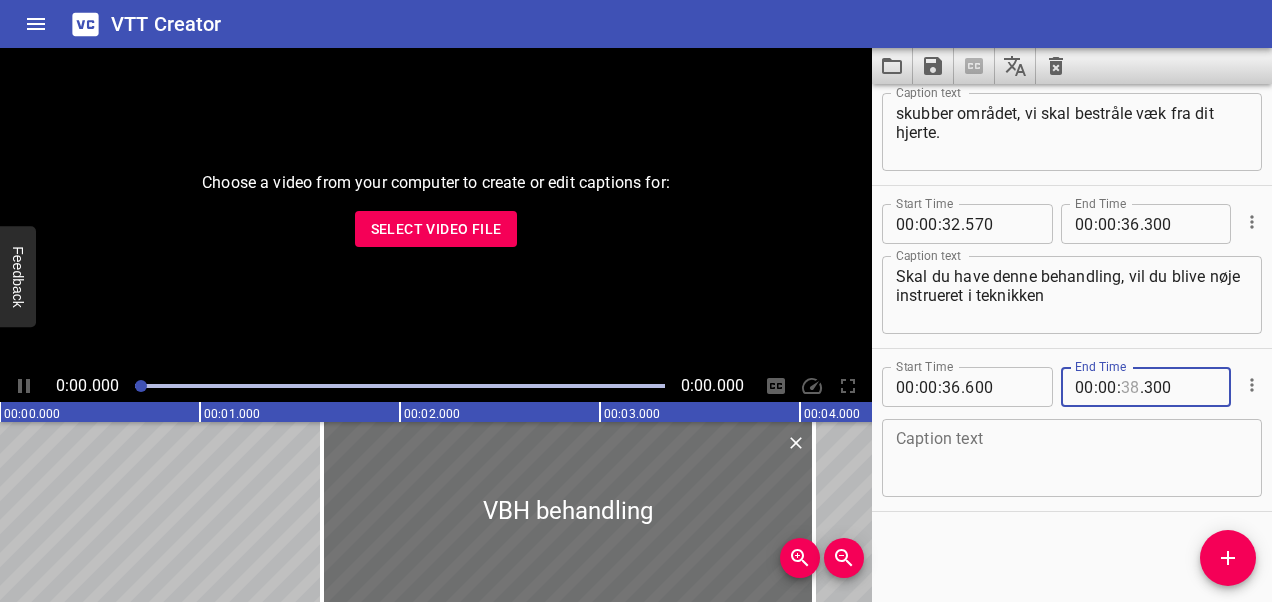 type on "38" 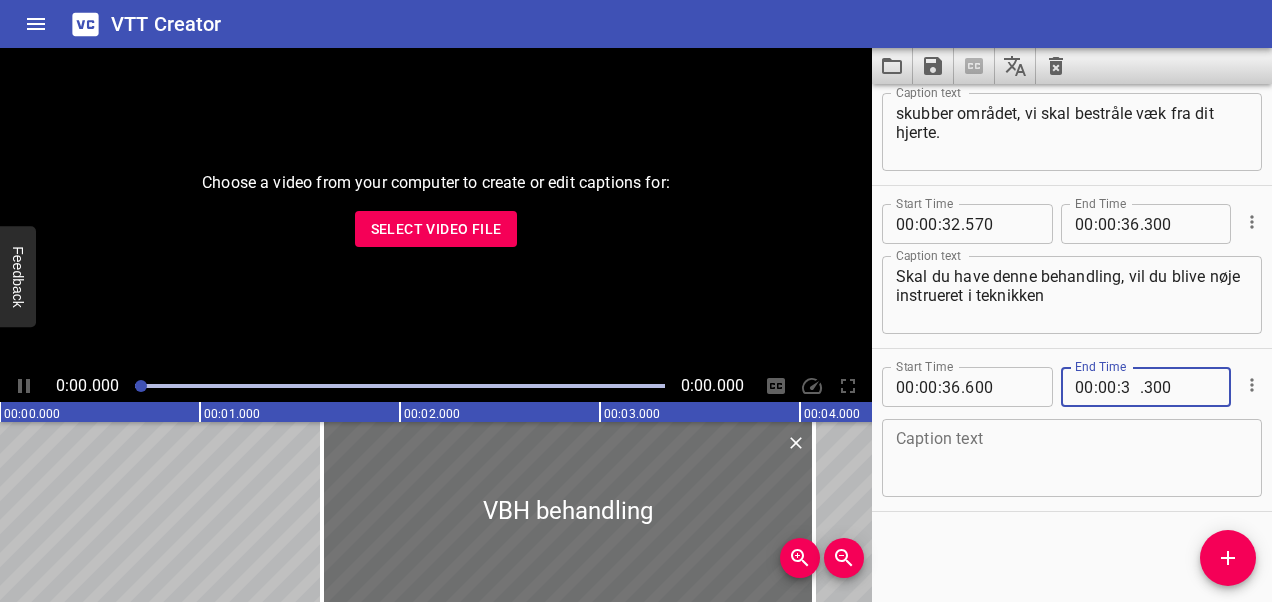 type on "39" 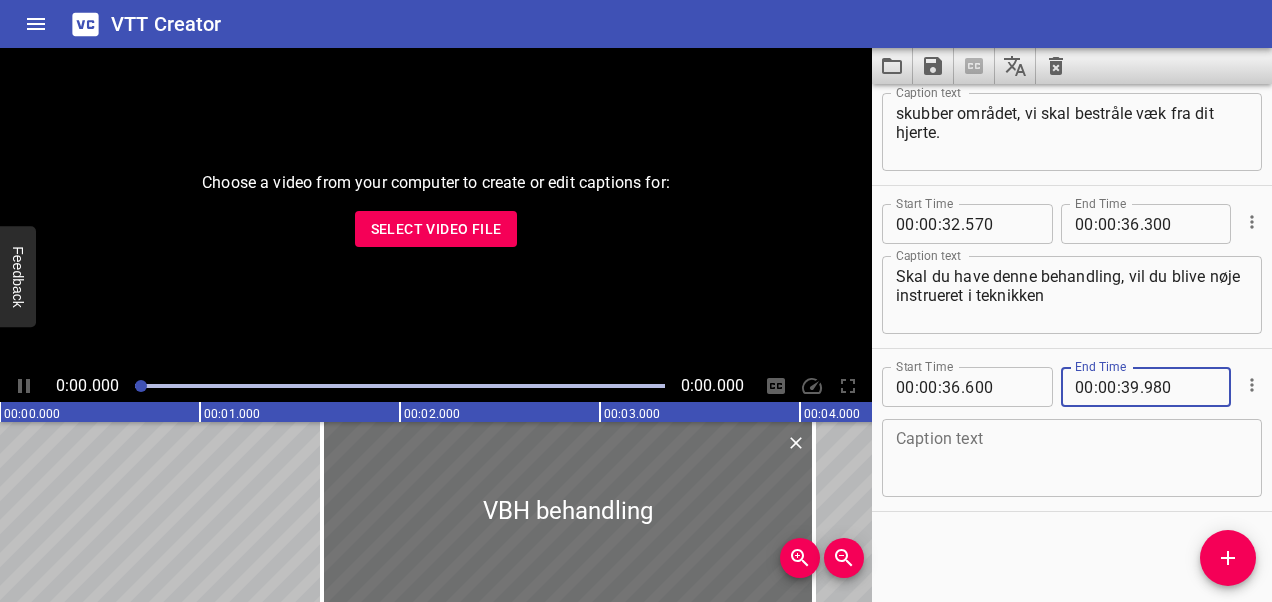 type on "980" 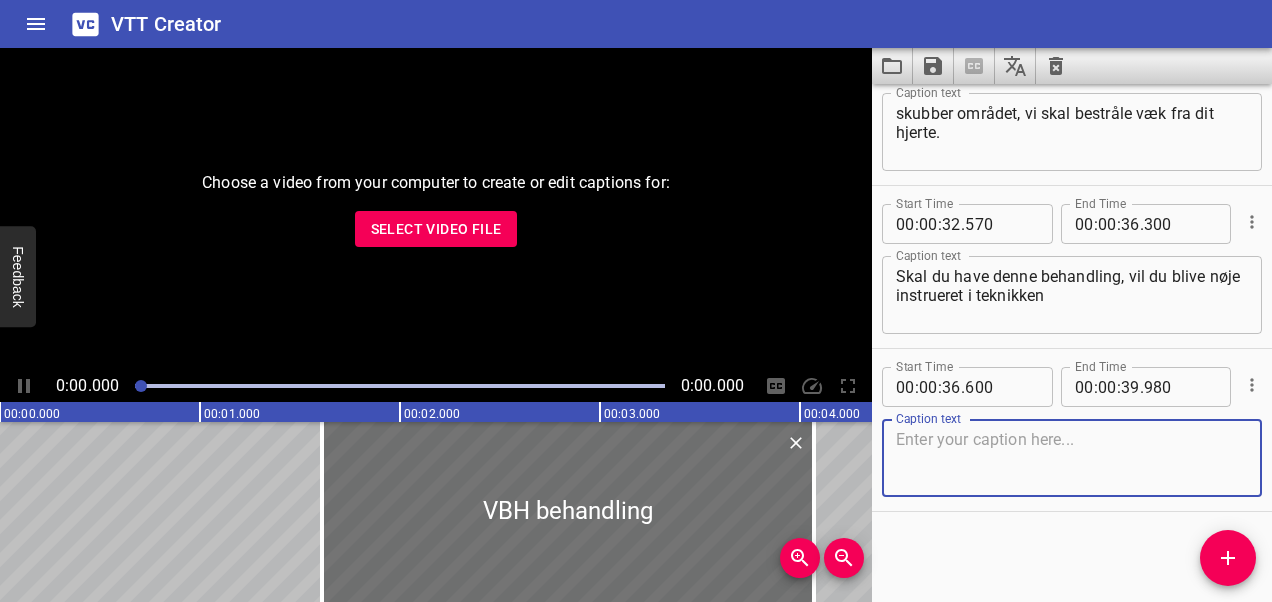 click at bounding box center [1072, 458] 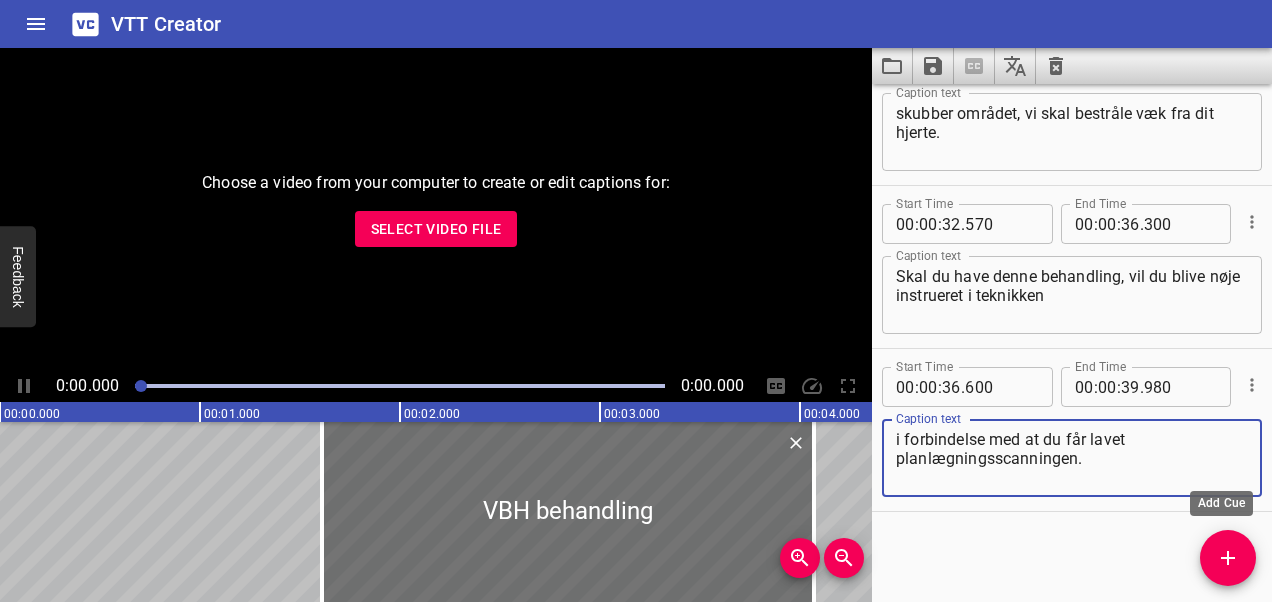 type on "i forbindelse med at du får lavet planlægningsscanningen." 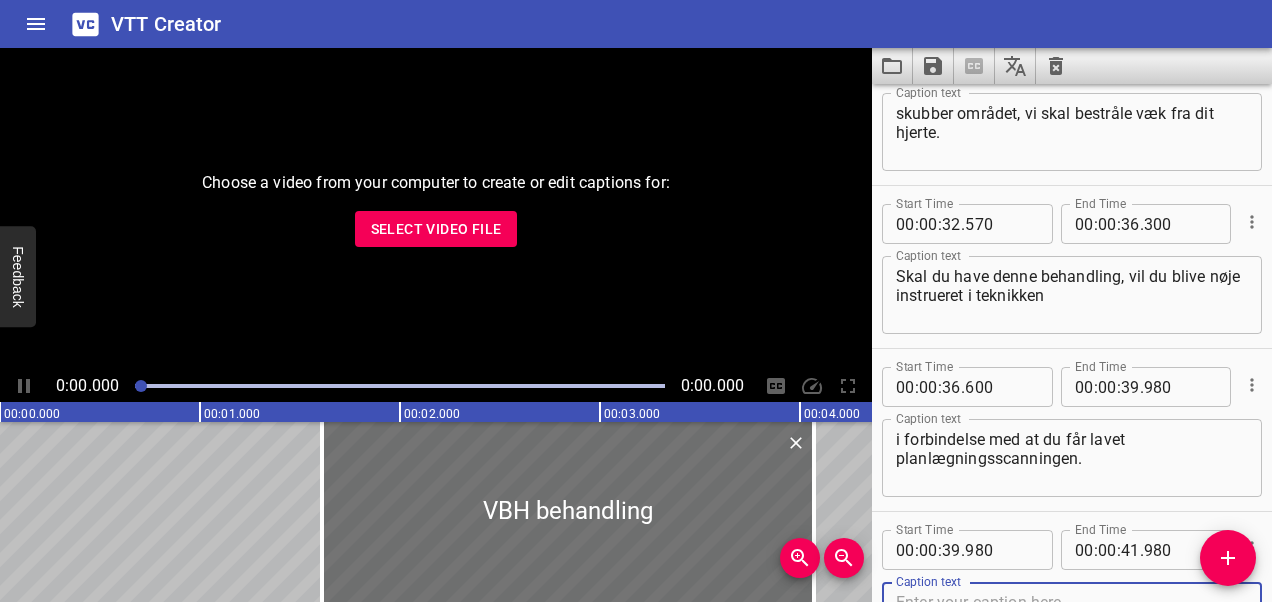 scroll, scrollTop: 1378, scrollLeft: 0, axis: vertical 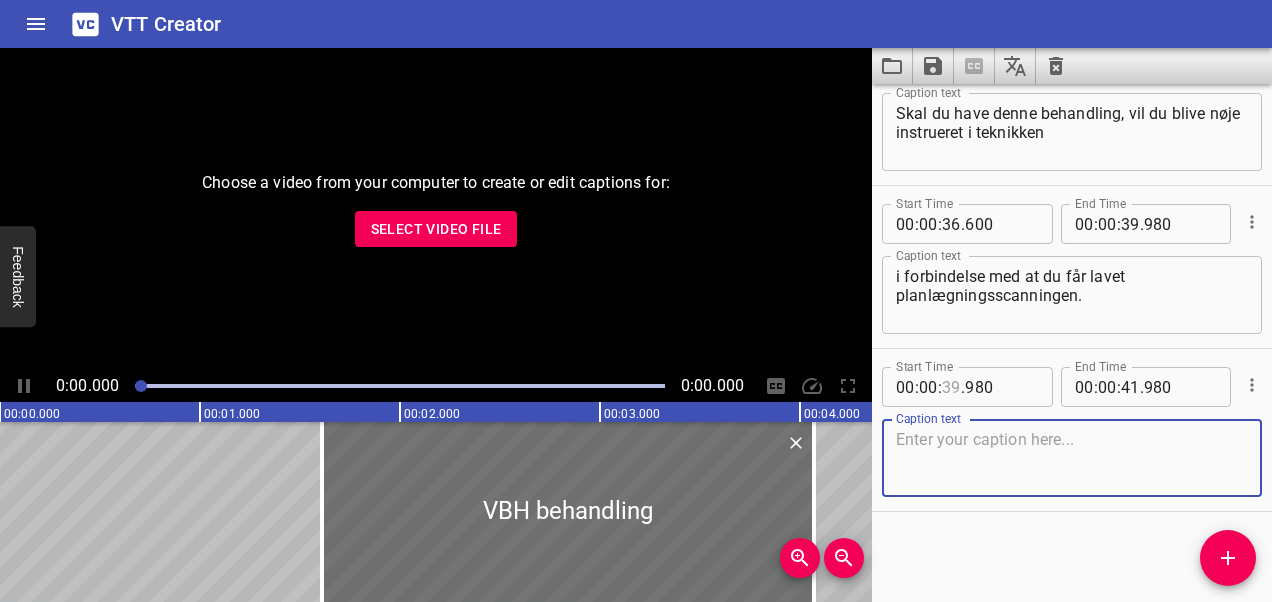 click at bounding box center [951, 387] 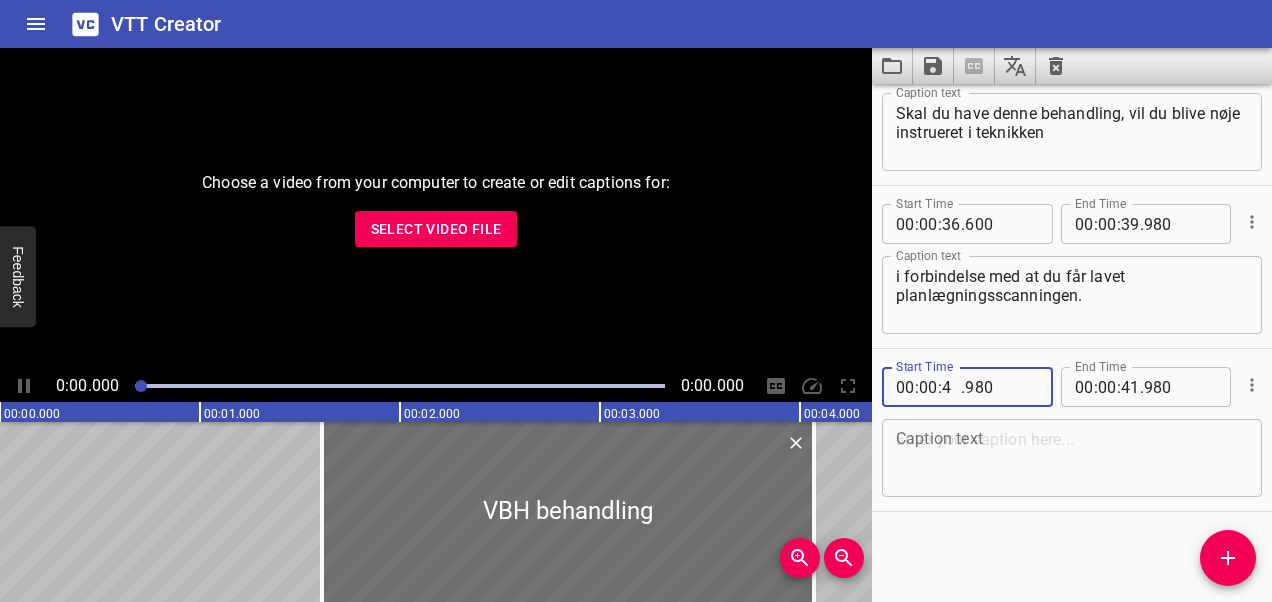 type on "41" 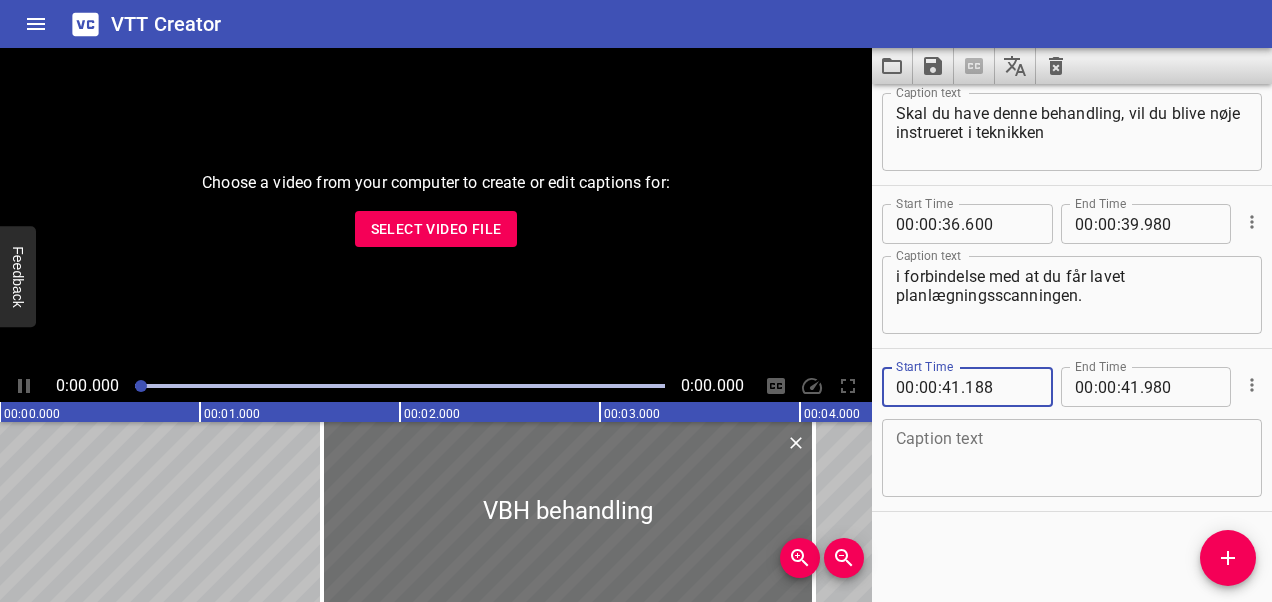 type on "188" 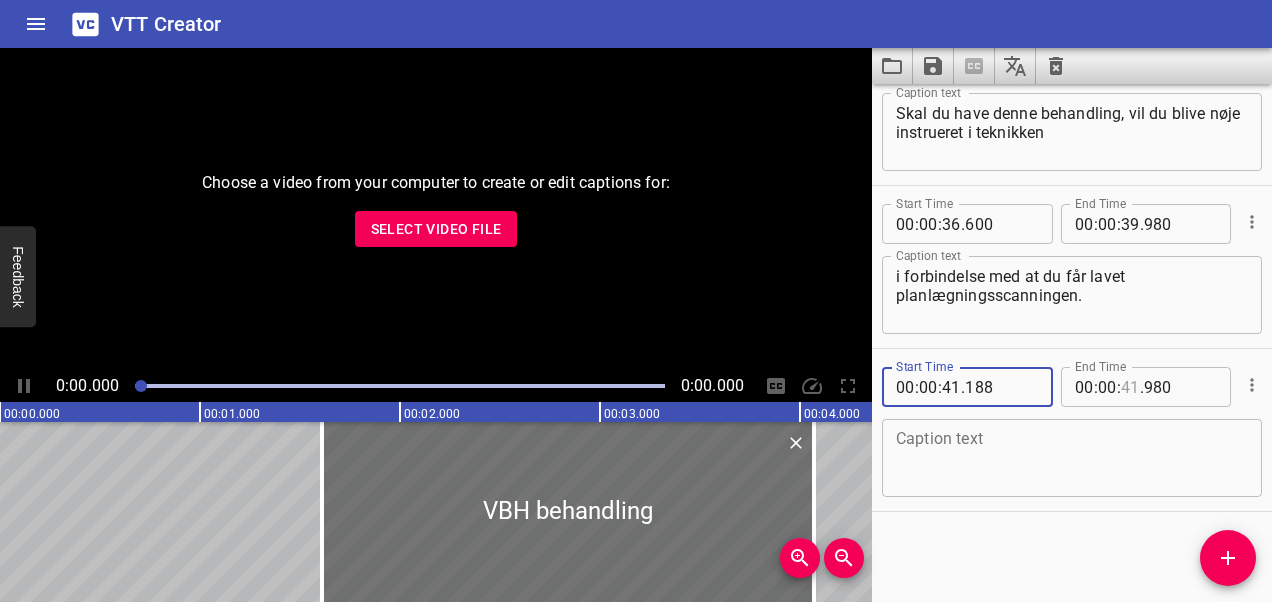 click at bounding box center (1130, 387) 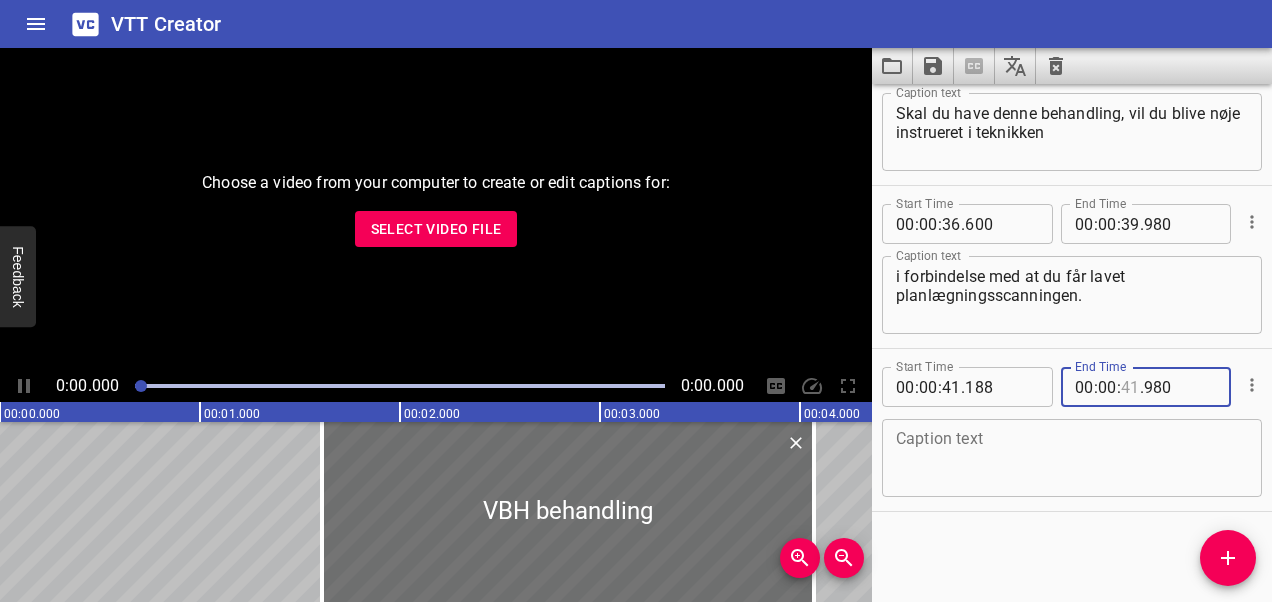 type on "41" 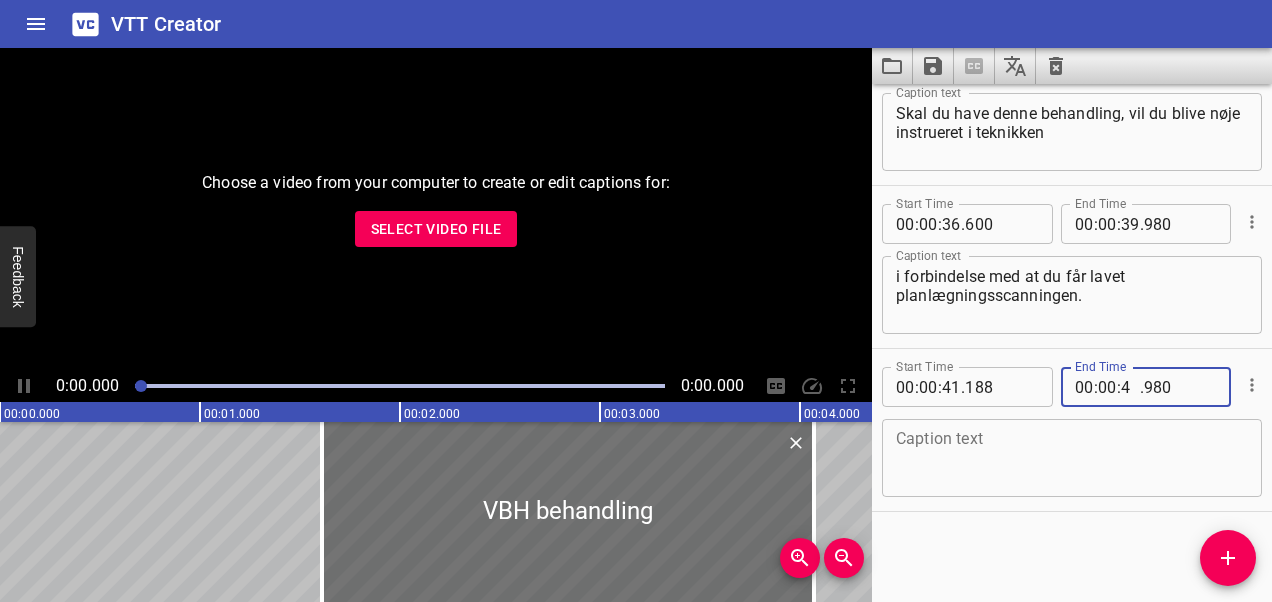 type on "44" 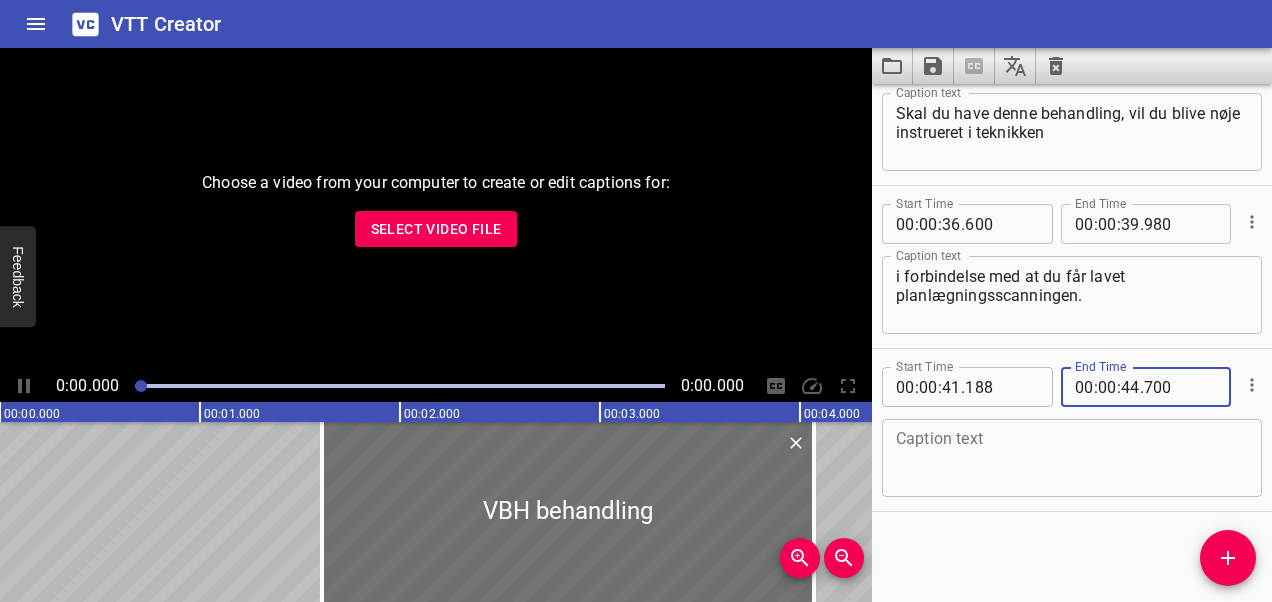 type on "700" 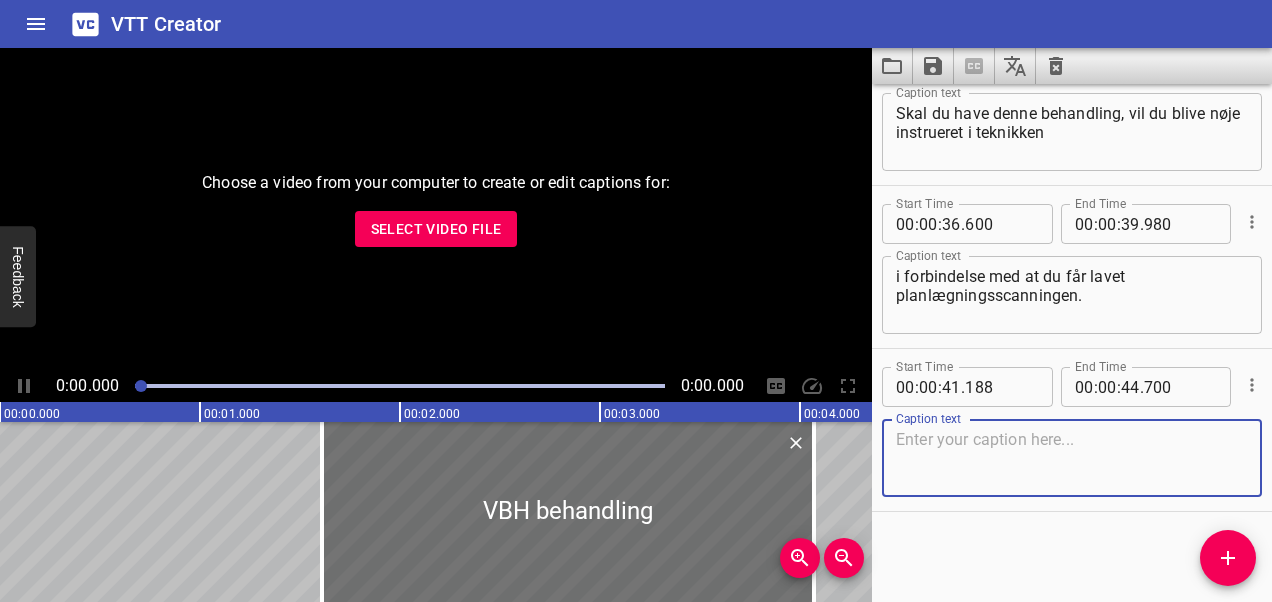 paste on "Under selve strålebehandlingen vil du hver gang blive guidet" 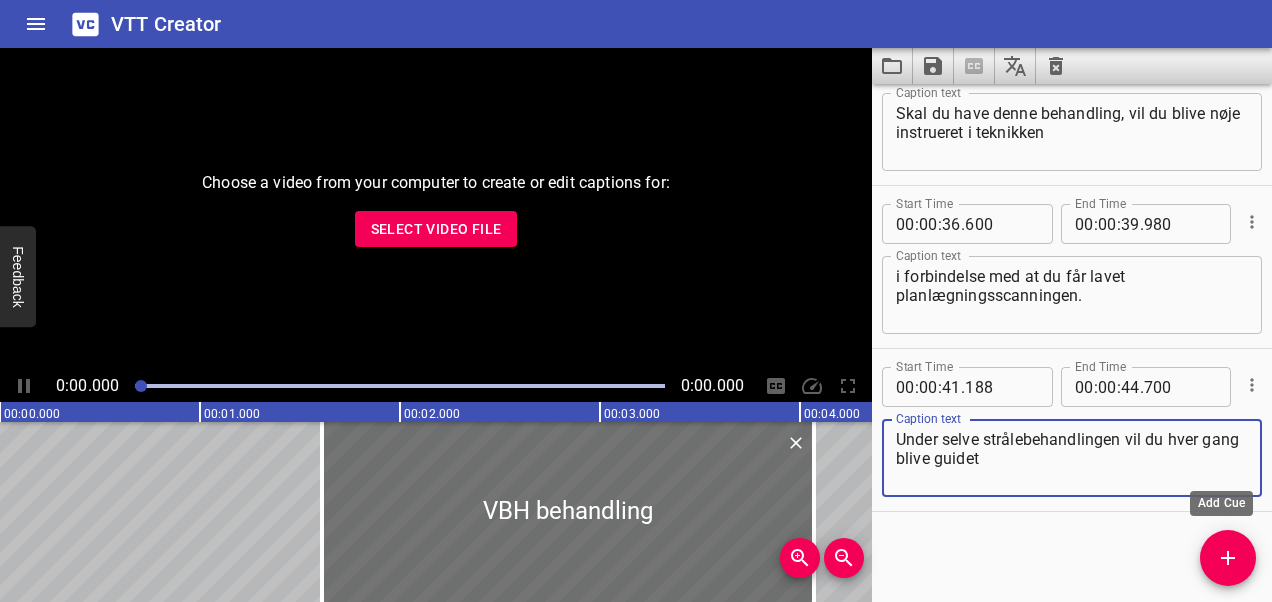 type on "Under selve strålebehandlingen vil du hver gang blive guidet" 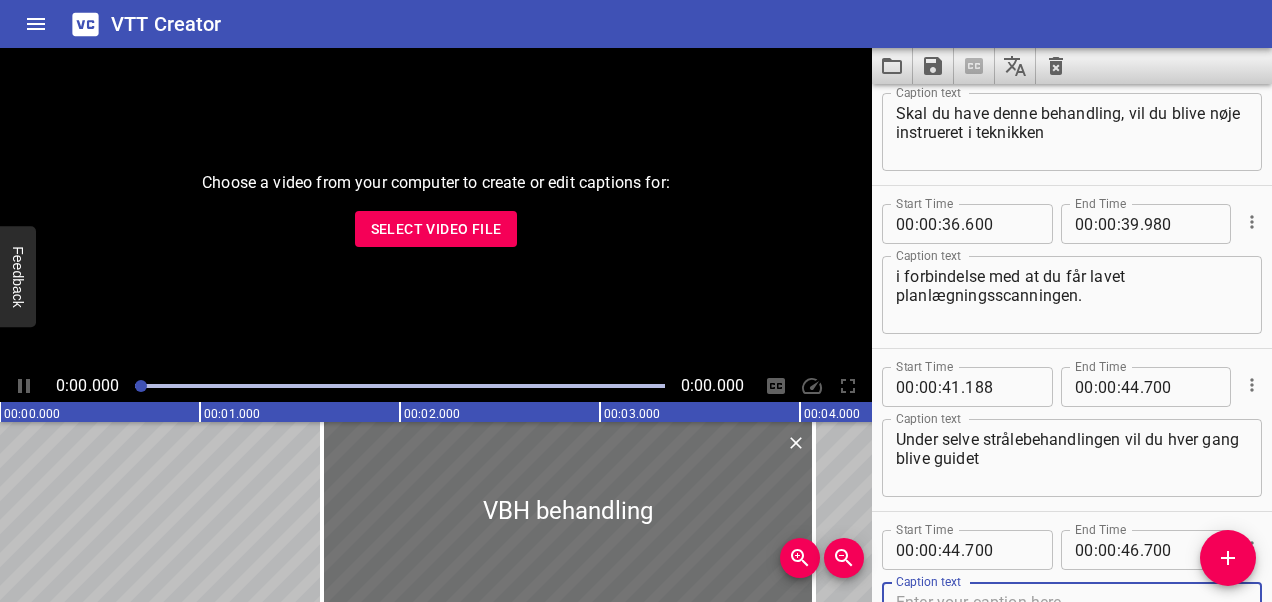scroll, scrollTop: 1542, scrollLeft: 0, axis: vertical 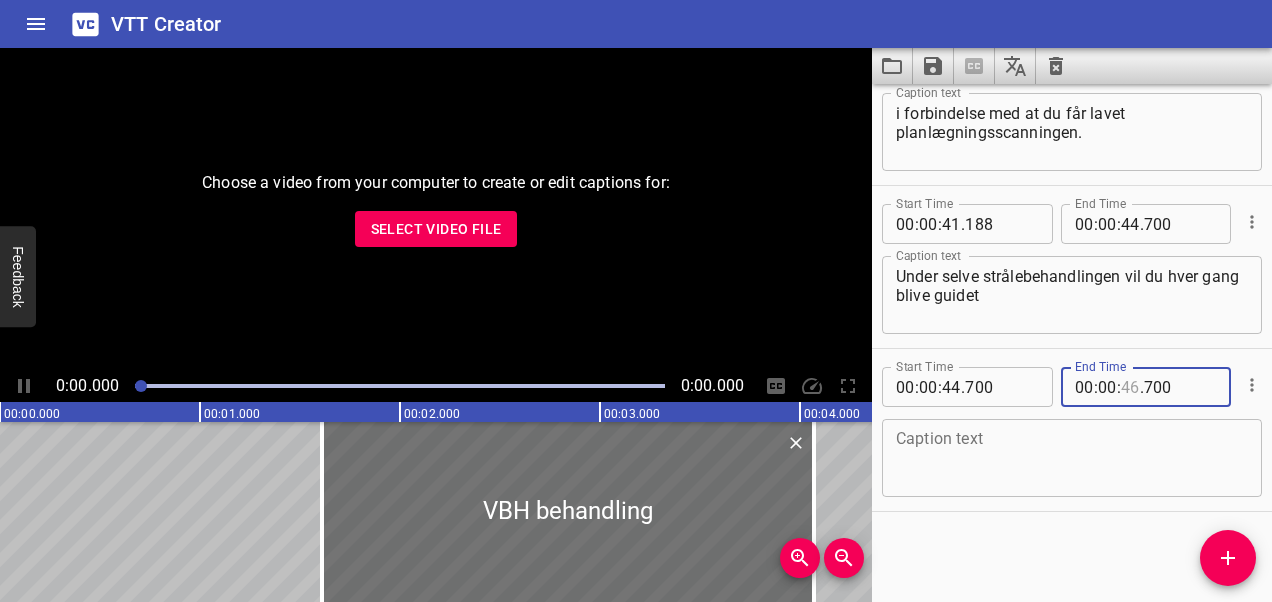 click at bounding box center [1130, 387] 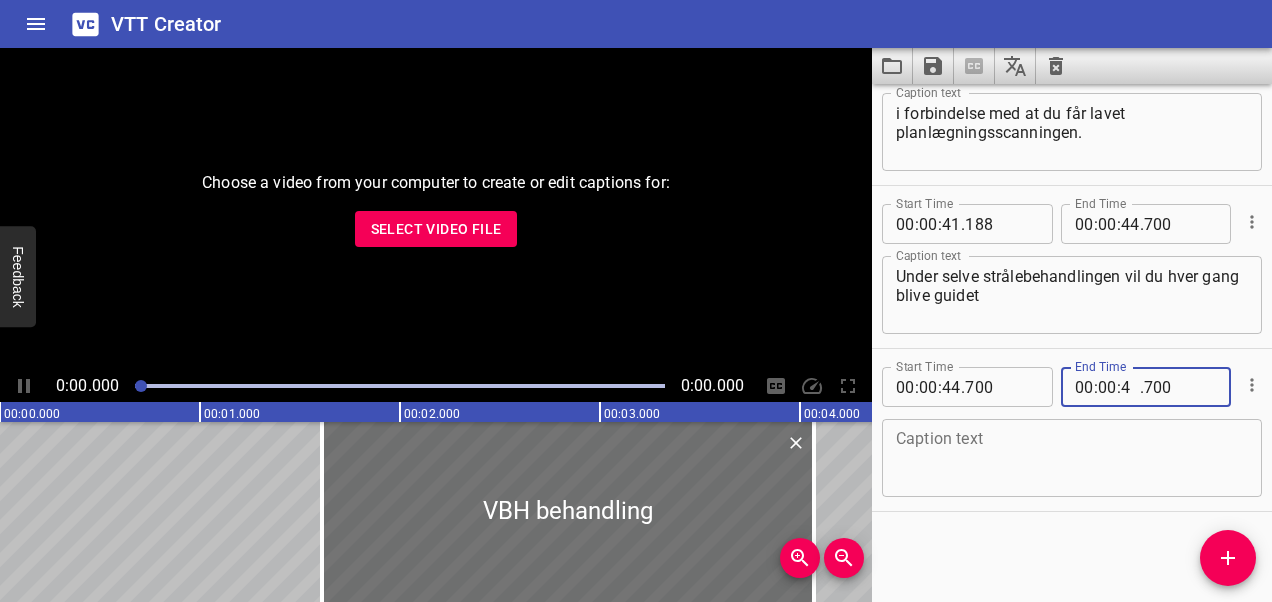 type on "48" 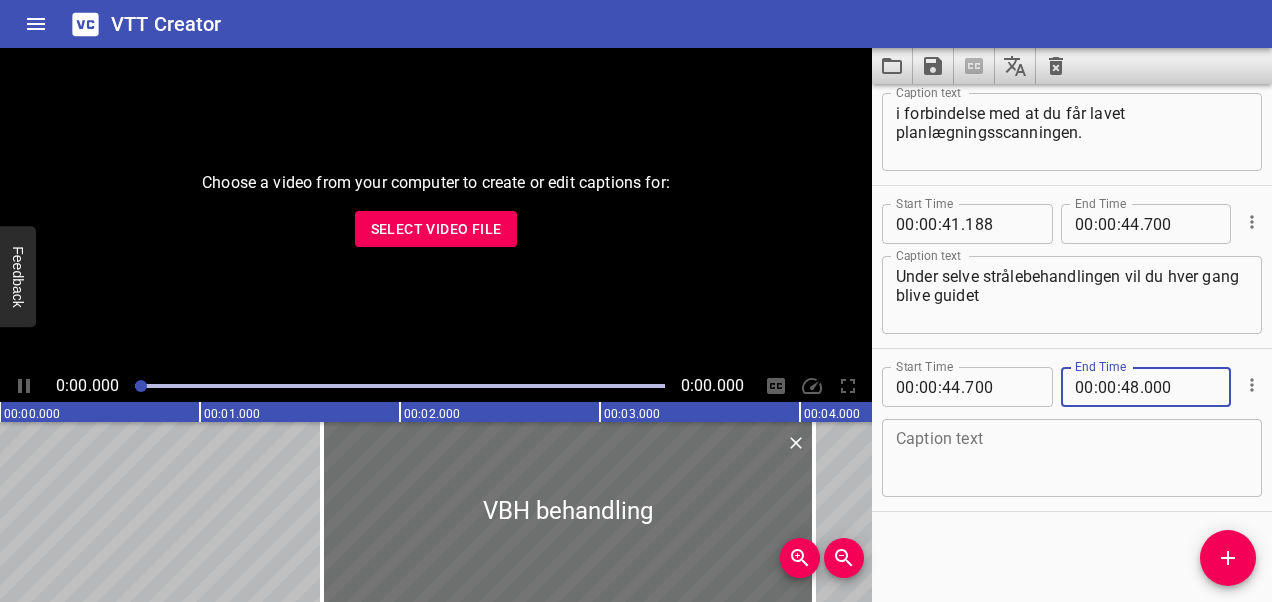 type on "000" 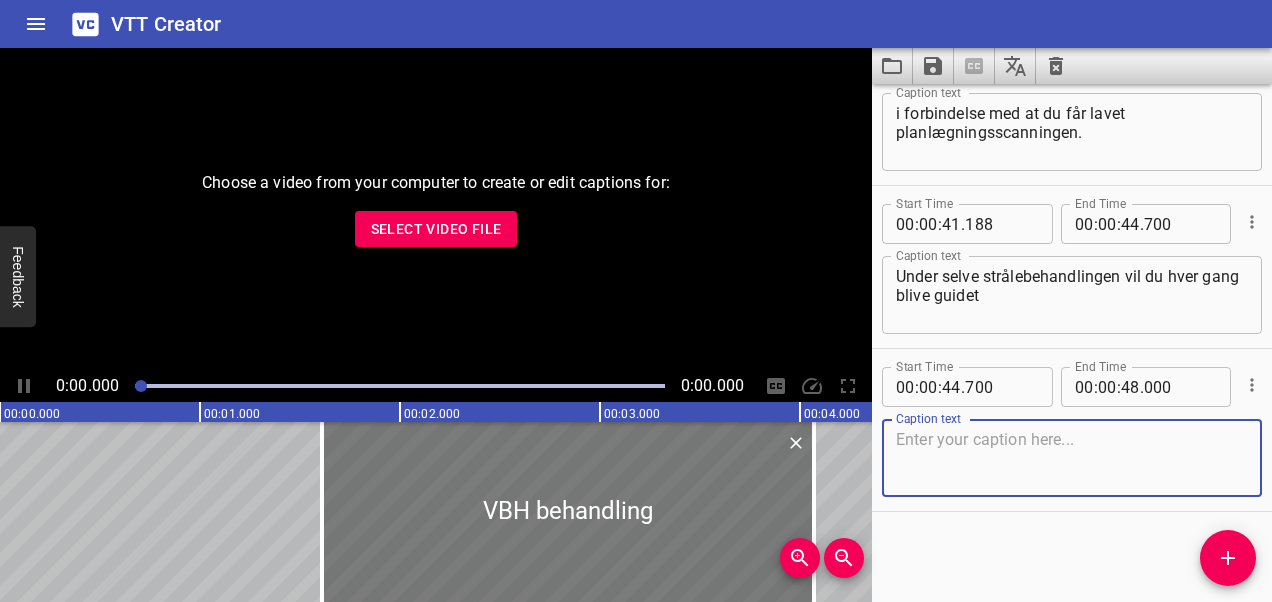 paste on "igennem behandlingen via en stemme - ”vi er klar”" 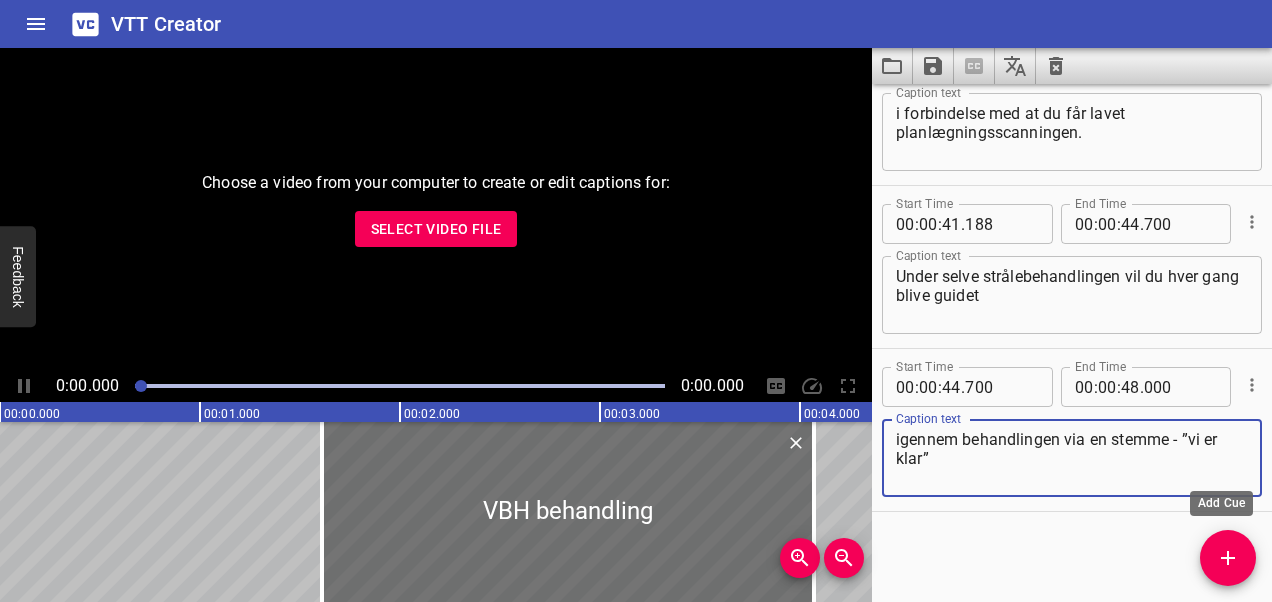 type on "igennem behandlingen via en stemme - ”vi er klar”" 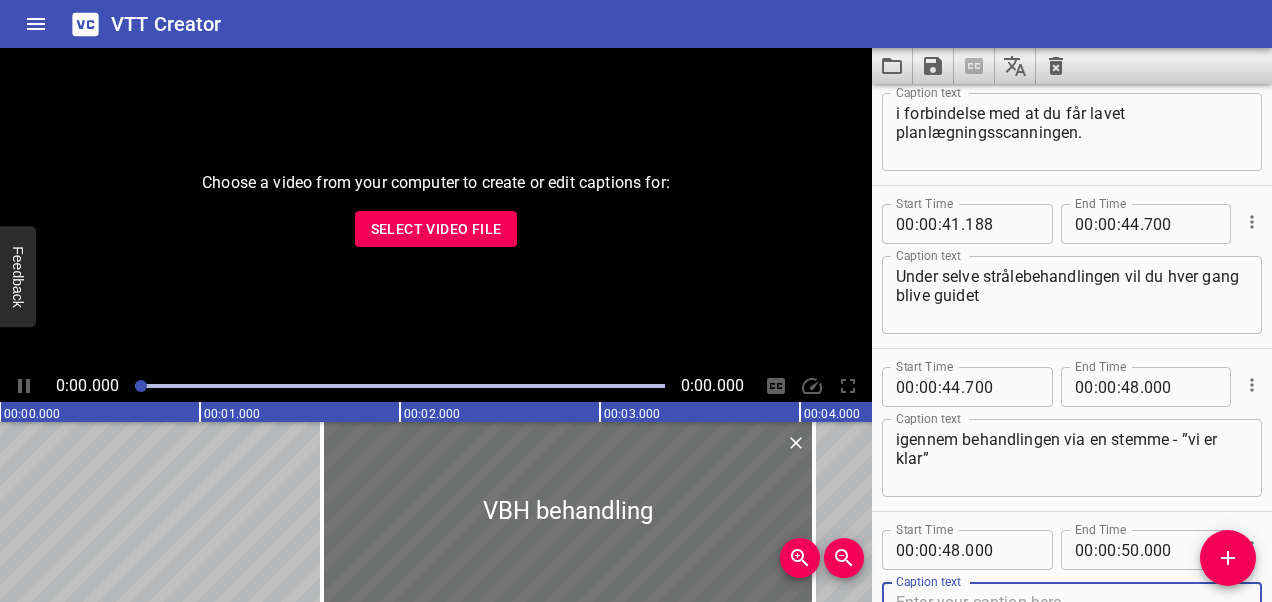 scroll, scrollTop: 1704, scrollLeft: 0, axis: vertical 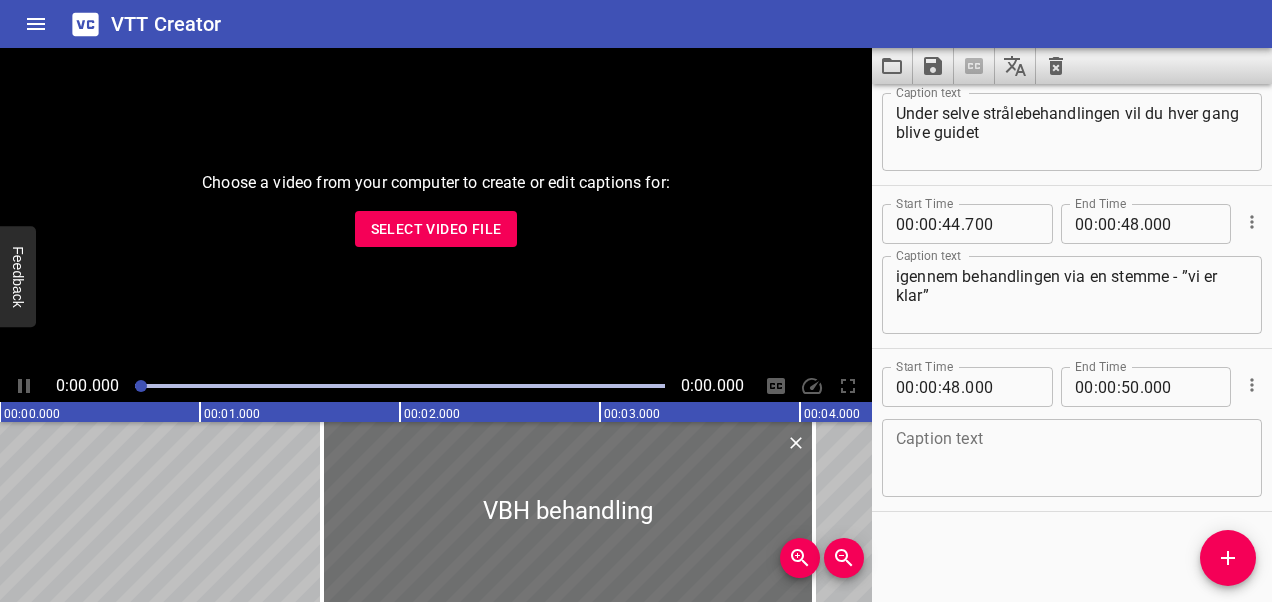 click on "." at bounding box center [963, 387] 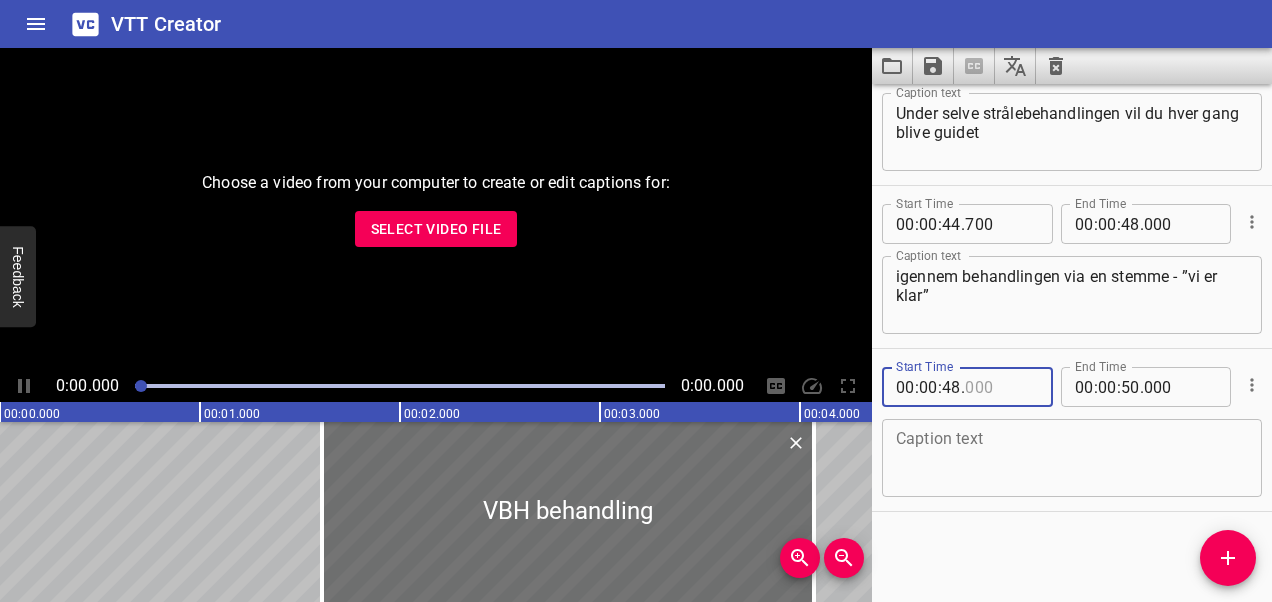 click at bounding box center (1001, 387) 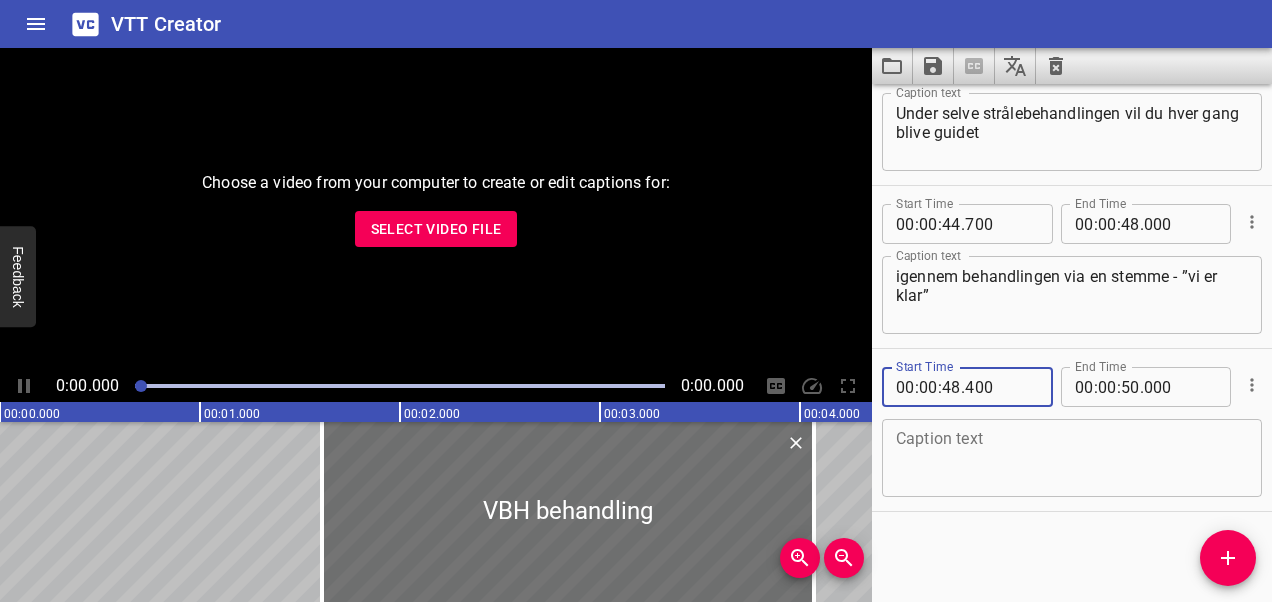 type on "400" 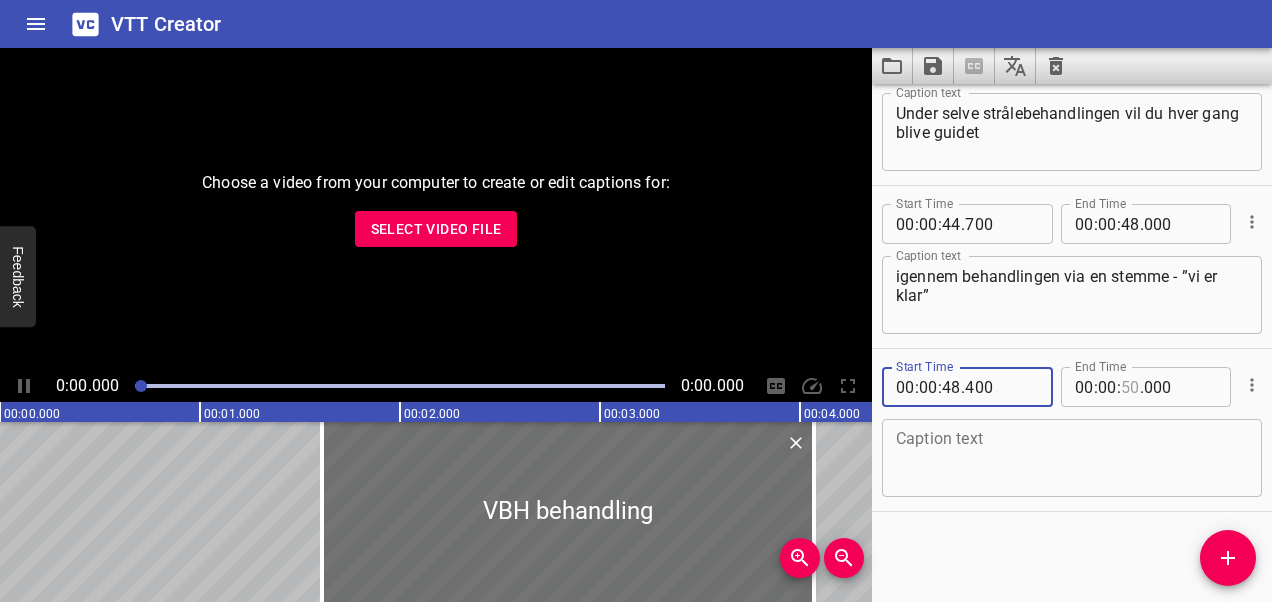 click at bounding box center [1130, 387] 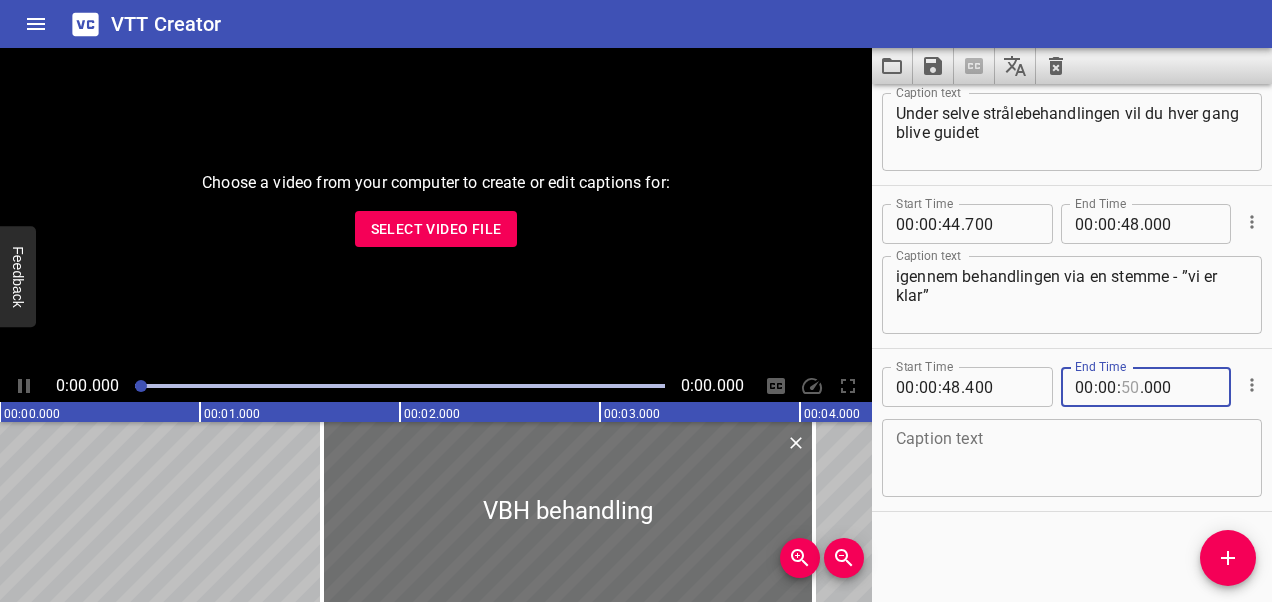 type on "50" 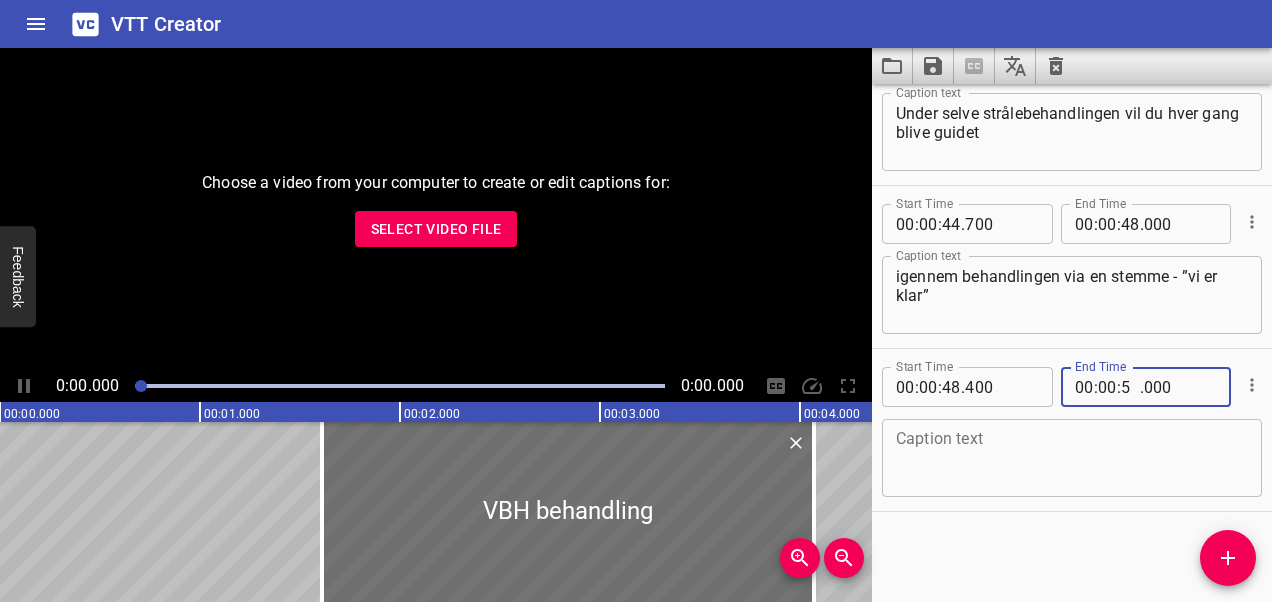 type on "50" 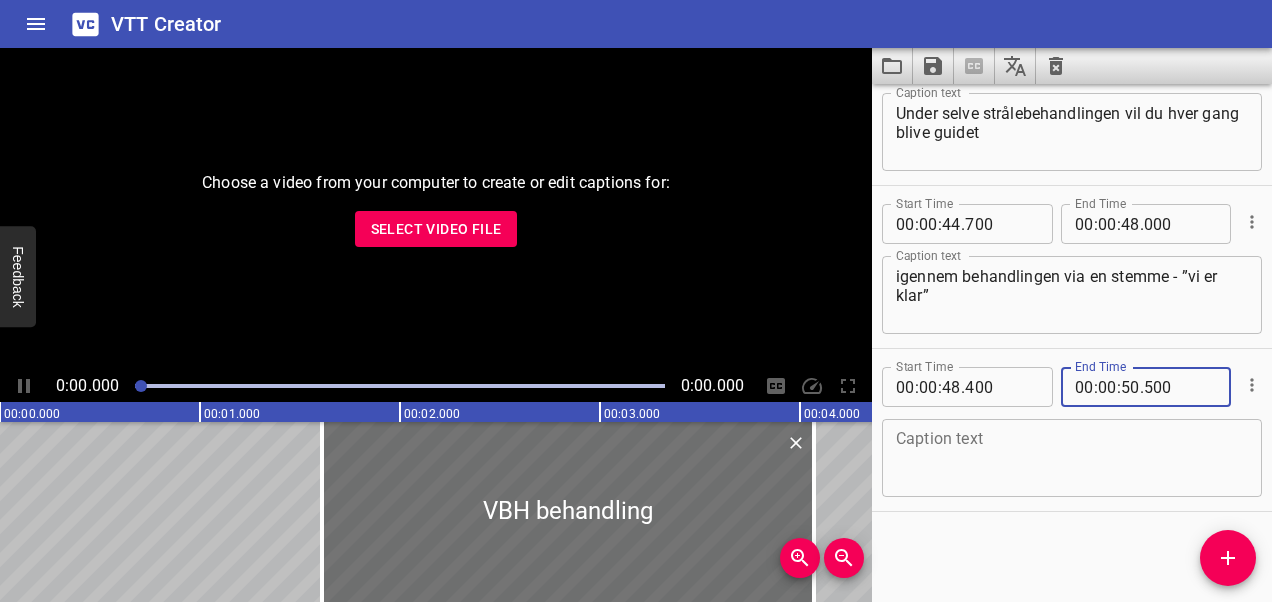 type on "500" 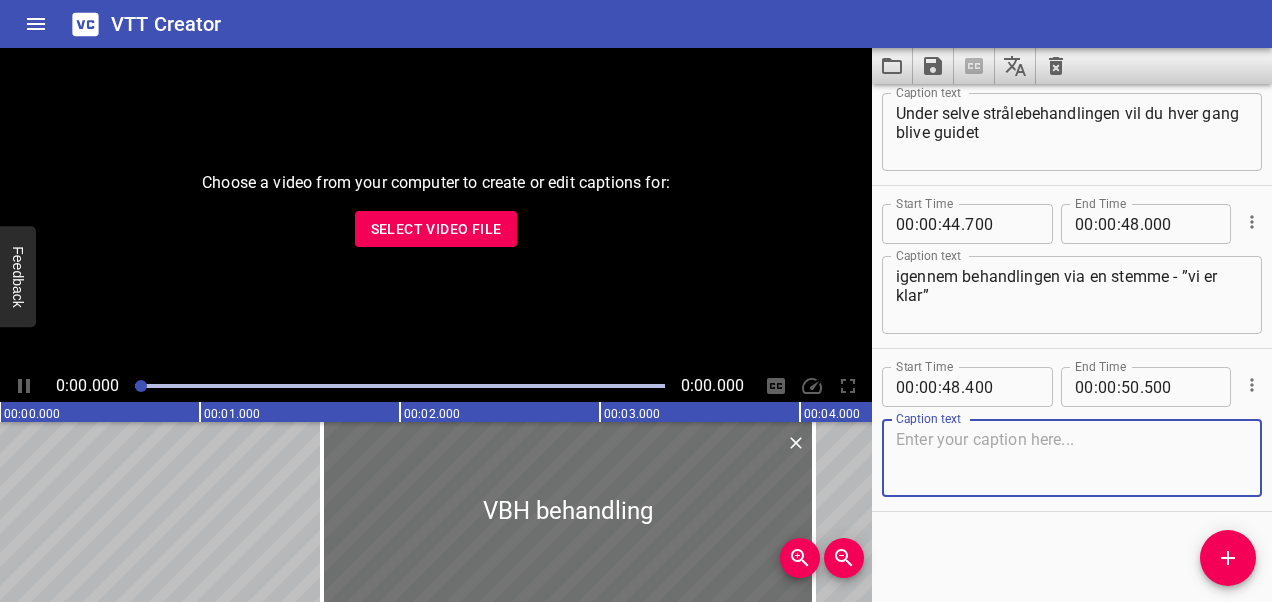 paste on "er fortæller dig hvornår du skal gøre hvad." 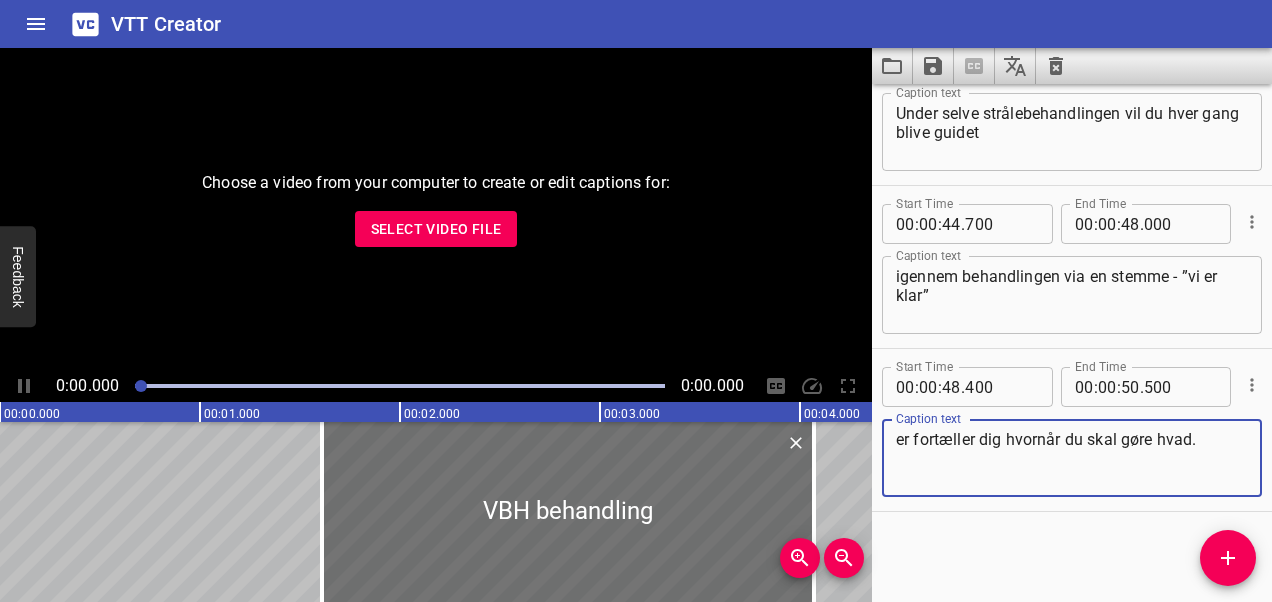 click on "er fortæller dig hvornår du skal gøre hvad. Caption text" at bounding box center (1072, 458) 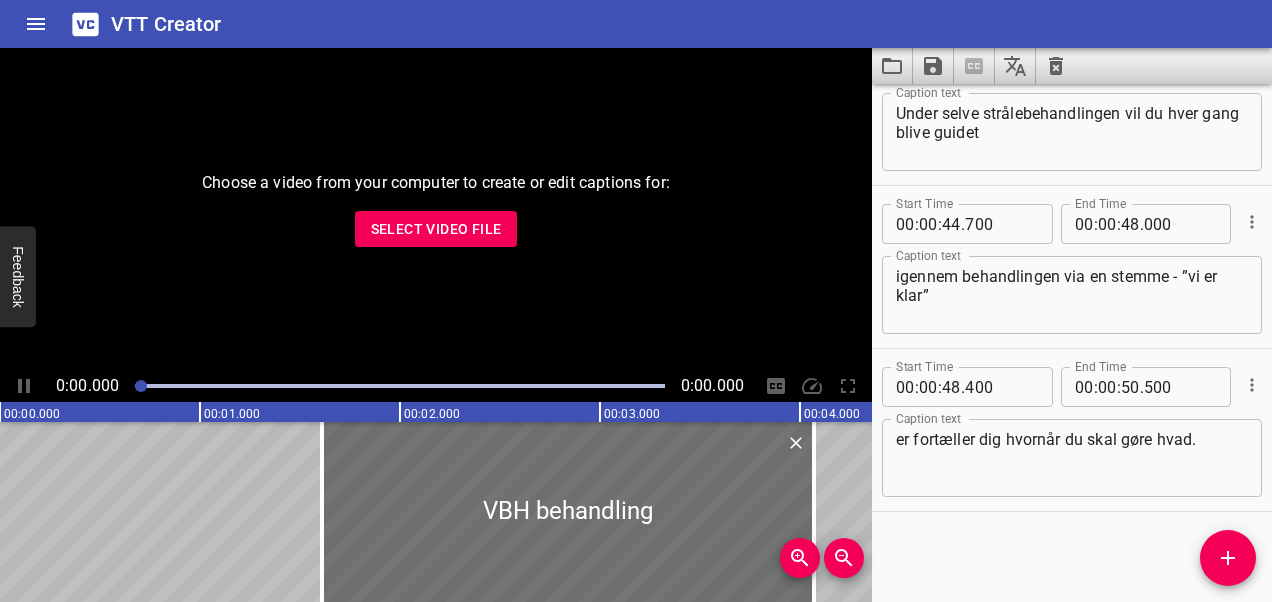 click on "er fortæller dig hvornår du skal gøre hvad. Caption text" at bounding box center [1072, 458] 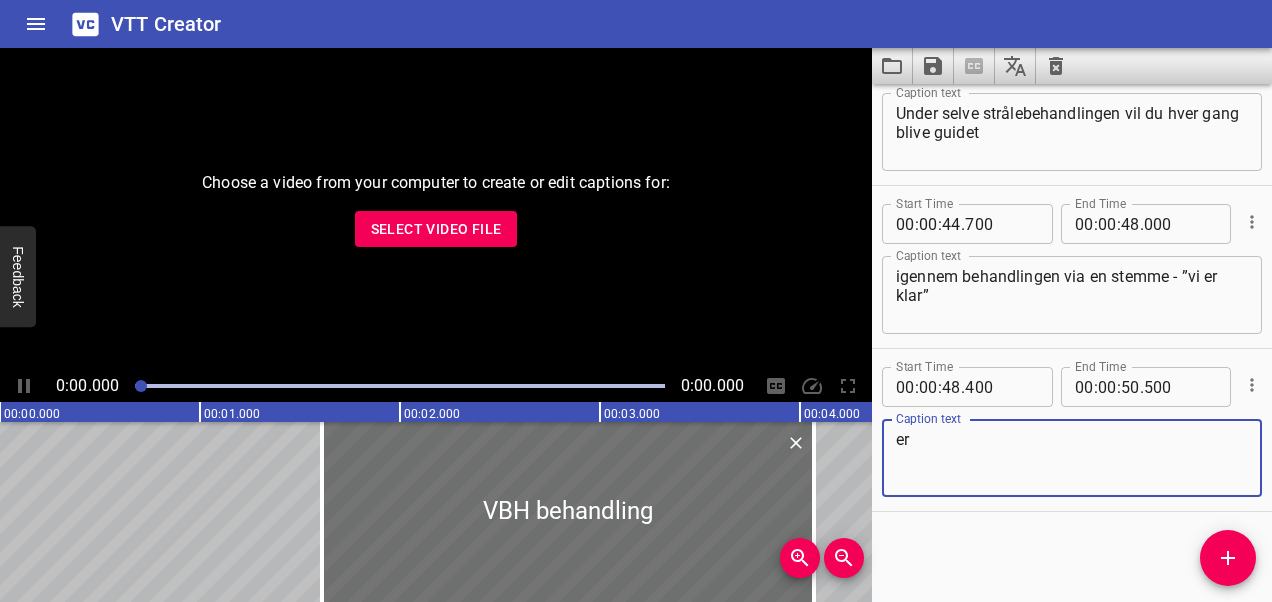 type on "e" 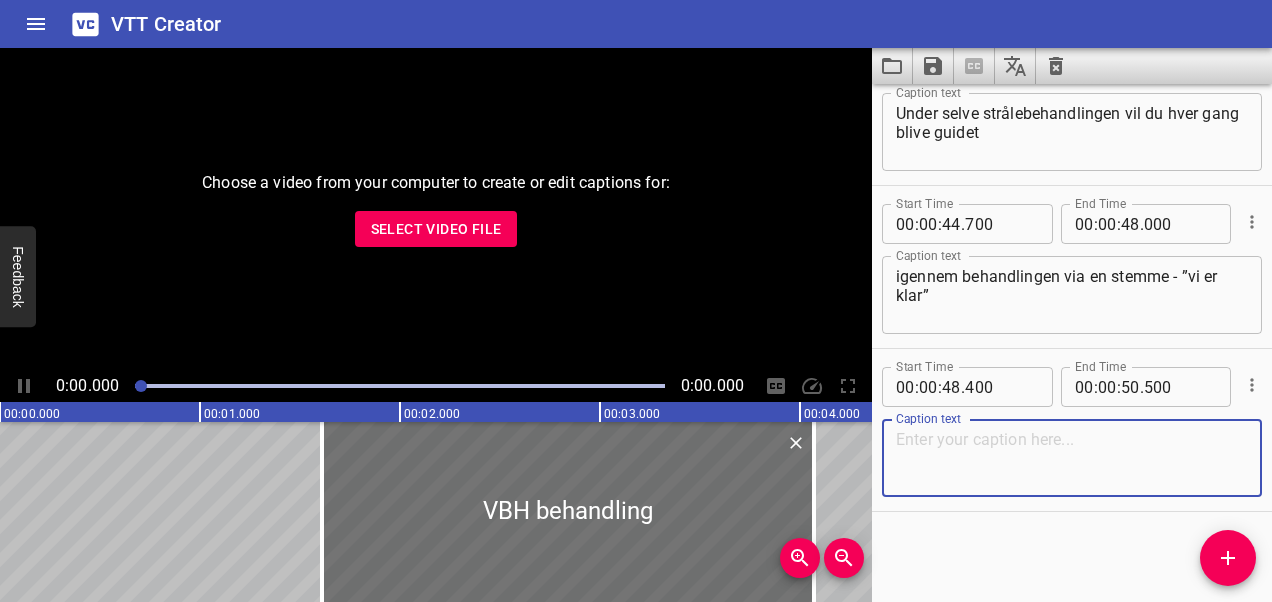paste on "der fortæller dig hvornår du skal gøre hvad." 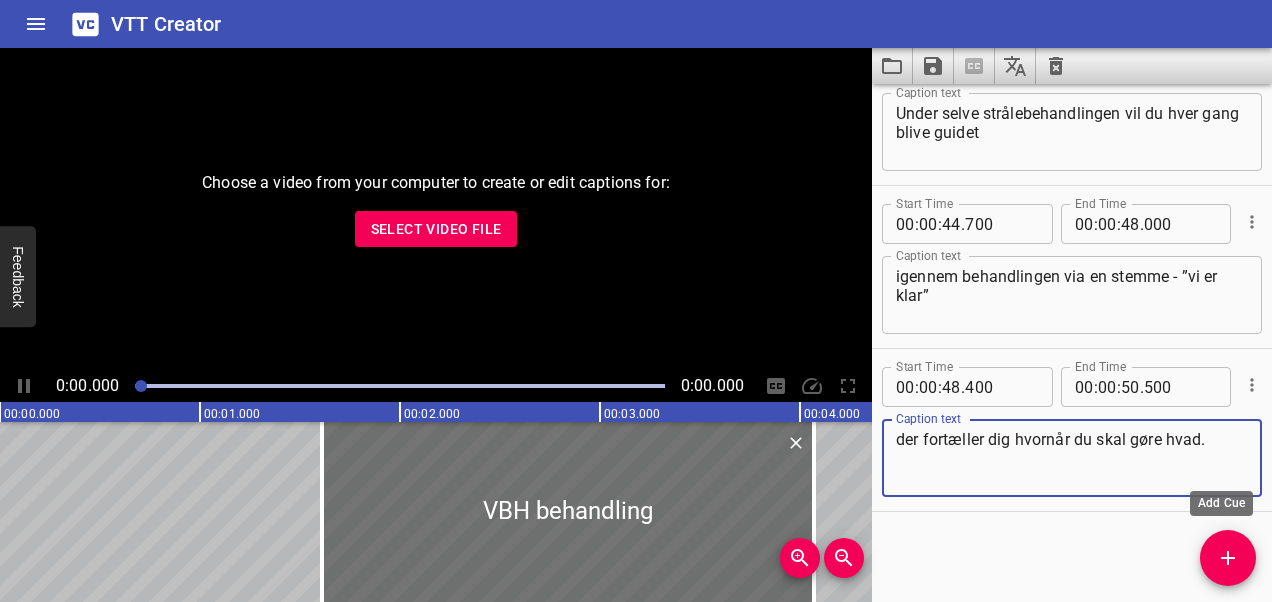 type on "der fortæller dig hvornår du skal gøre hvad." 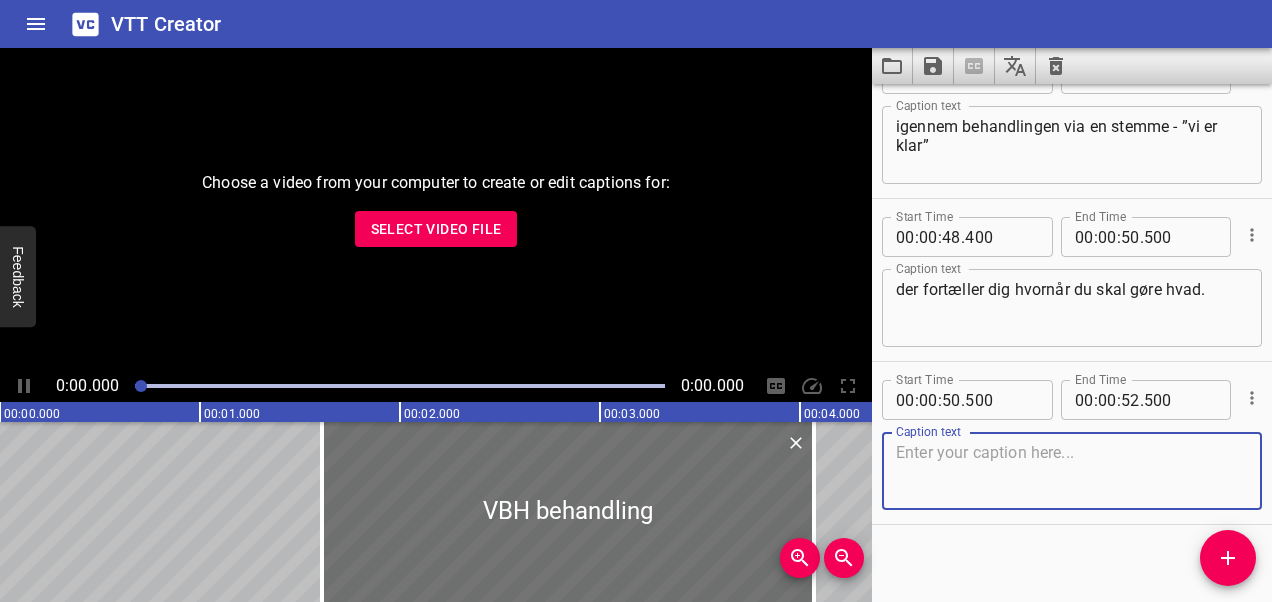 scroll, scrollTop: 2021, scrollLeft: 0, axis: vertical 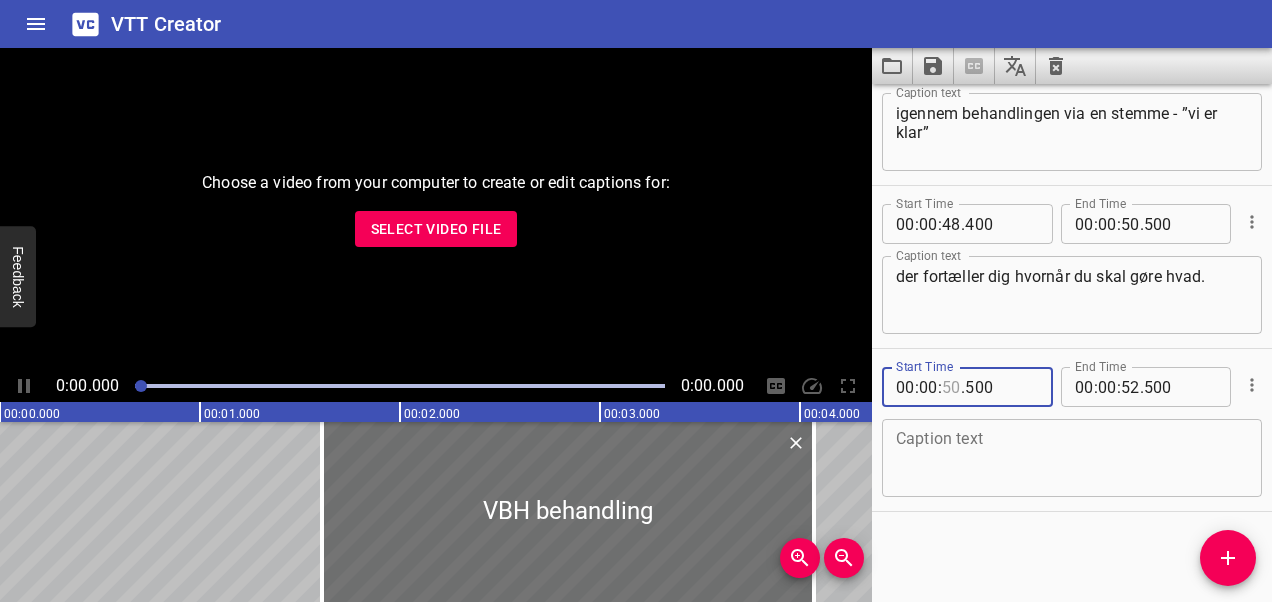 click at bounding box center (951, 387) 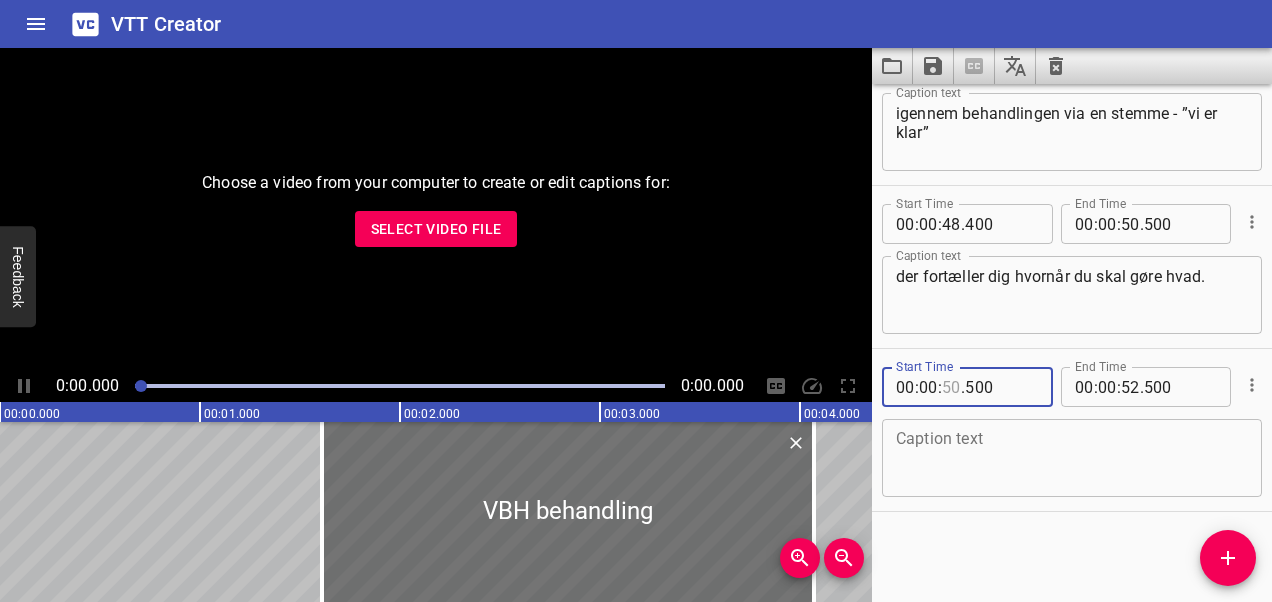 type on "50" 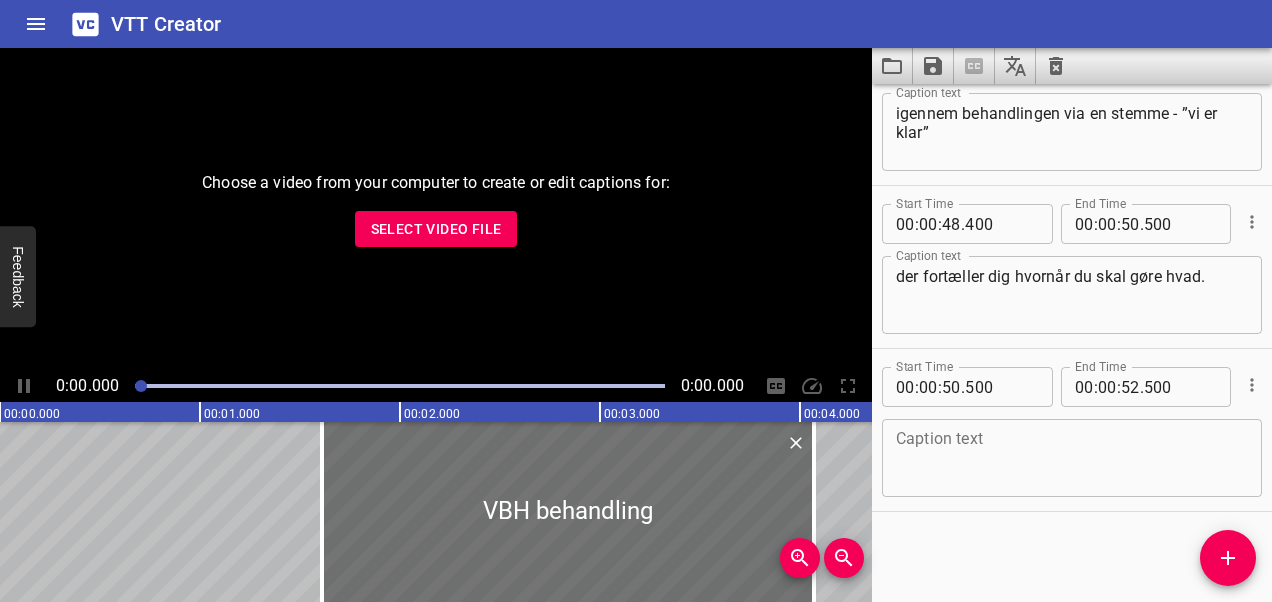 type 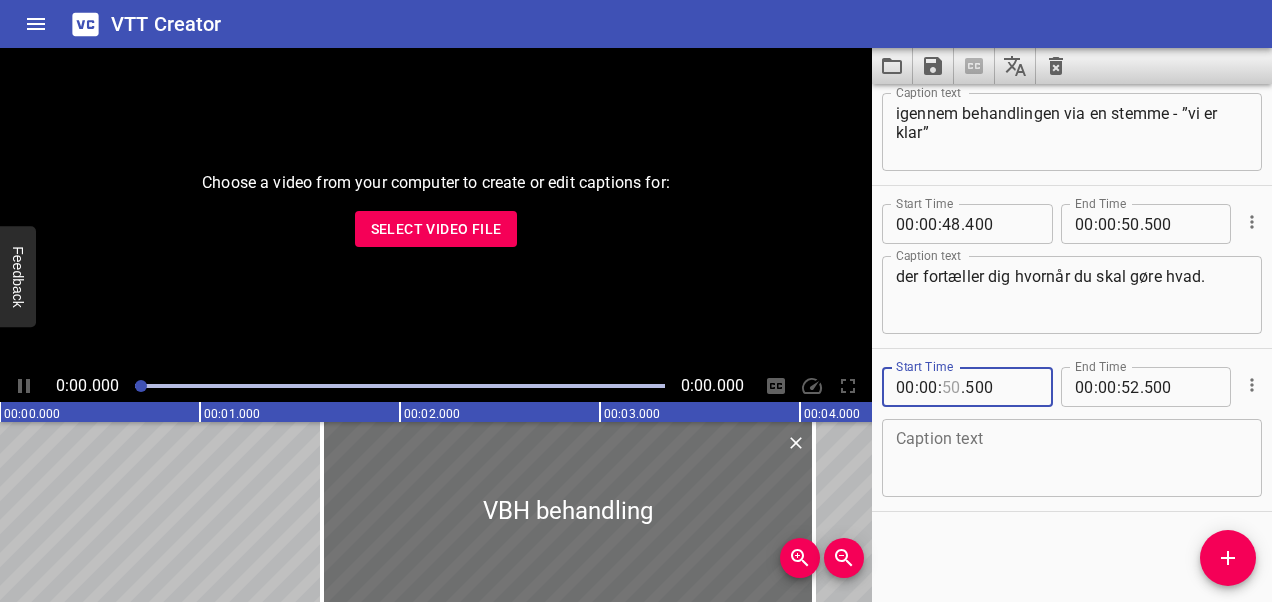 type 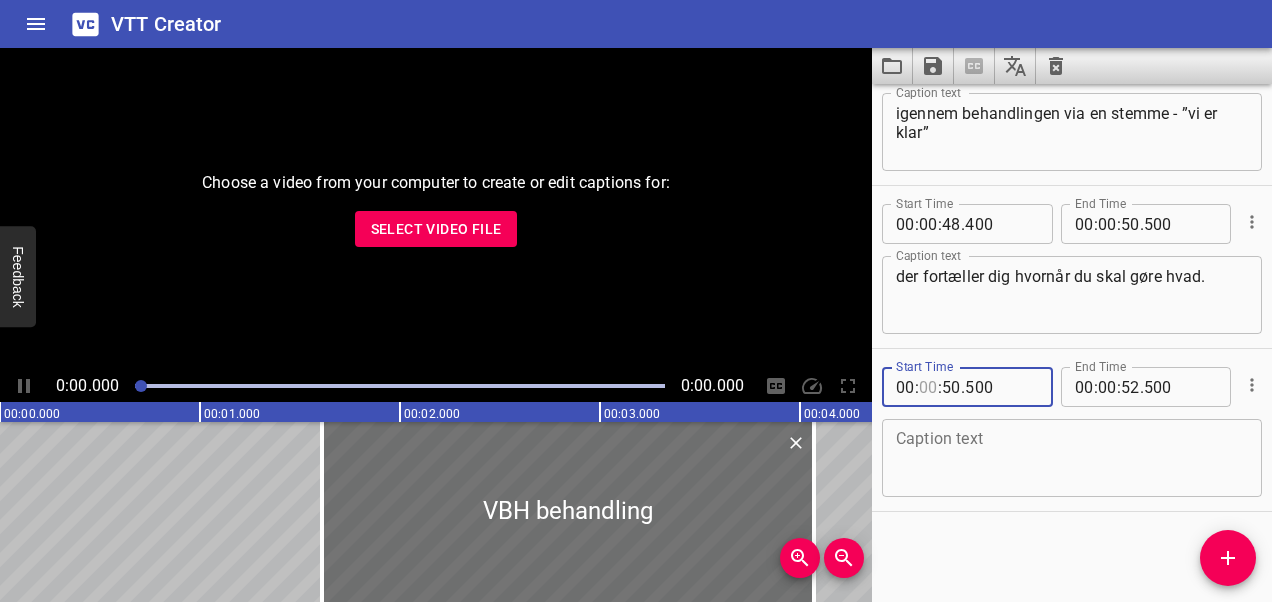 click at bounding box center [928, 387] 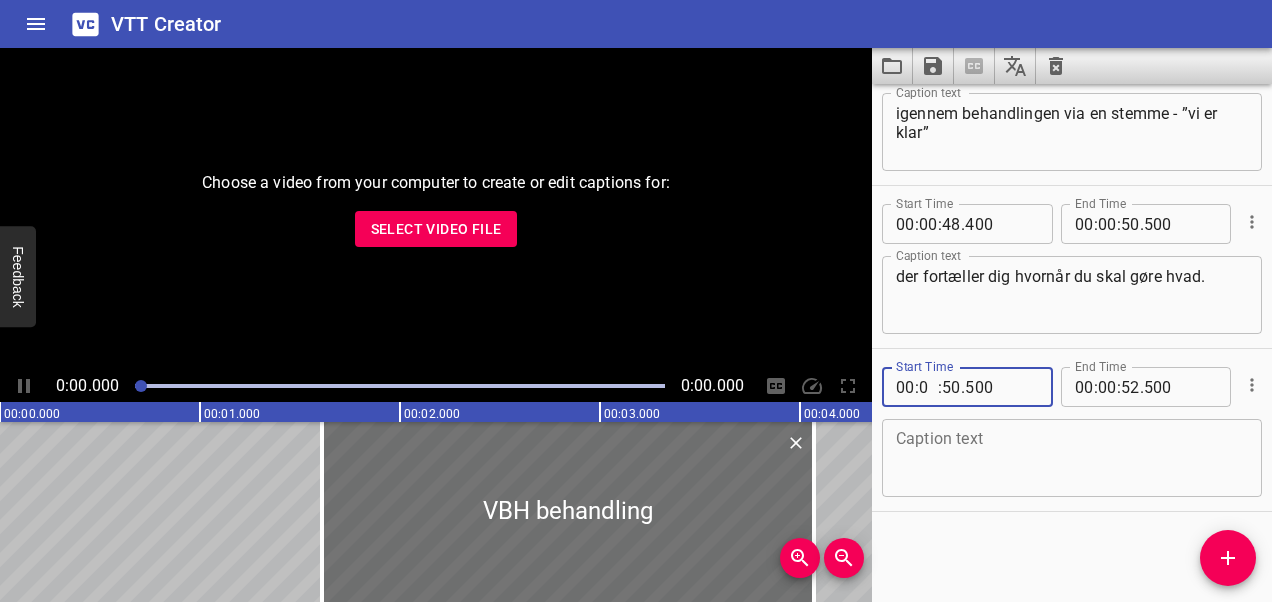 type on "01" 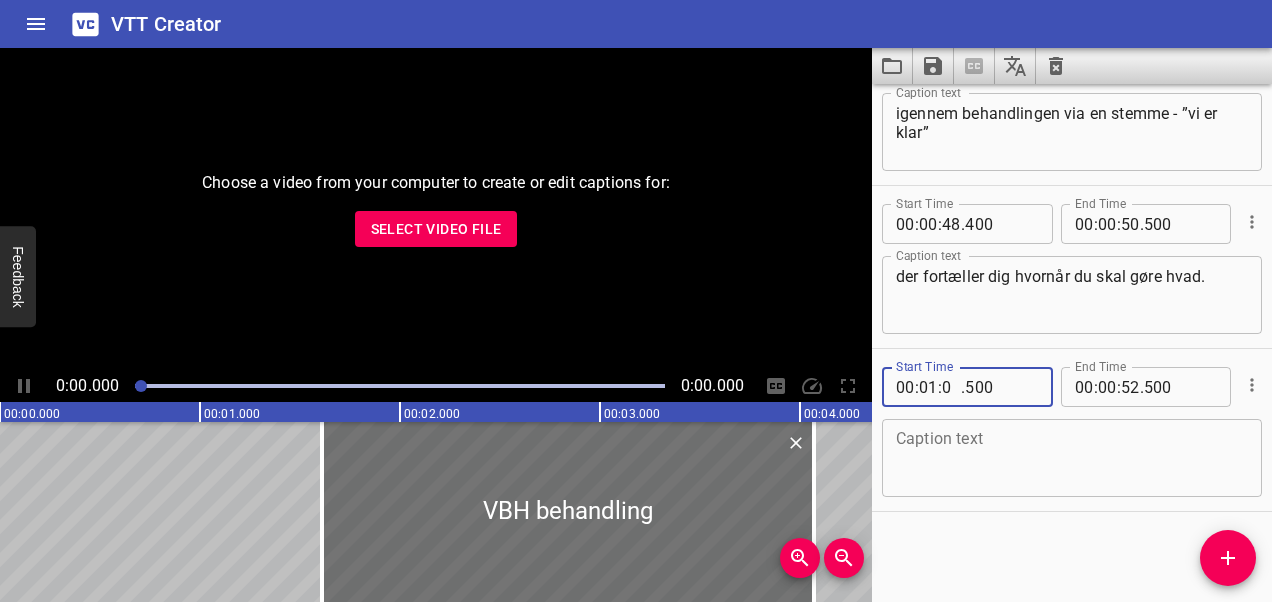 type on "01" 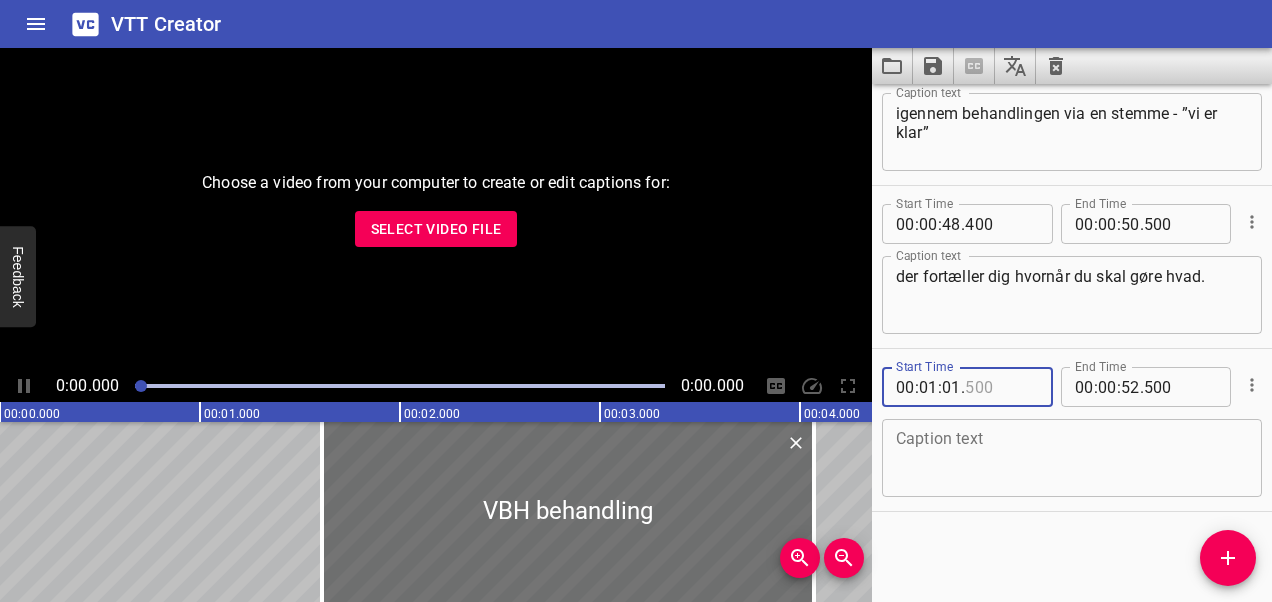 type on "500" 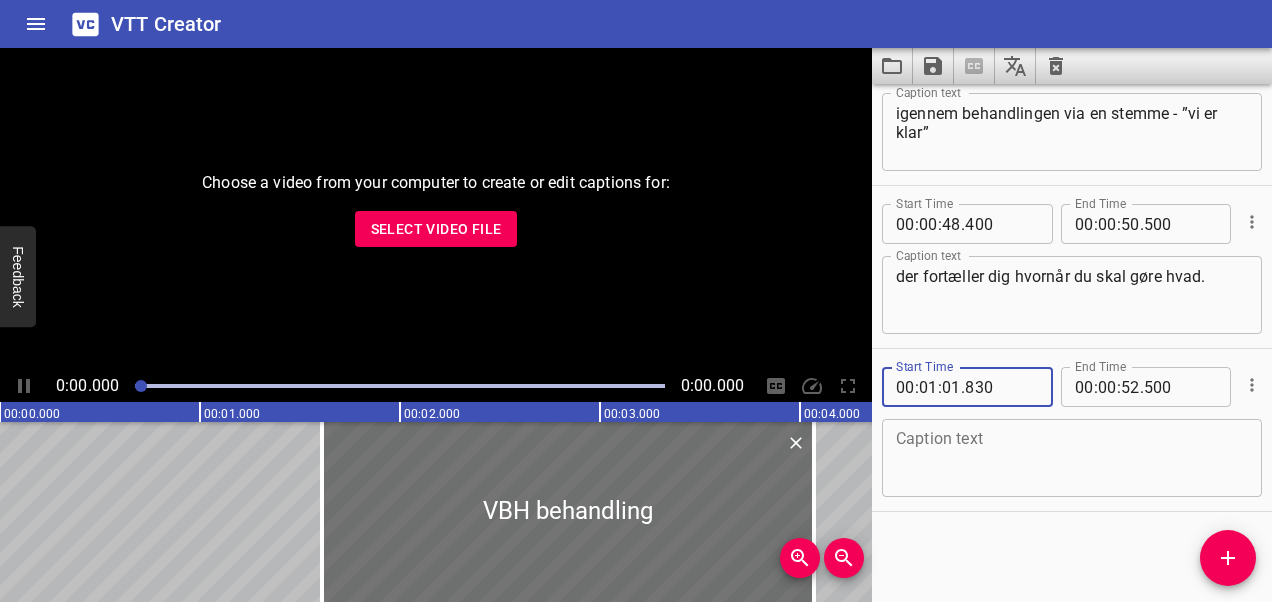 type on "830" 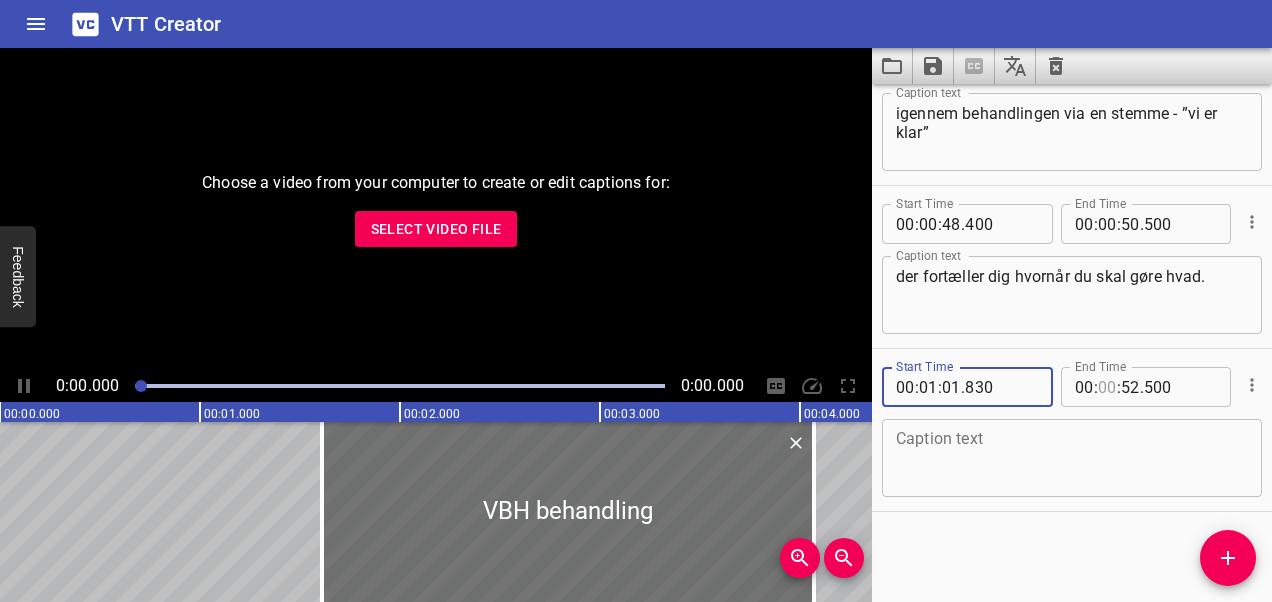 click at bounding box center (1107, 387) 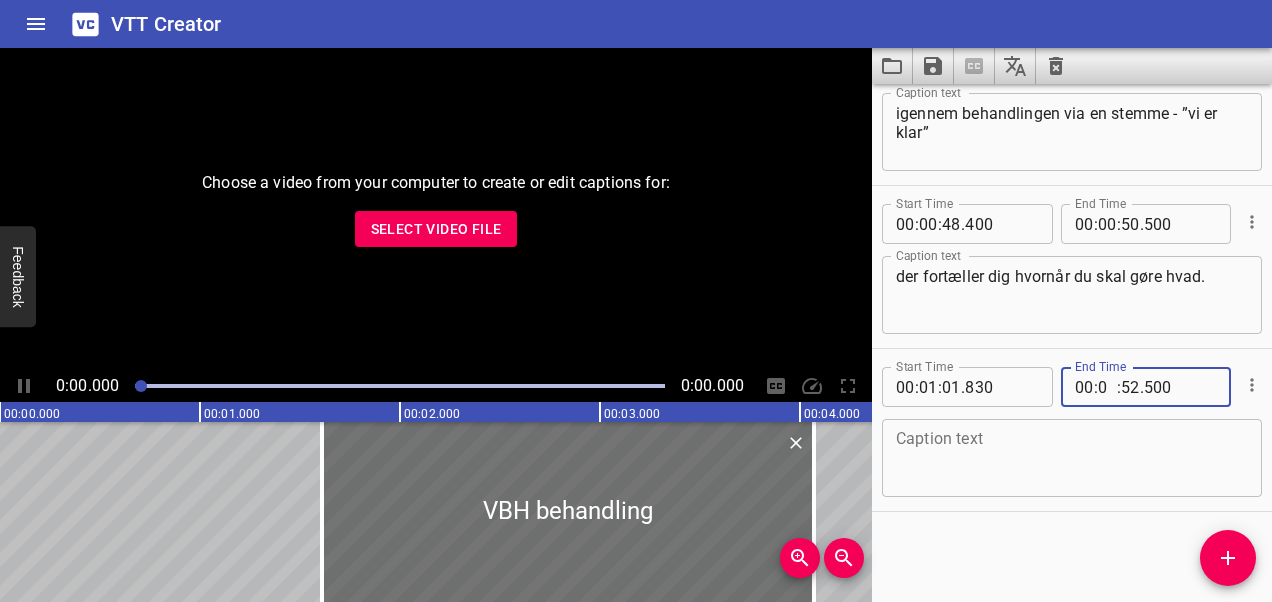 type on "01" 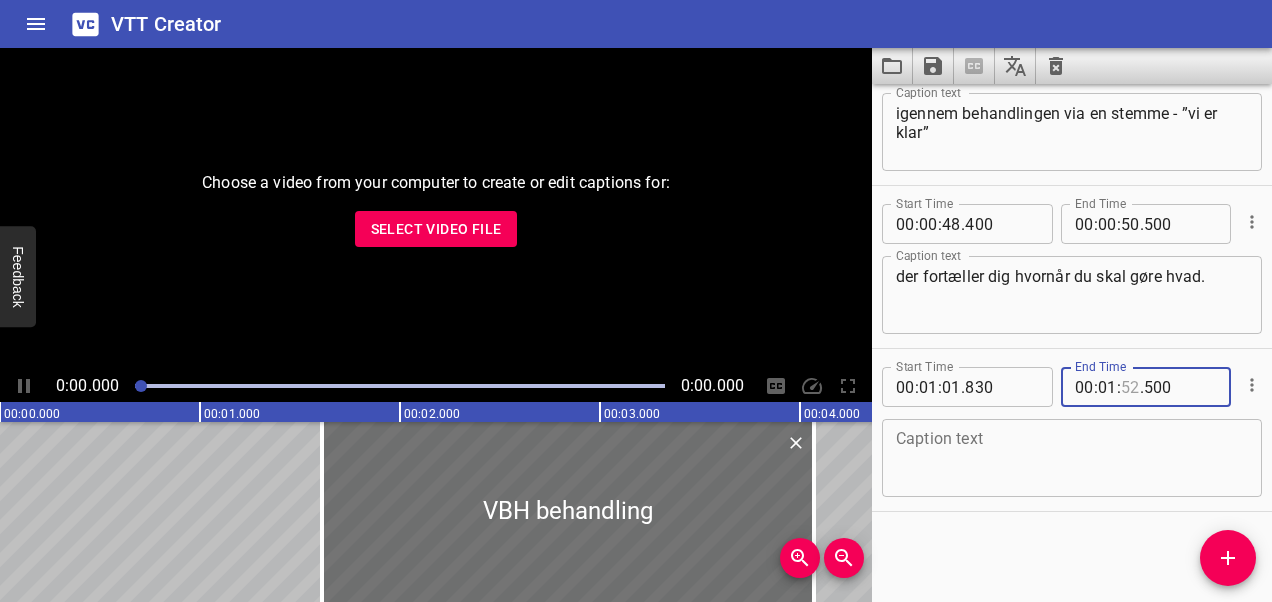 type on "52" 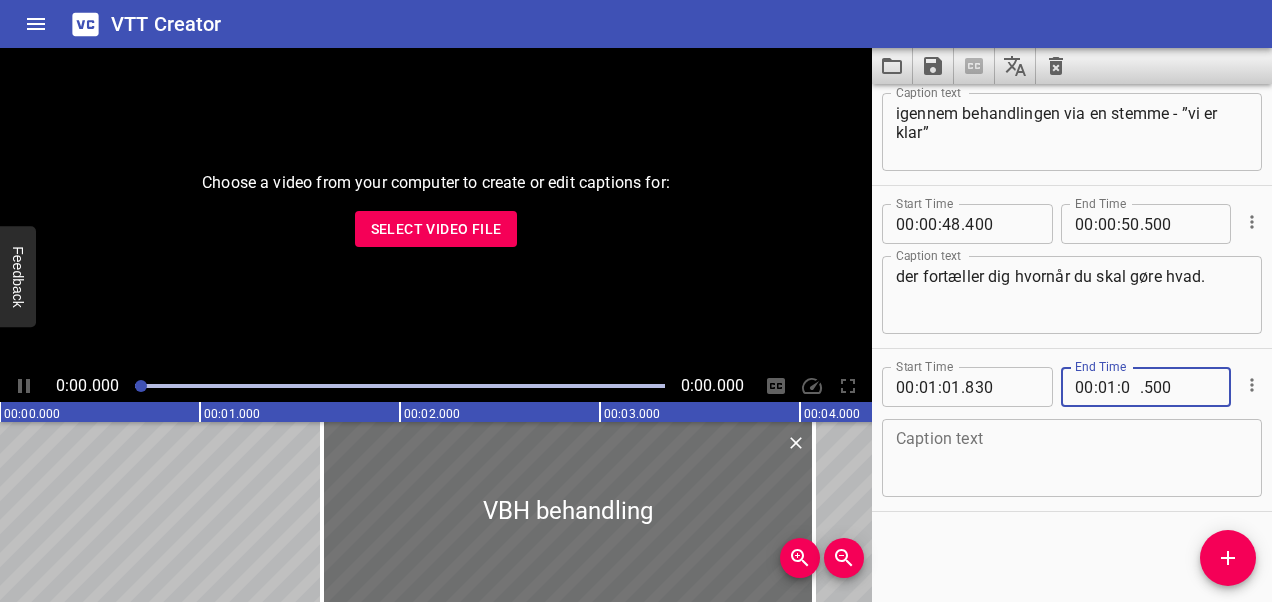 type on "04" 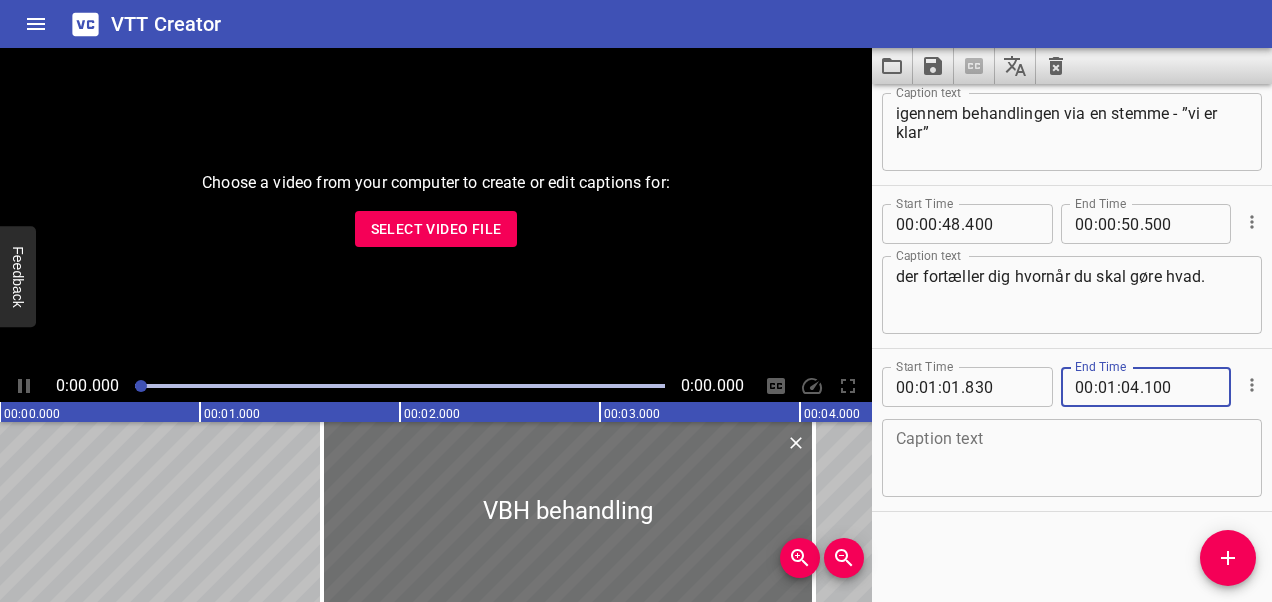 type on "100" 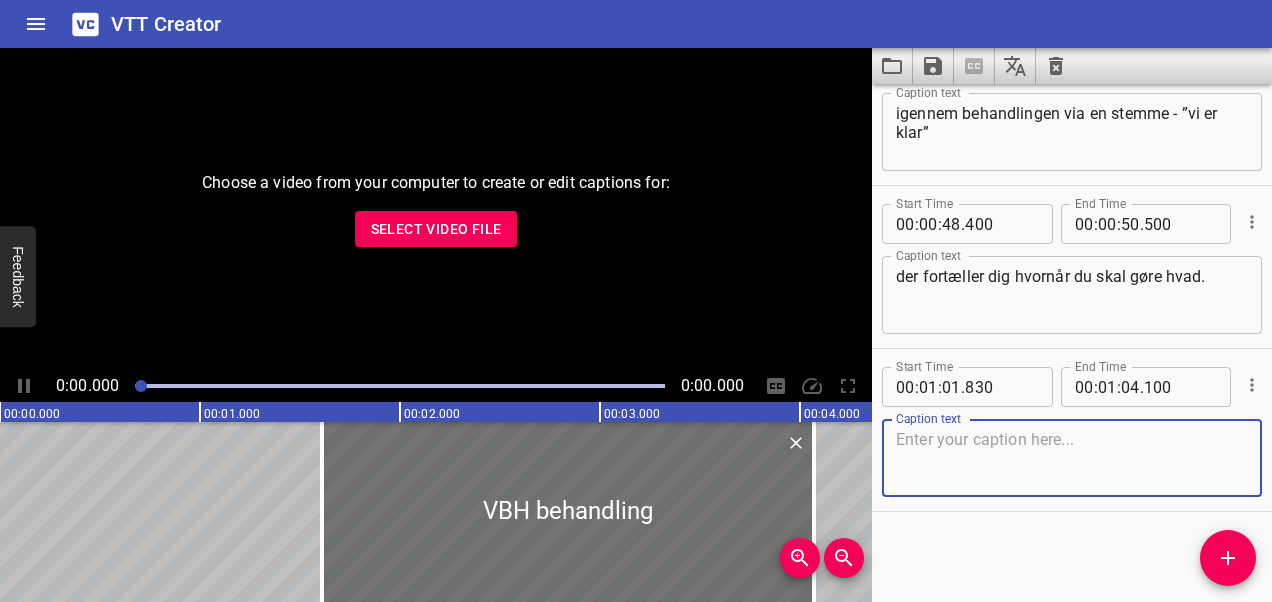 click at bounding box center [1072, 458] 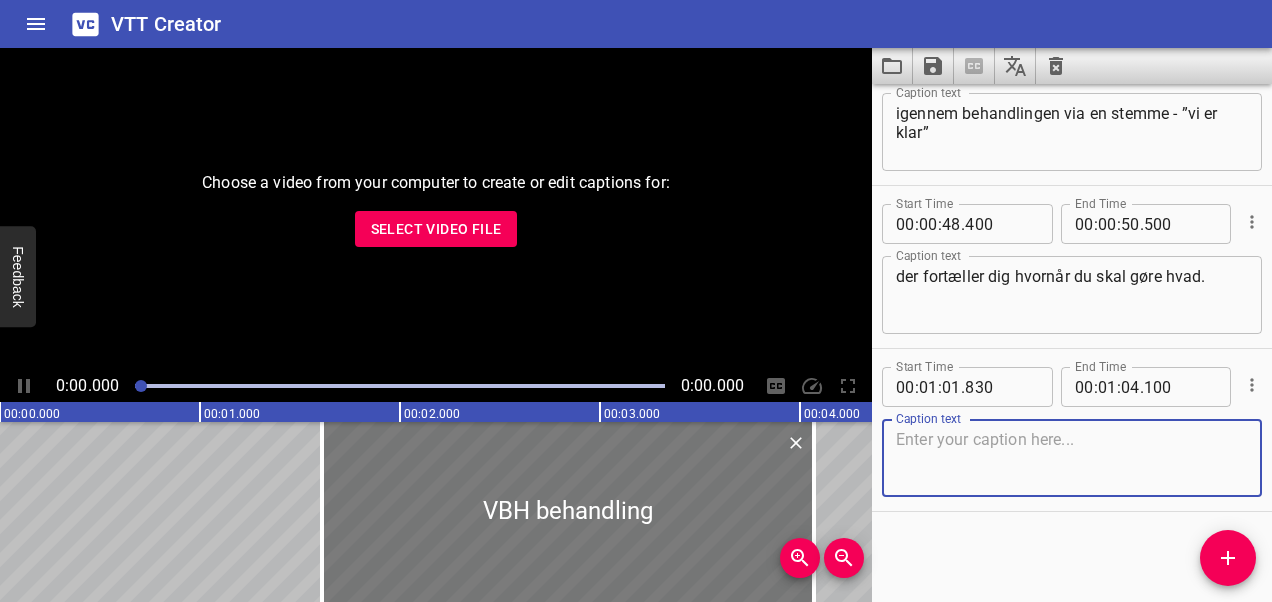 paste on "Personalet sidder i et andet rum, når du får din behandling" 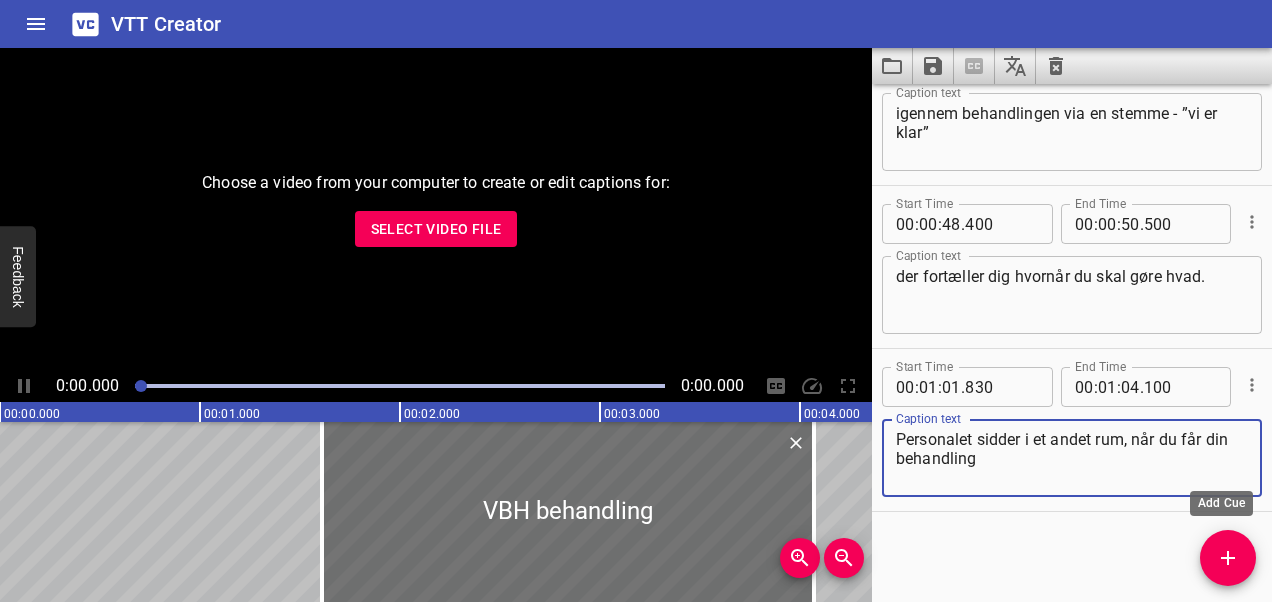 type on "Personalet sidder i et andet rum, når du får din behandling" 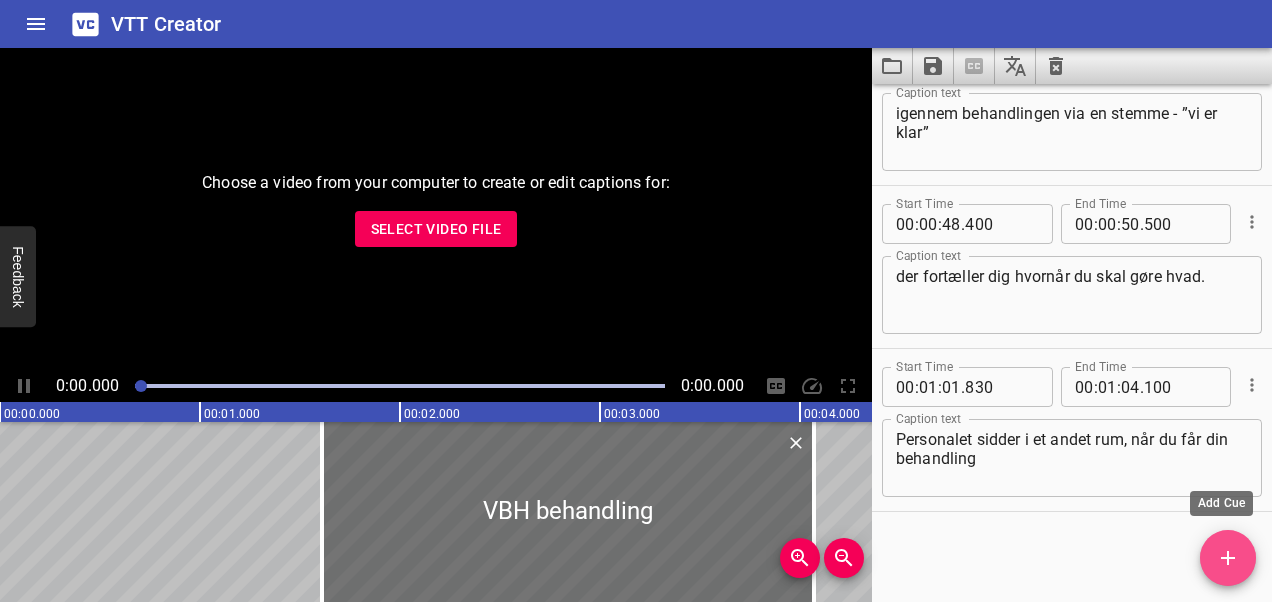 click 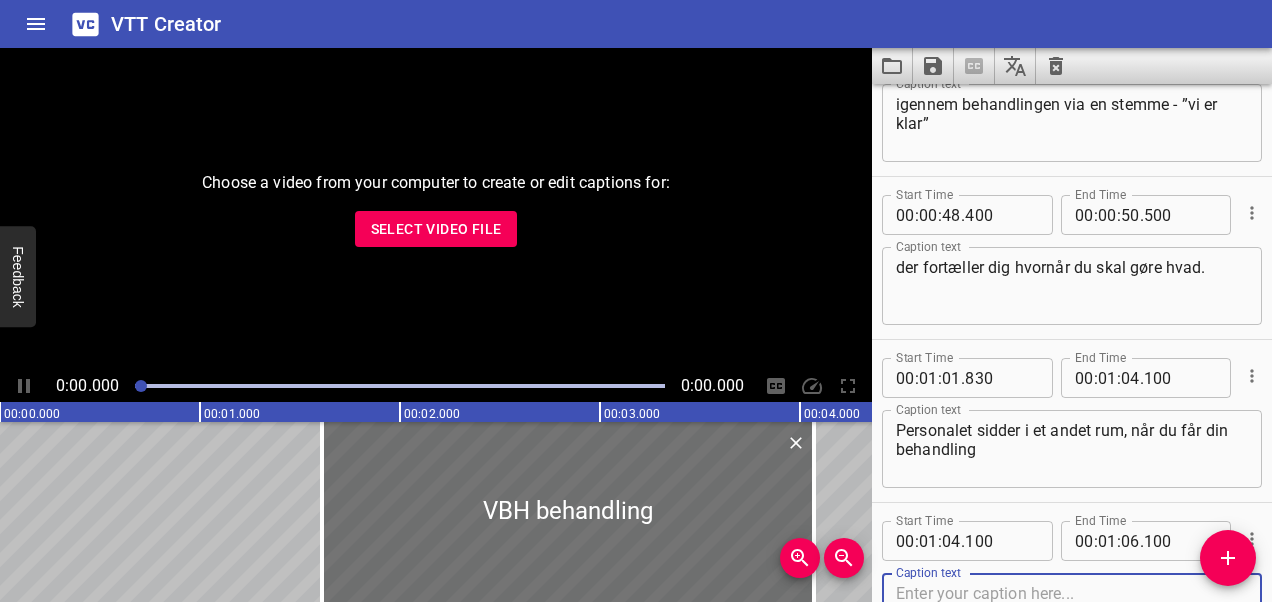 scroll, scrollTop: 2184, scrollLeft: 0, axis: vertical 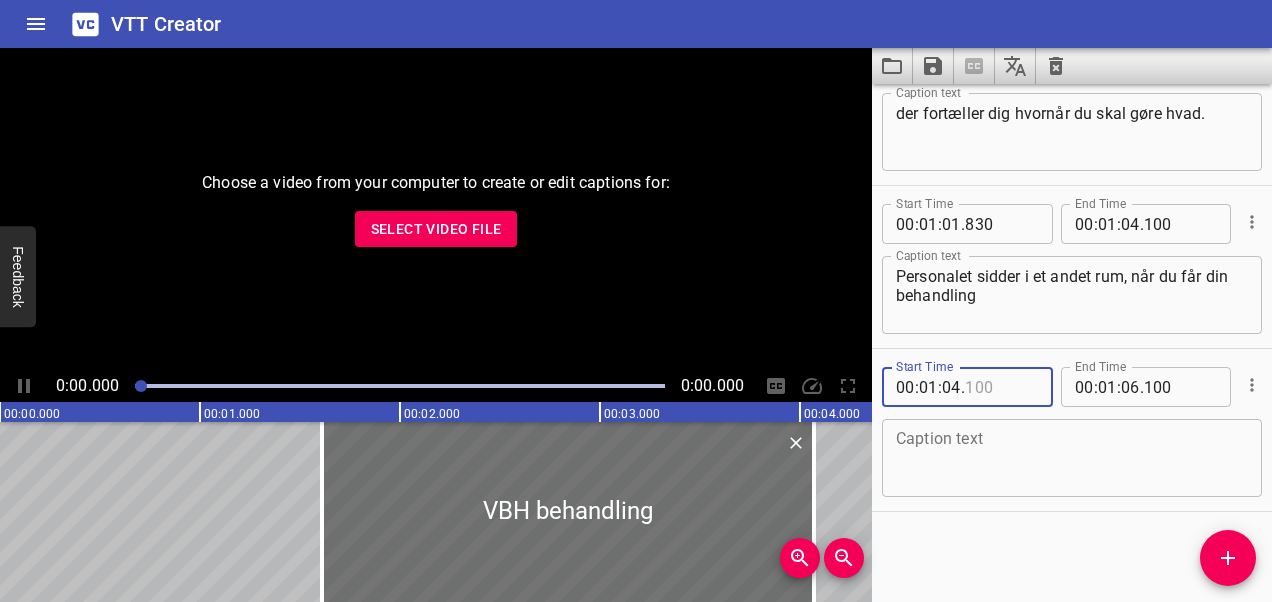click at bounding box center (1001, 387) 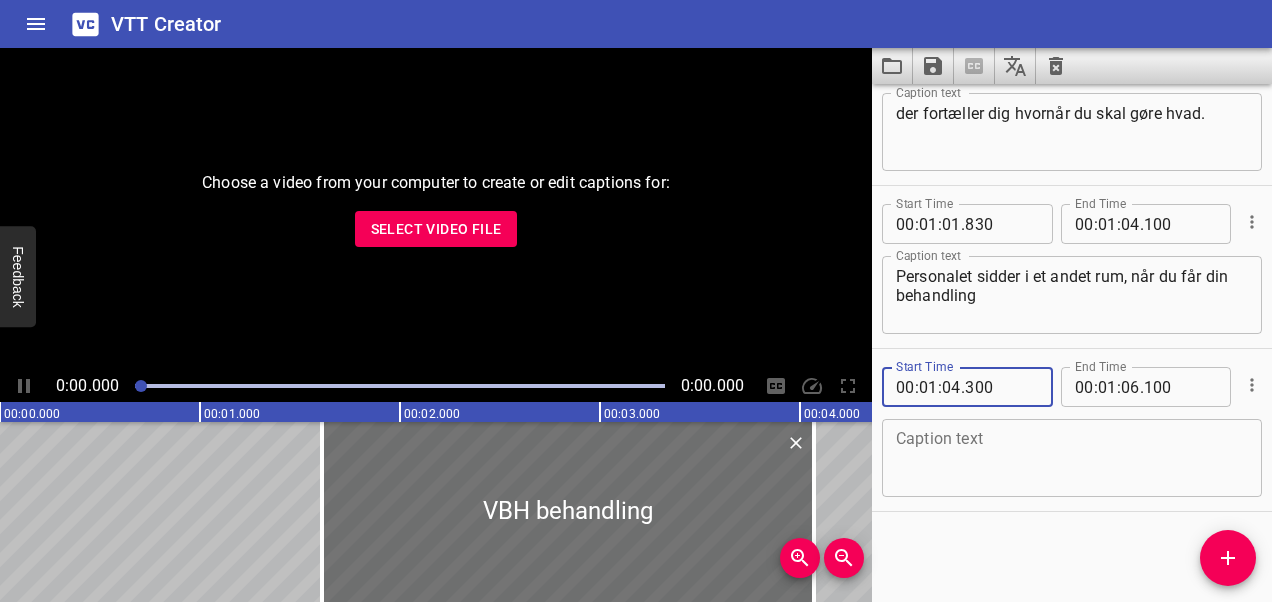 type on "300" 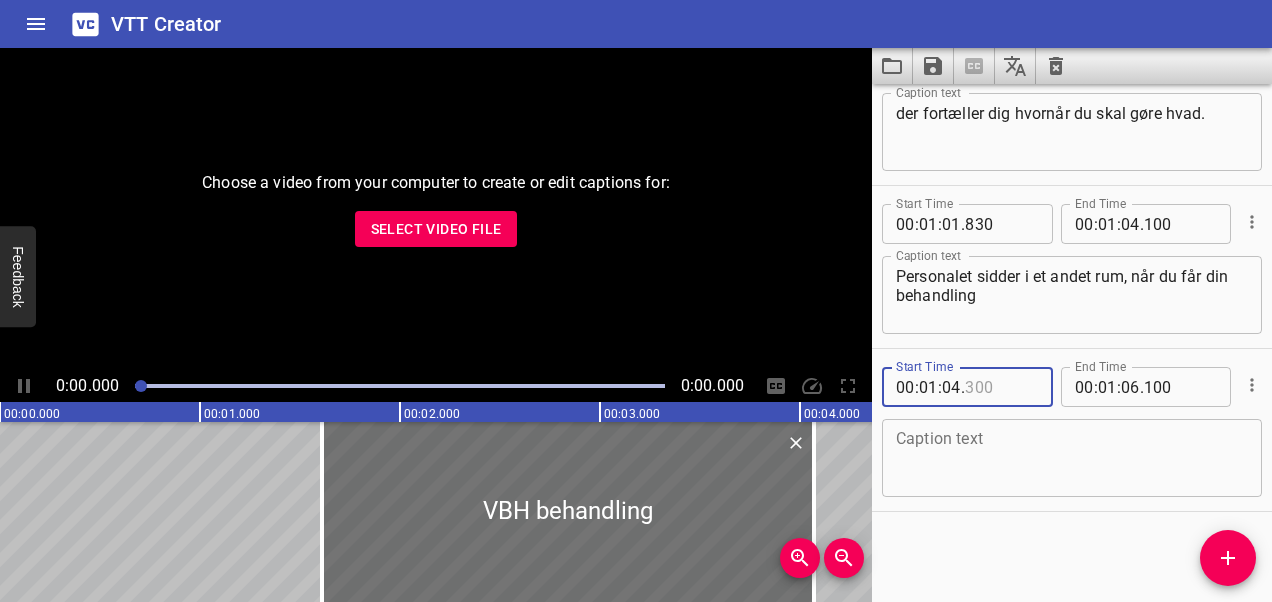 type on "300" 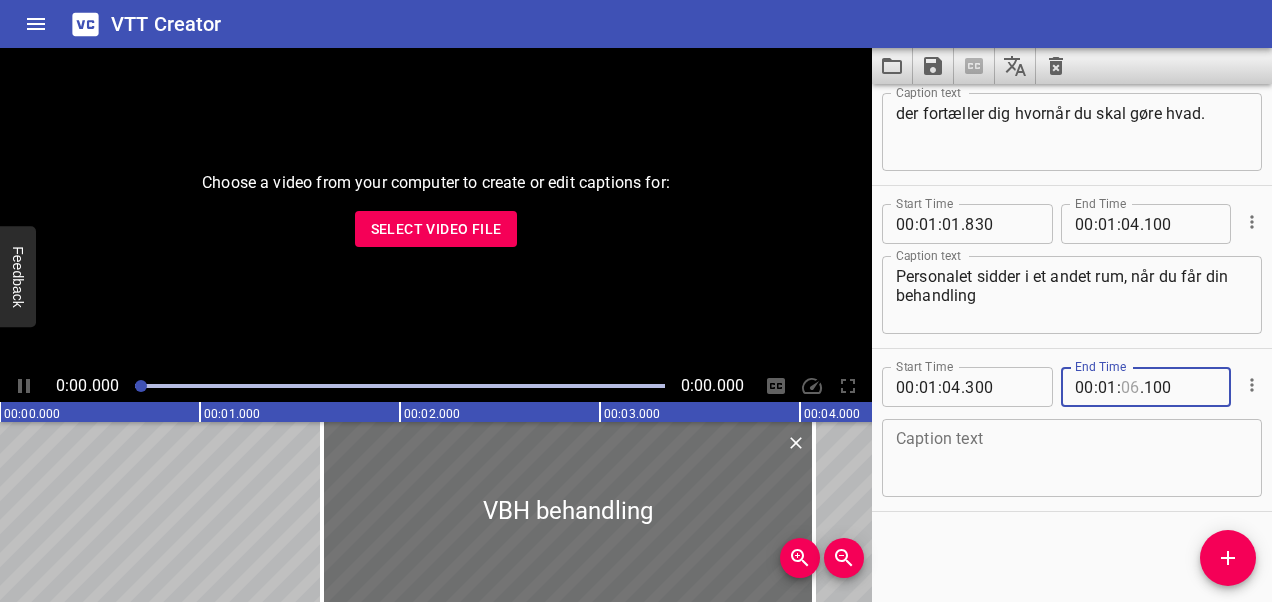 click at bounding box center (1130, 387) 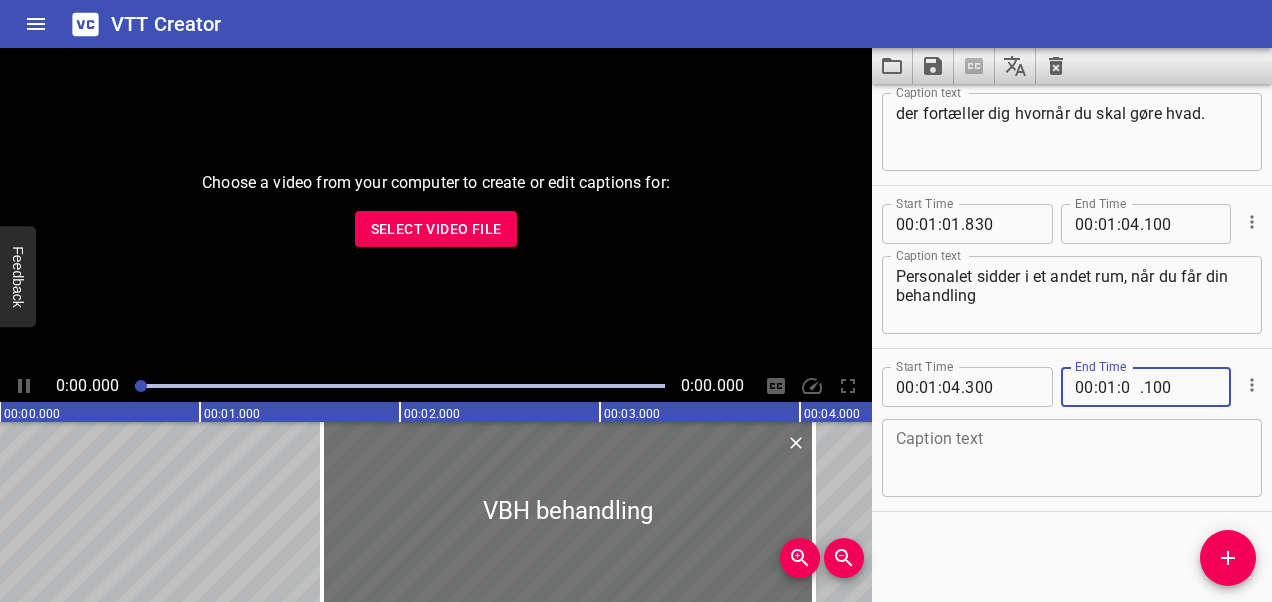type on "07" 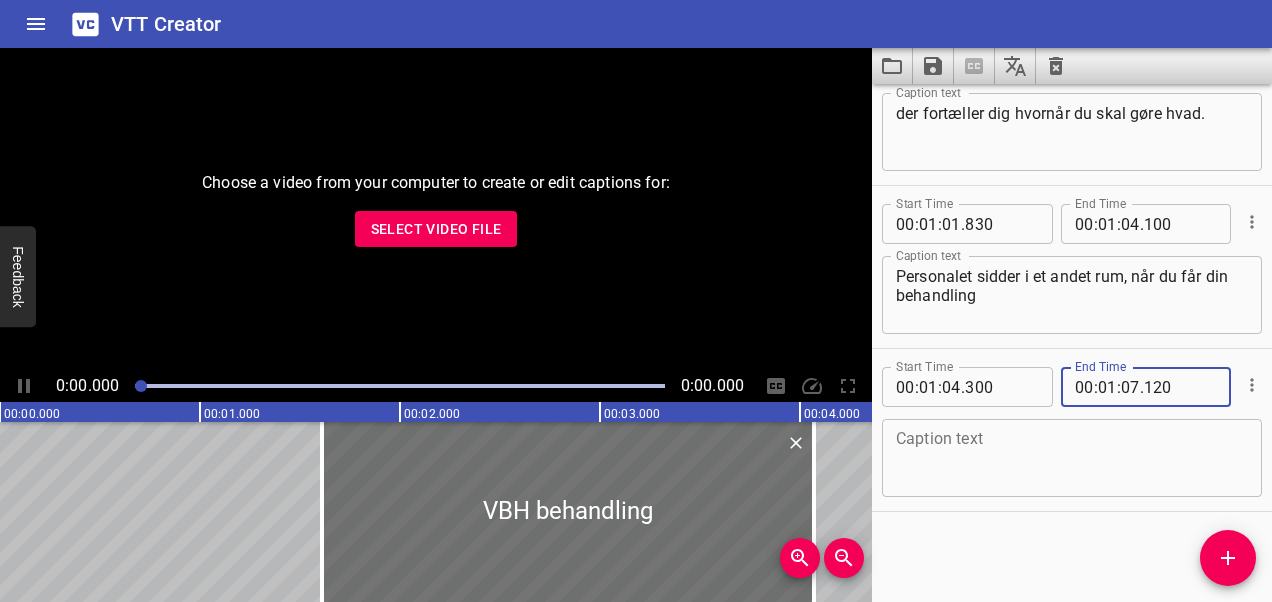 type on "120" 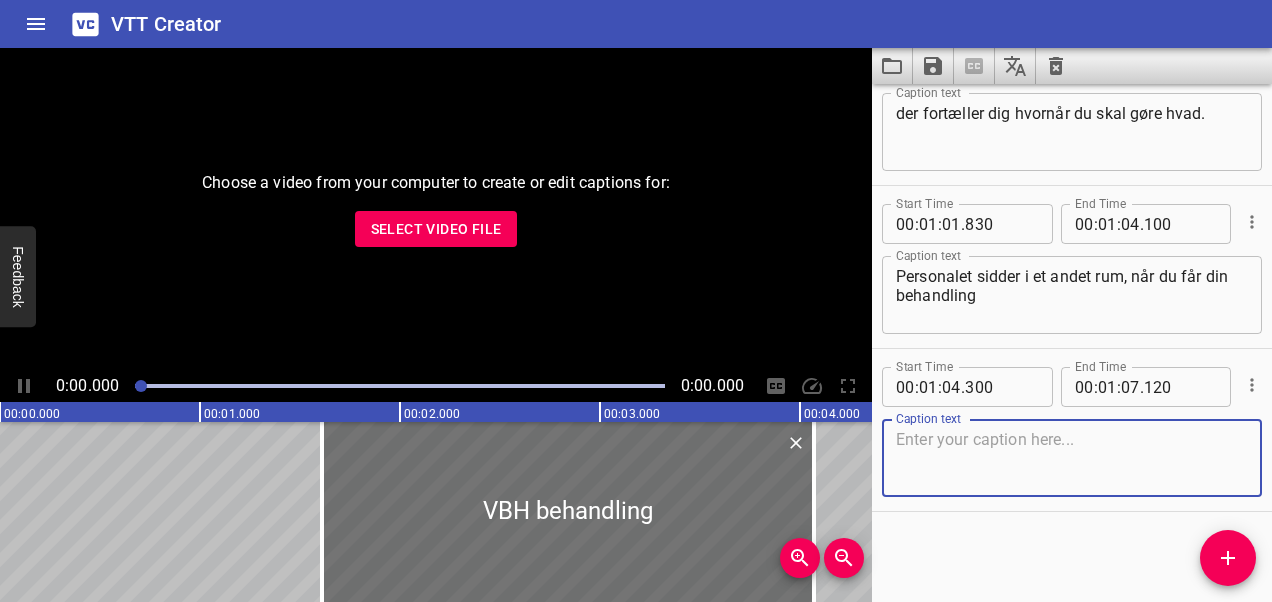 click at bounding box center (1072, 458) 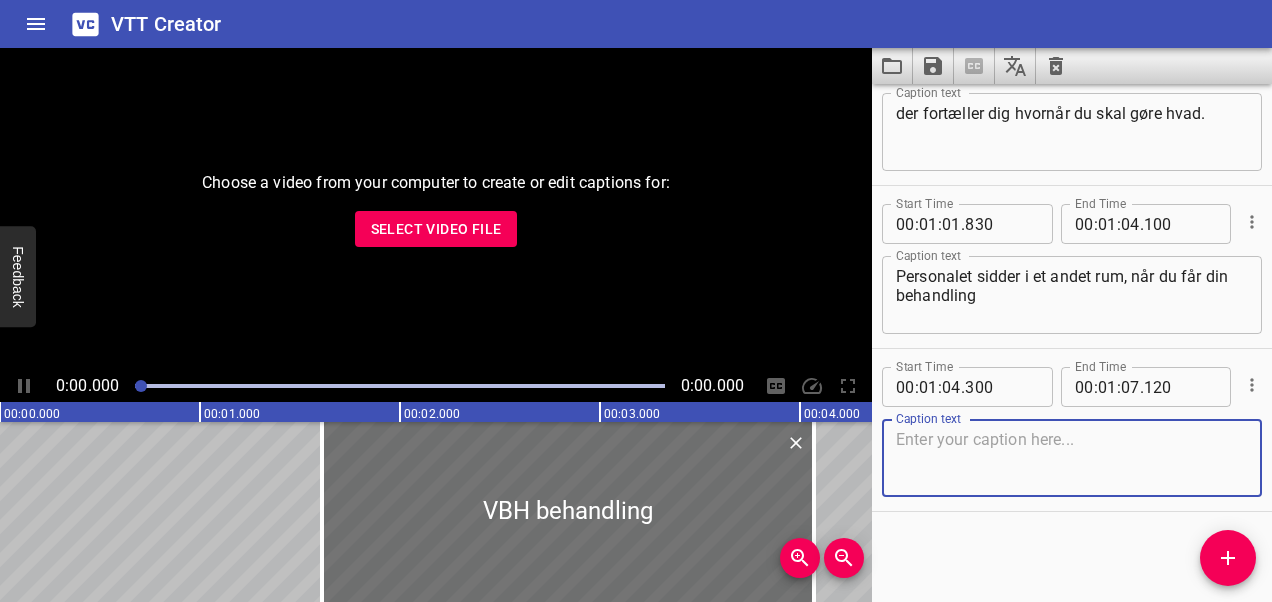 paste on "men de kan hele tiden se dig via flere kameraer," 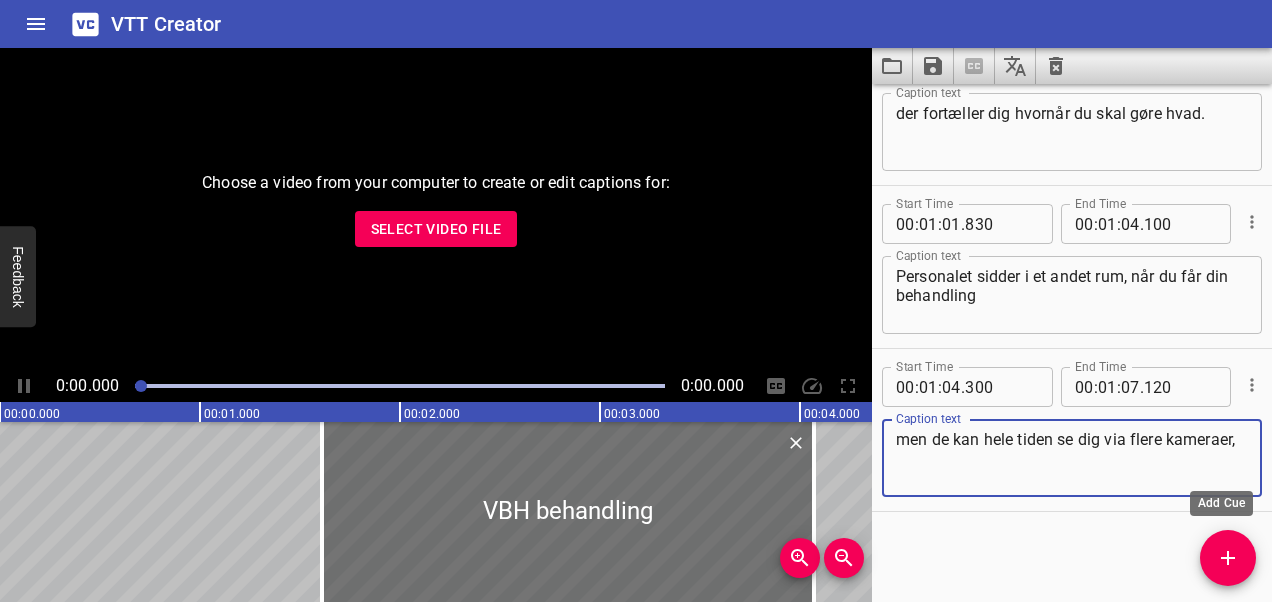 type on "men de kan hele tiden se dig via flere kameraer," 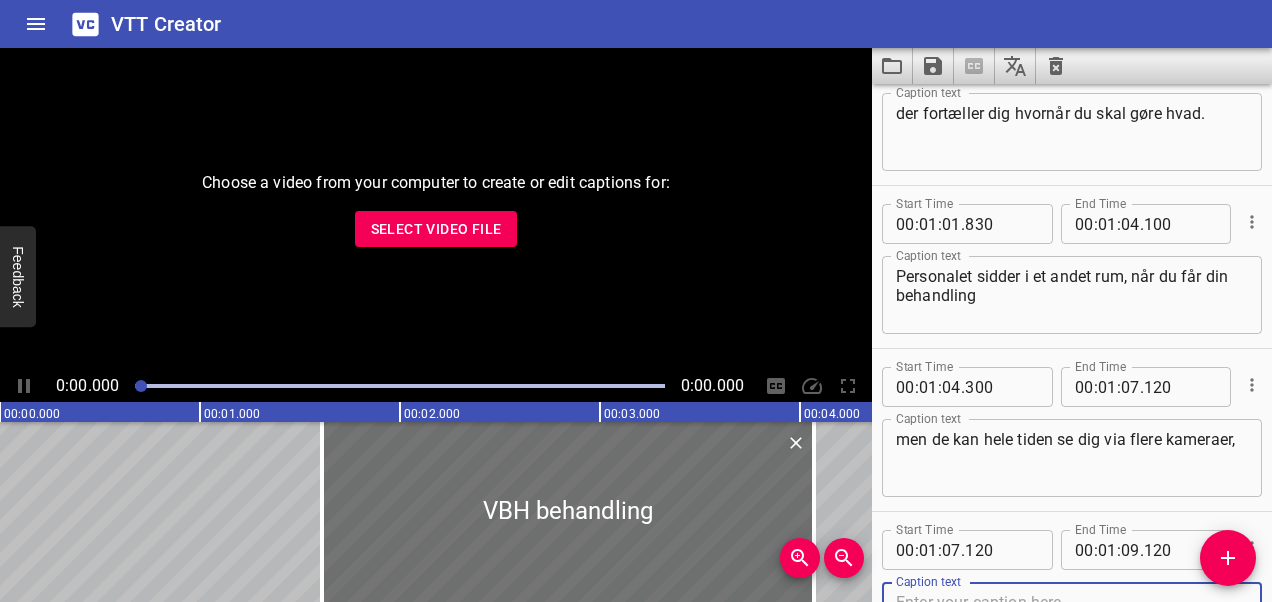 scroll, scrollTop: 2194, scrollLeft: 0, axis: vertical 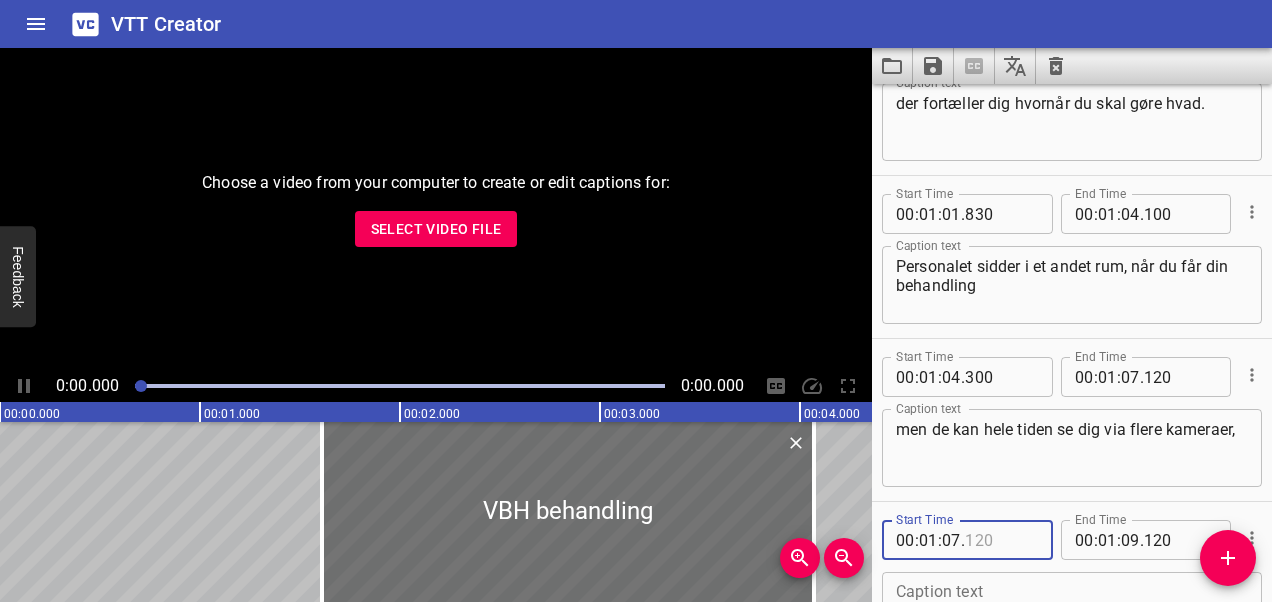 click at bounding box center (1001, 540) 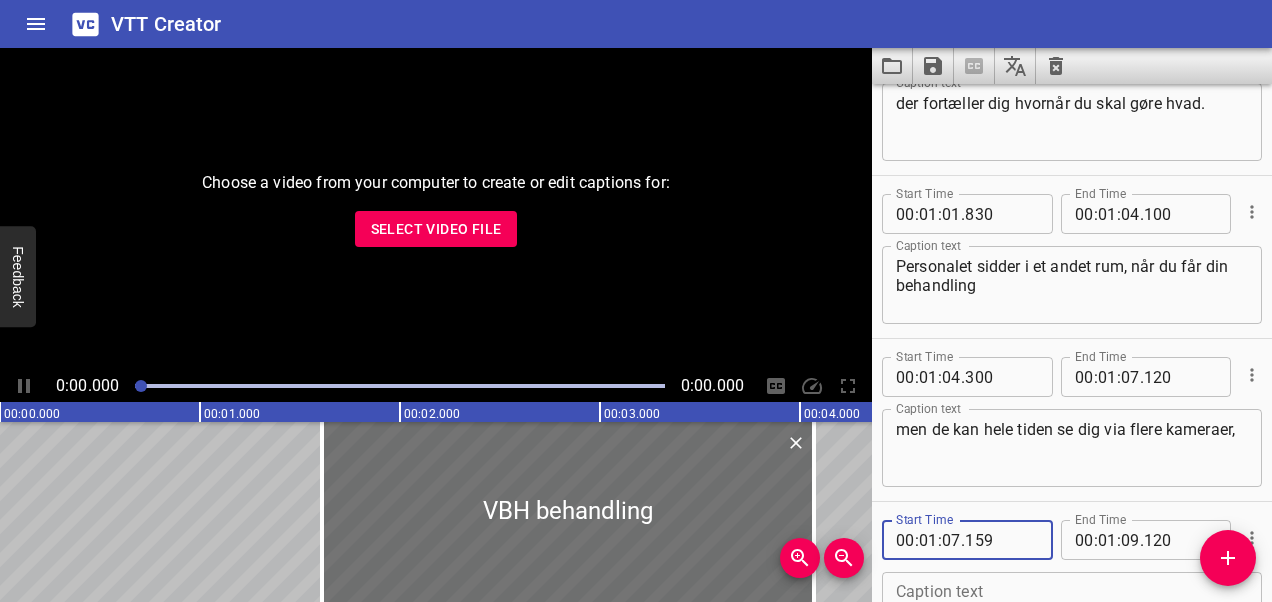 scroll, scrollTop: 2347, scrollLeft: 0, axis: vertical 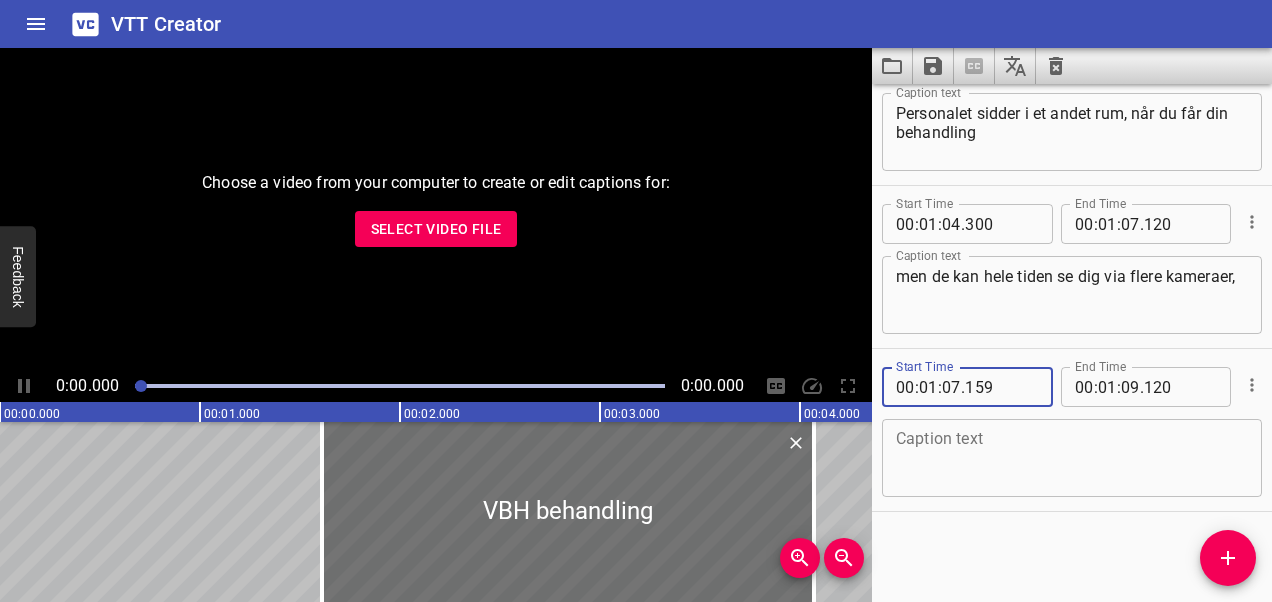 type on "159" 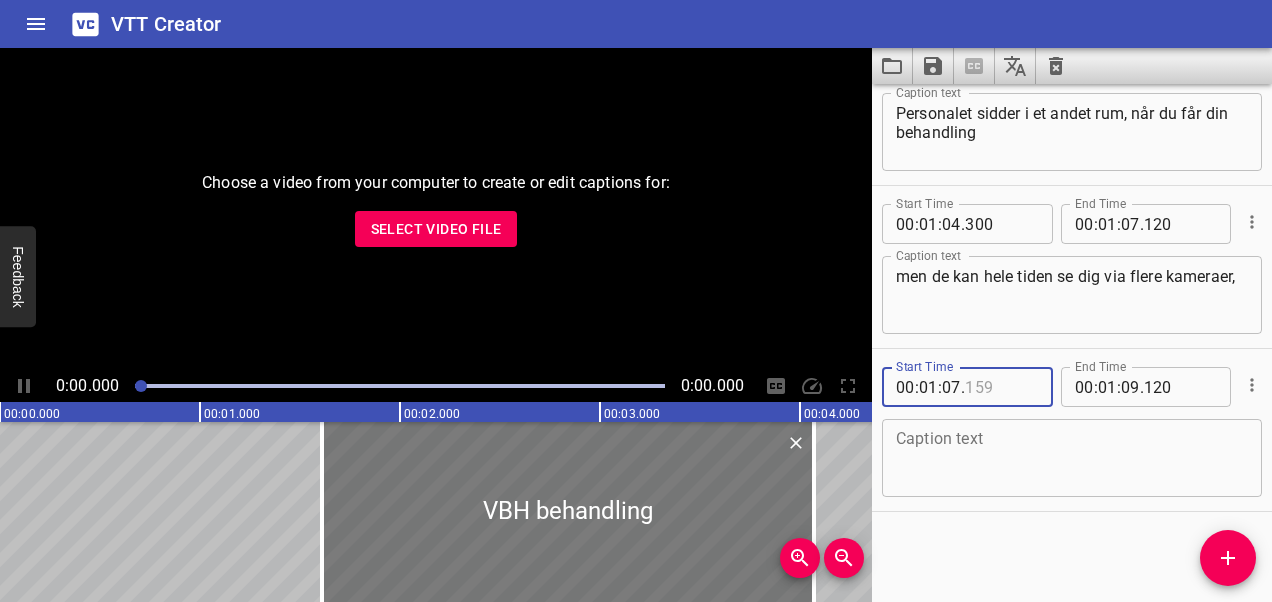 type on "159" 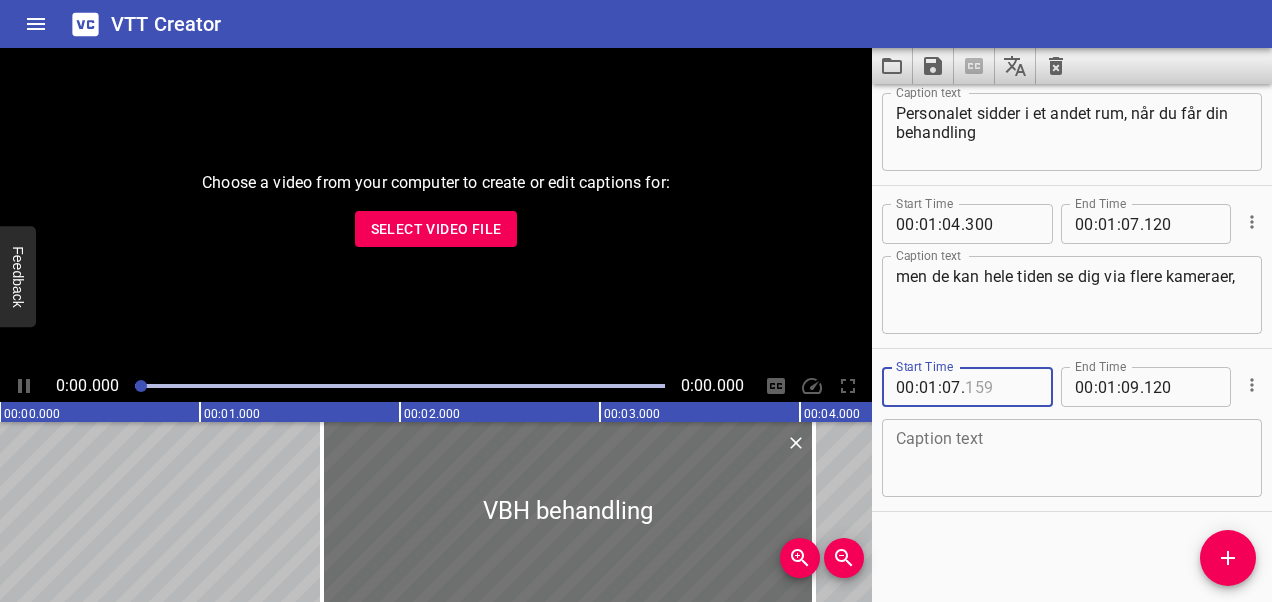 type on "159" 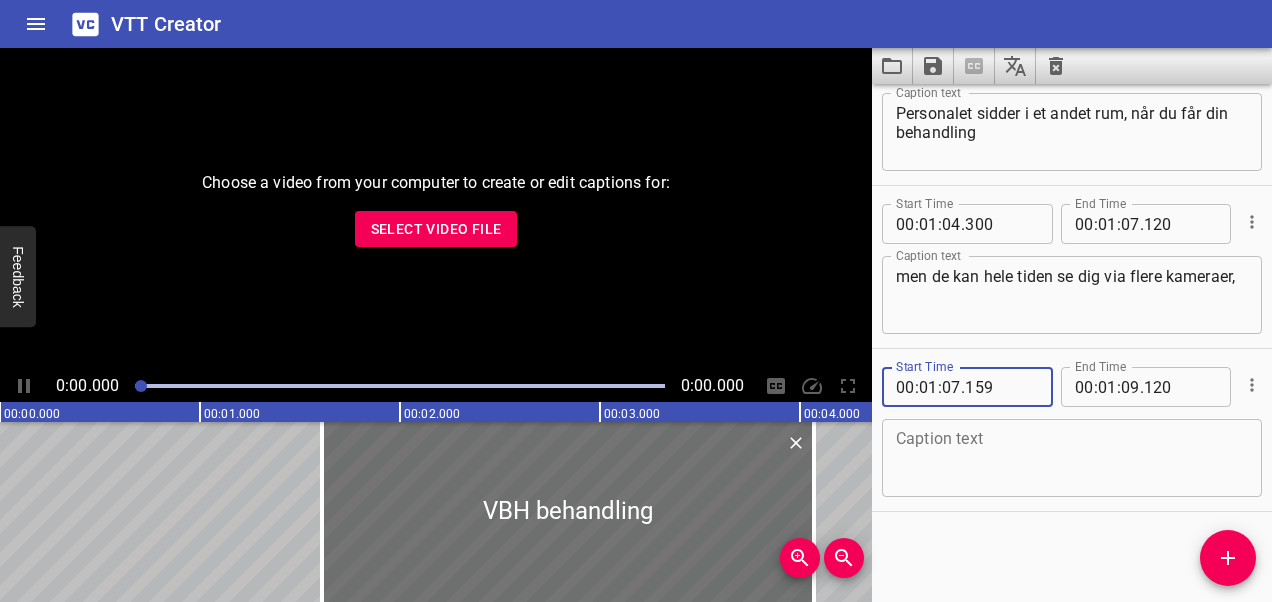 type on "159" 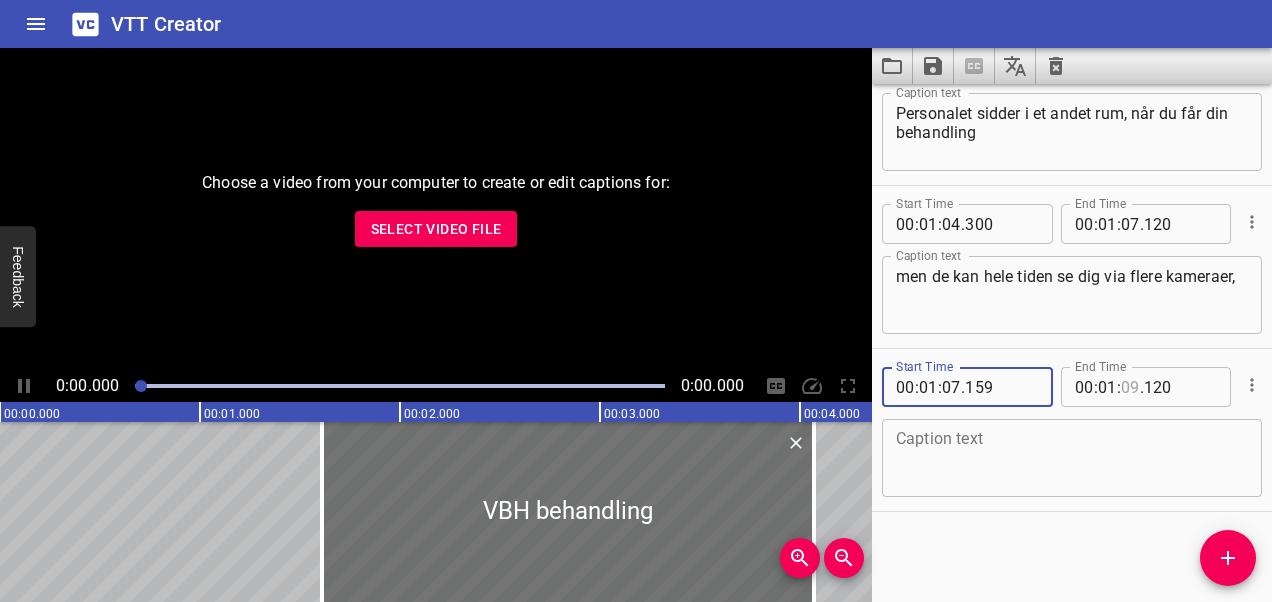 click at bounding box center (1130, 387) 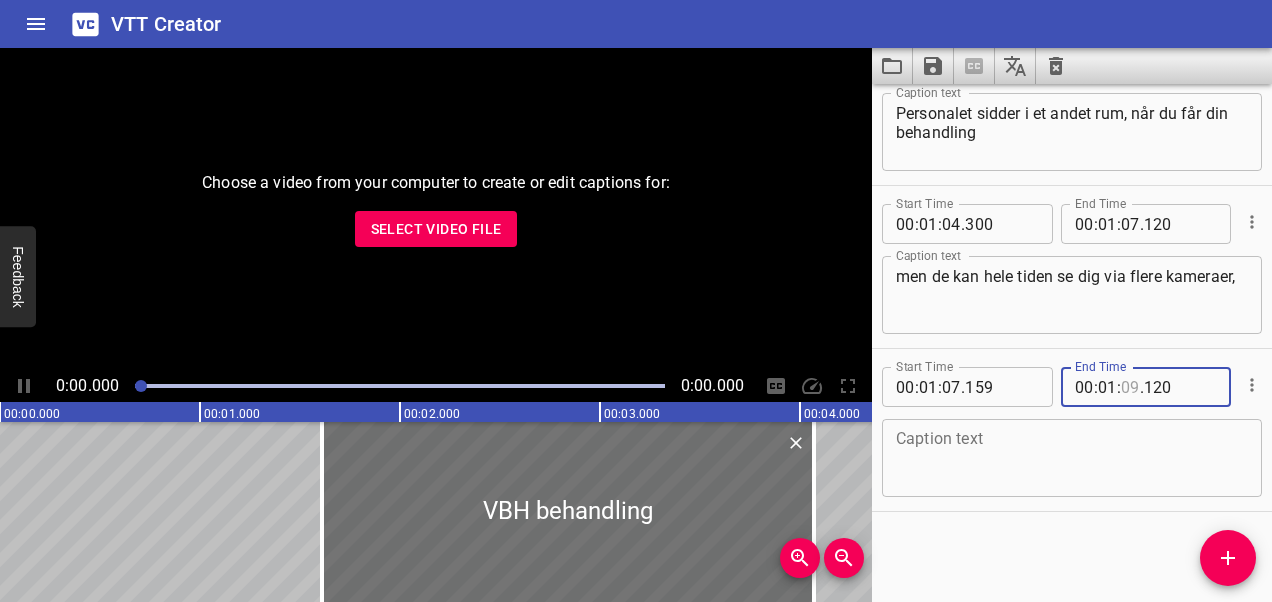 type on "09" 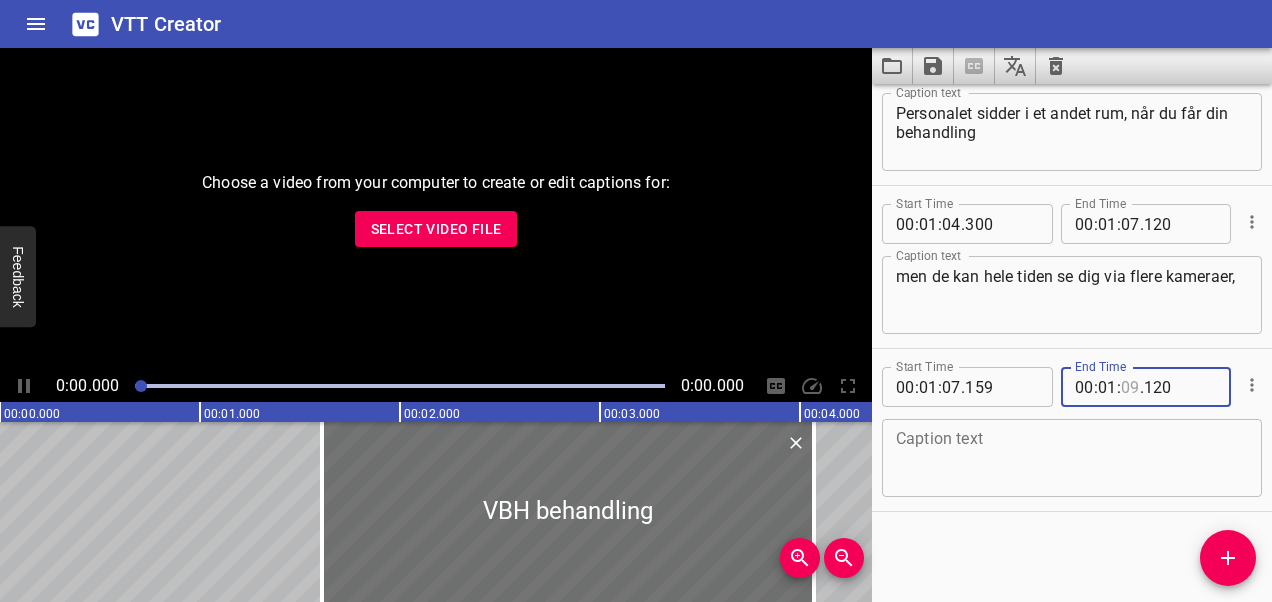 type on "09" 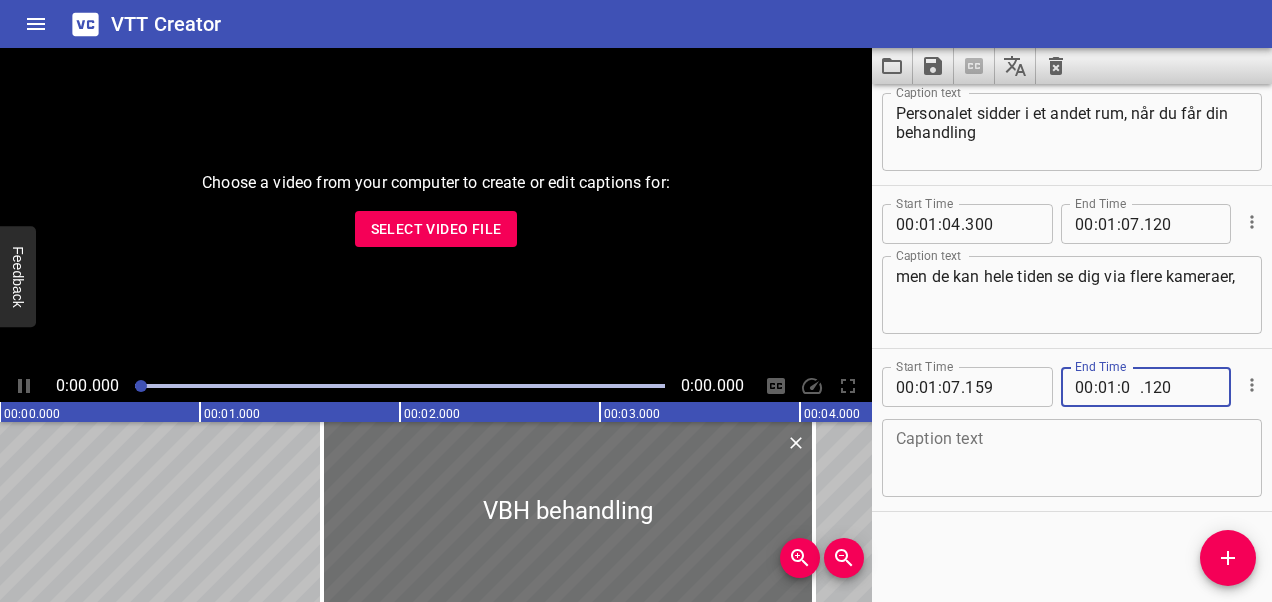 type on "09" 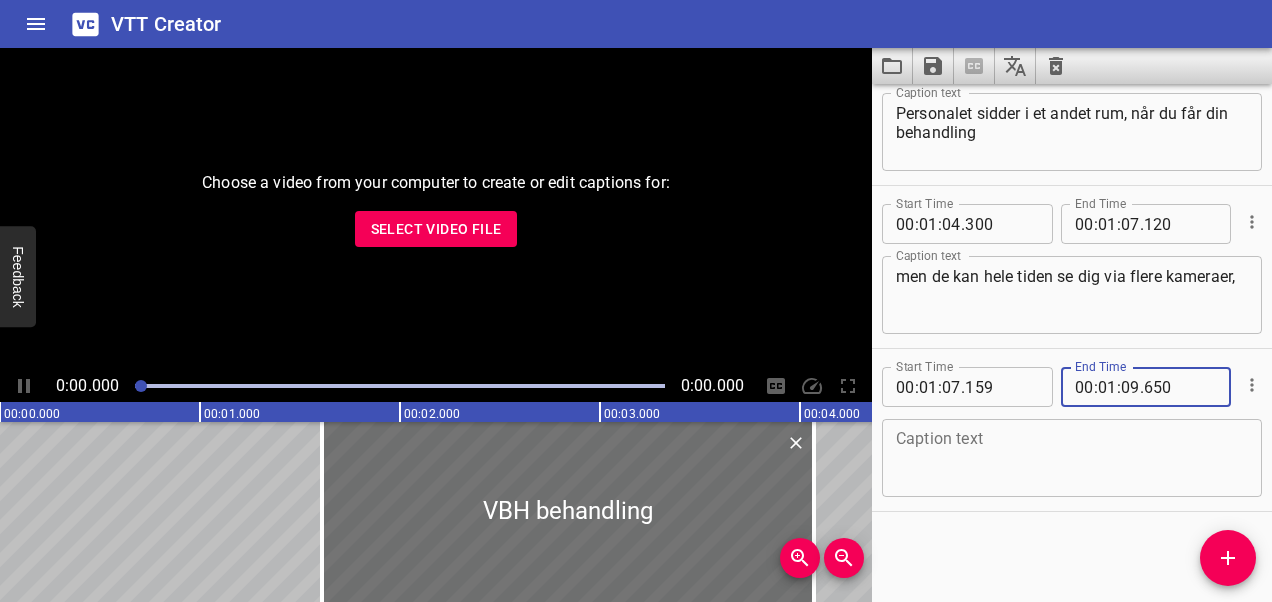 type on "650" 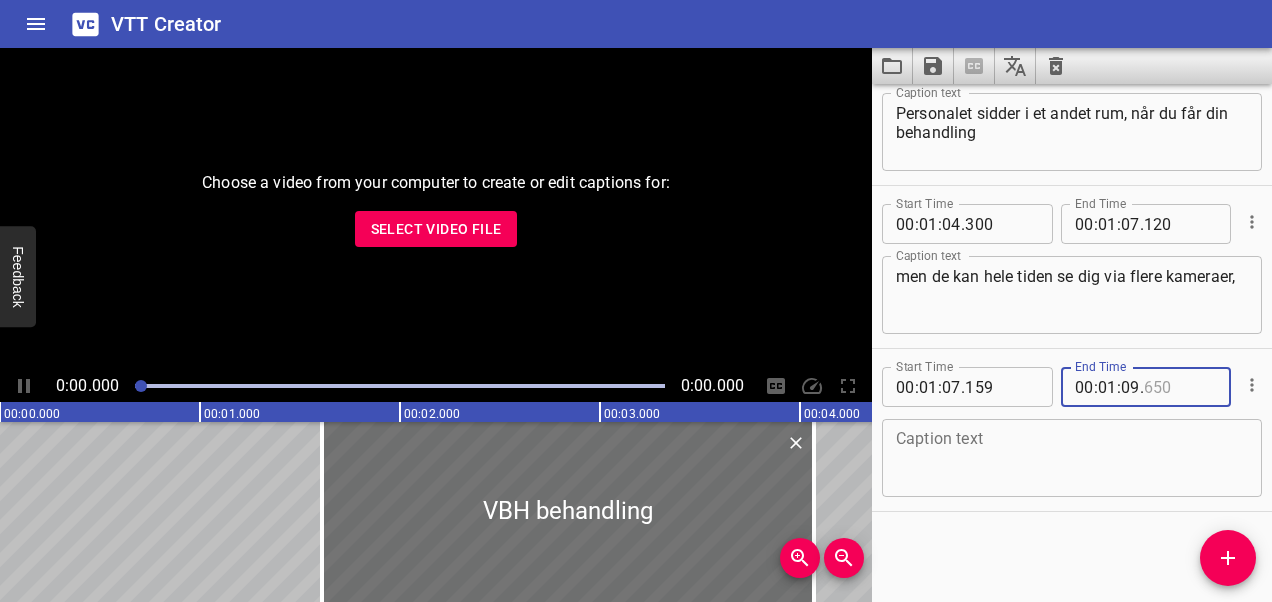 type on "650" 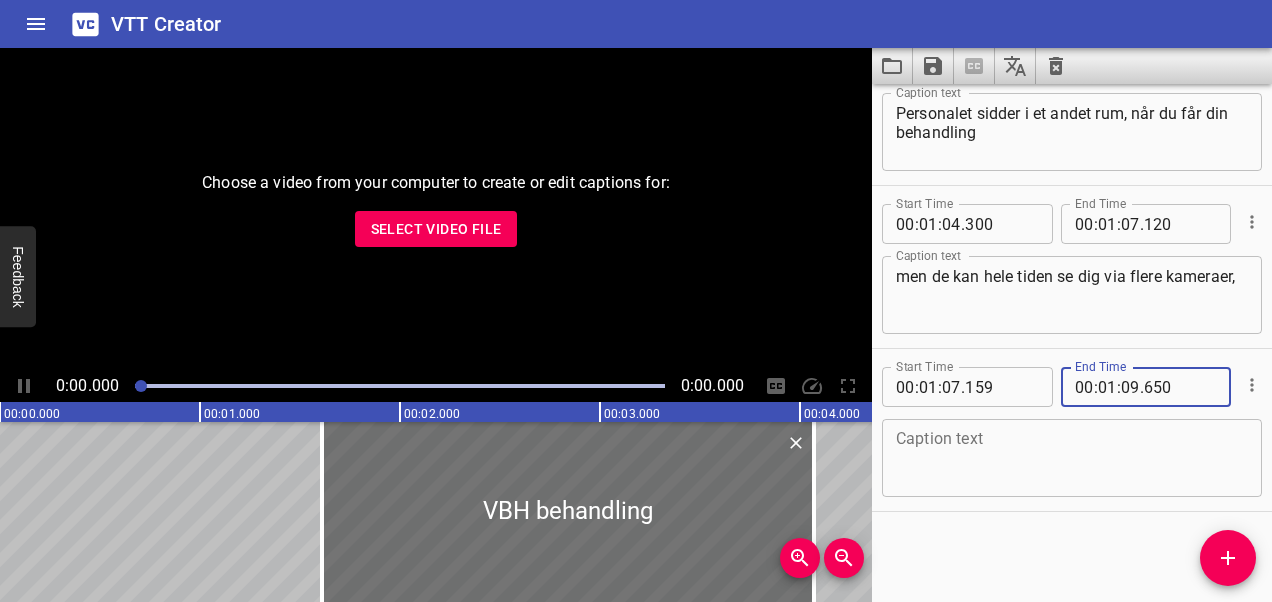 click at bounding box center (1072, 458) 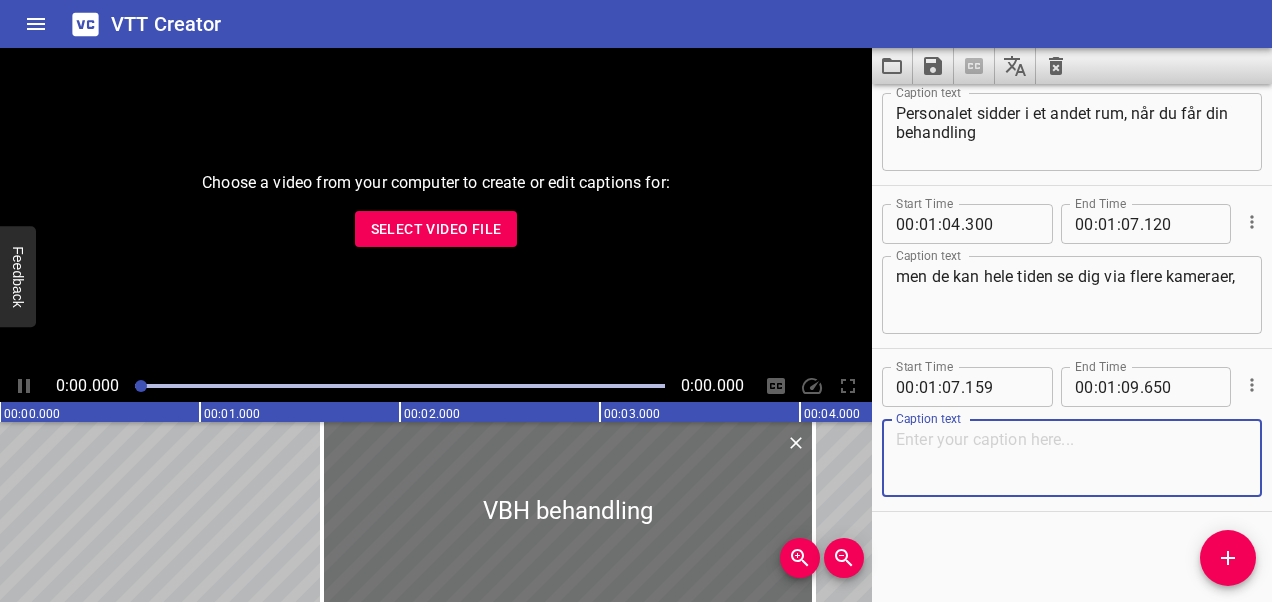 paste on "som er placeret i det rum, hvor du ligger" 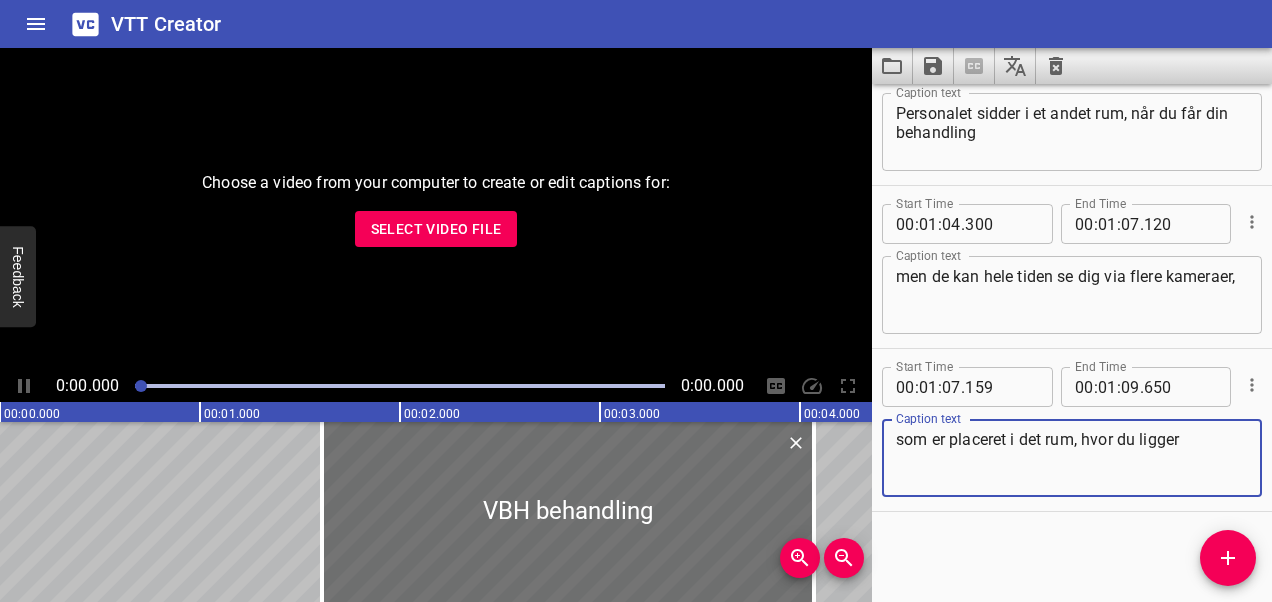 type on "som er placeret i det rum, hvor du ligger" 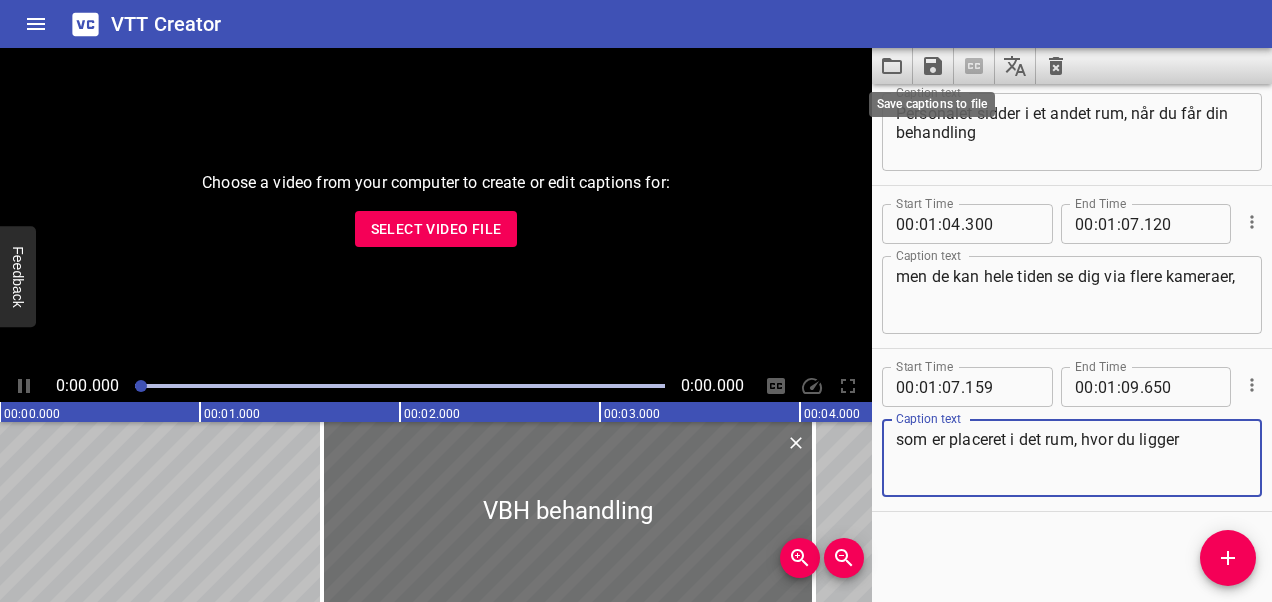 click 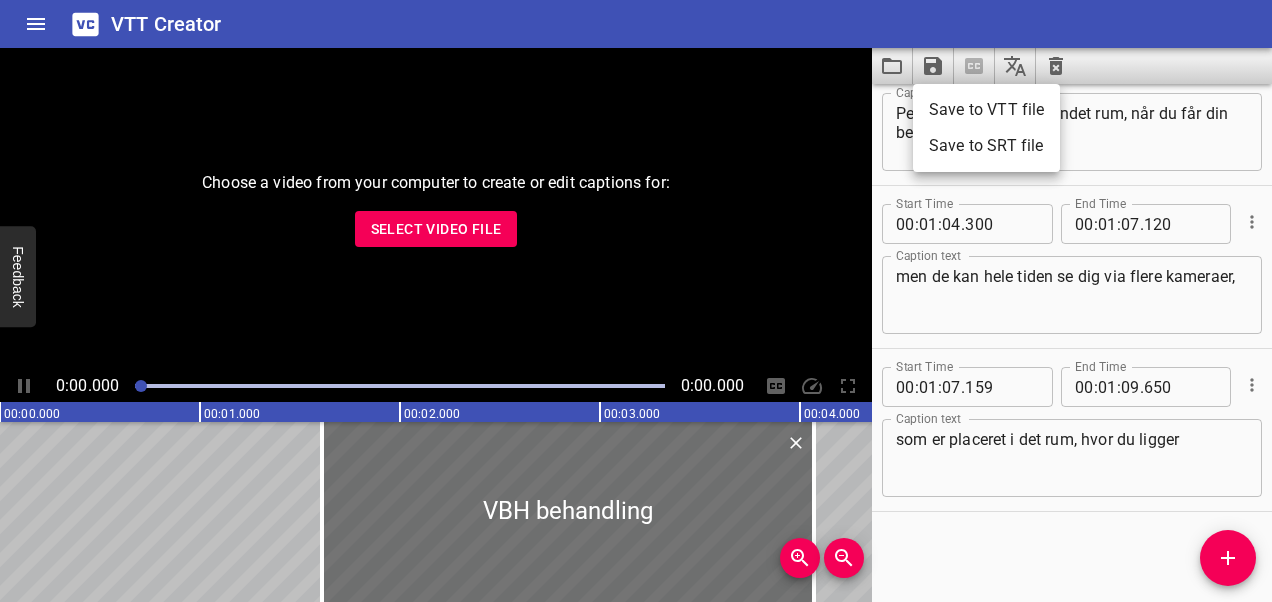 click on "Save to VTT file" at bounding box center (986, 110) 